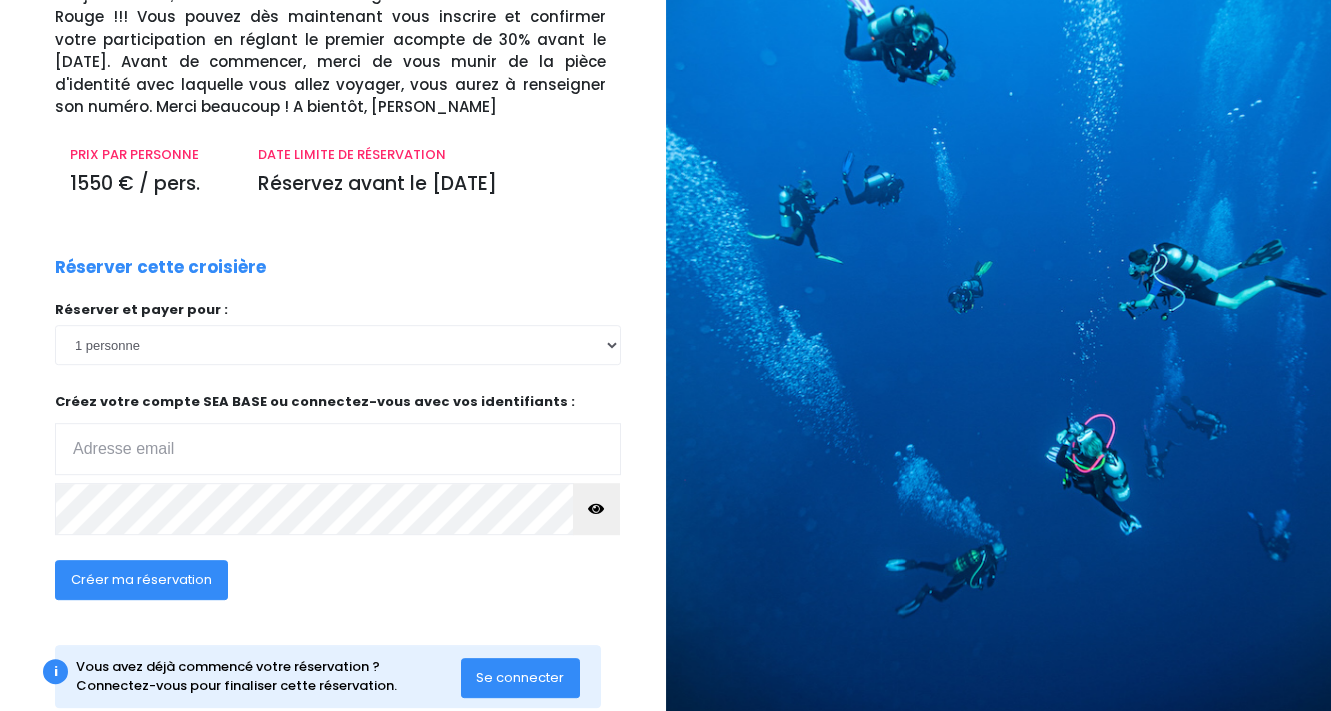 scroll, scrollTop: 180, scrollLeft: 0, axis: vertical 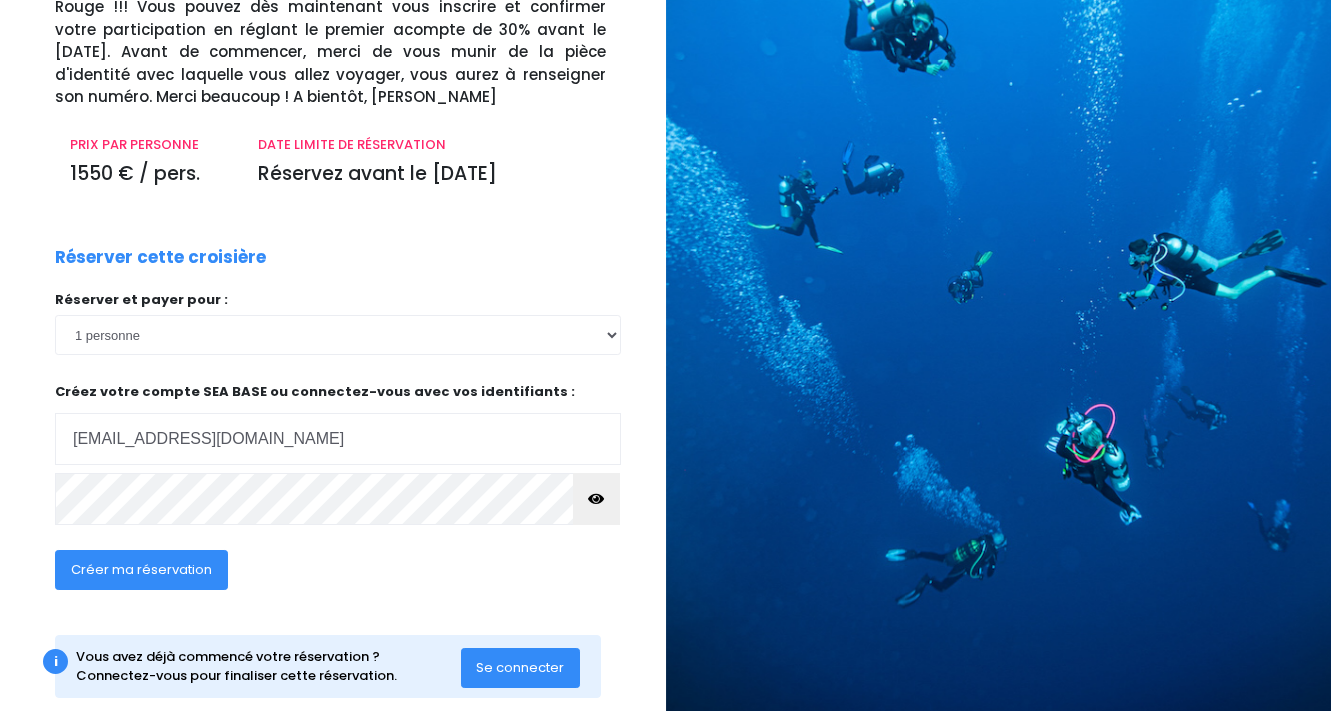 type on "[EMAIL_ADDRESS][DOMAIN_NAME]" 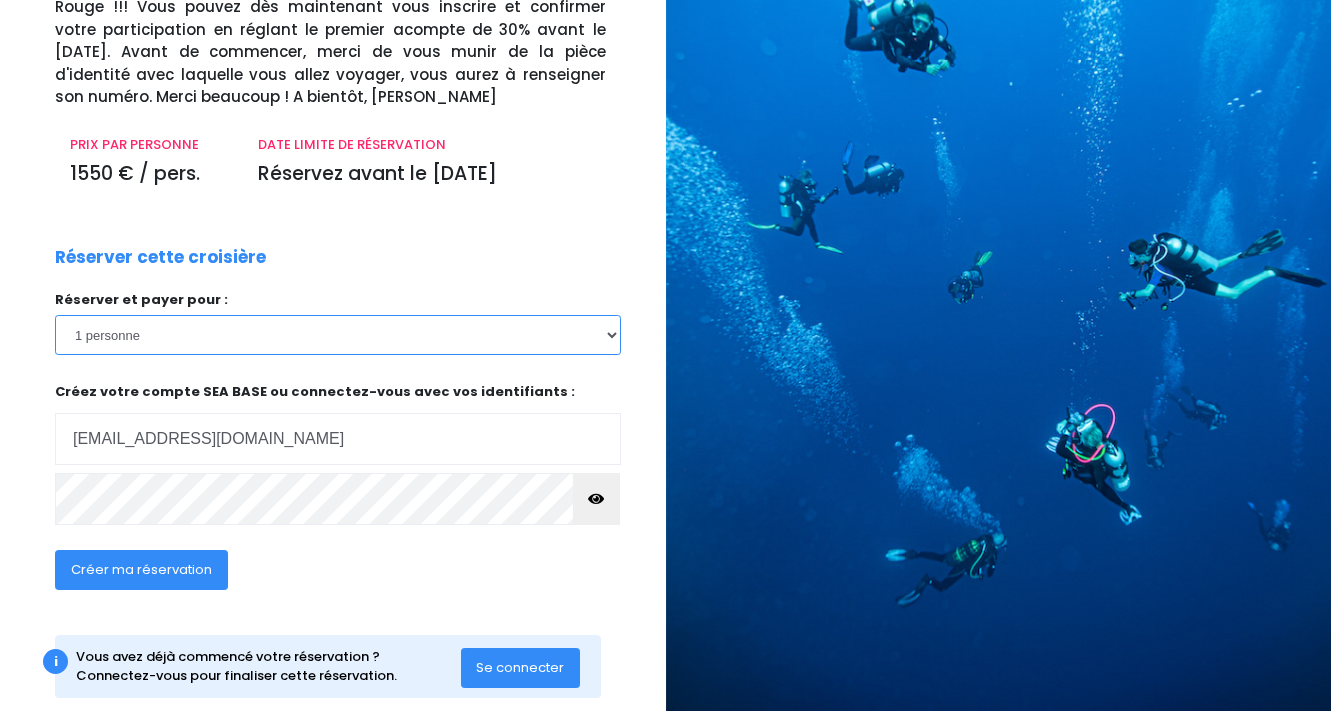 click on "1 personne
2 personnes
3 personnes
4 personnes
5 personnes 6 personnes 7 personnes 8 personnes" at bounding box center [338, 335] 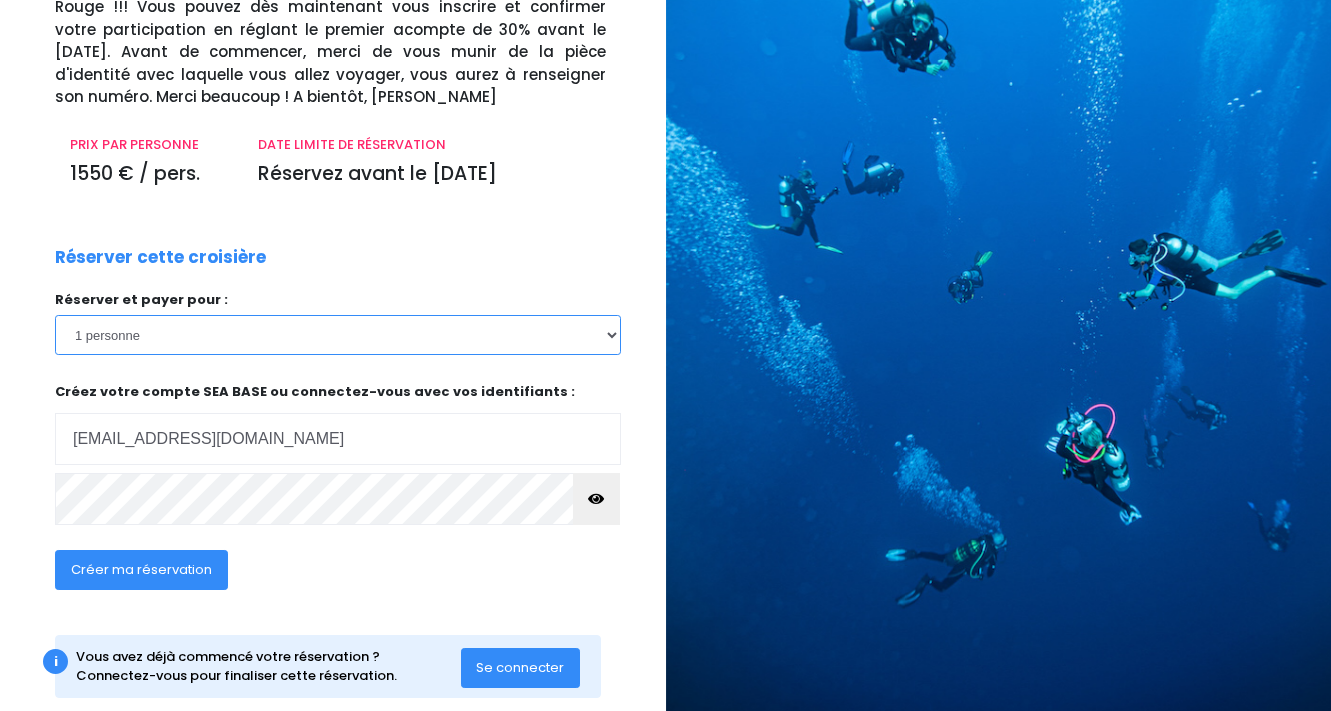 select on "2" 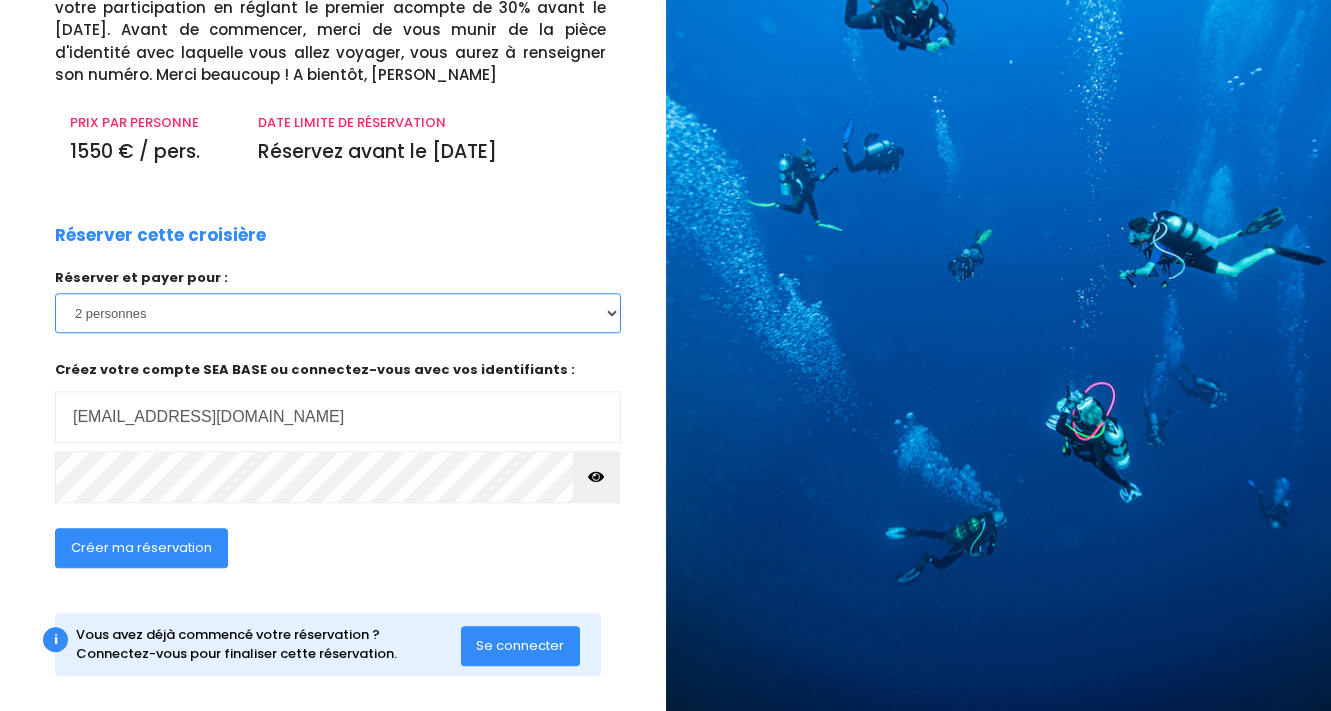 scroll, scrollTop: 217, scrollLeft: 0, axis: vertical 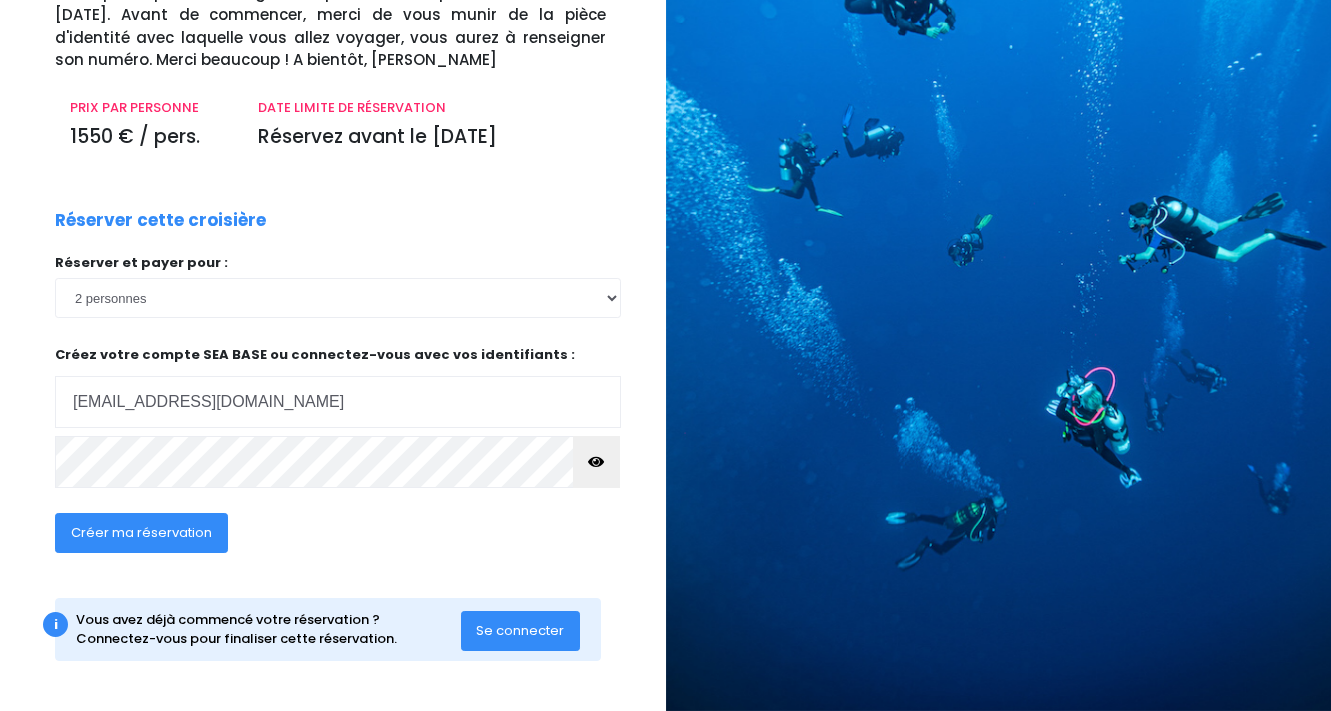 click at bounding box center [596, 462] 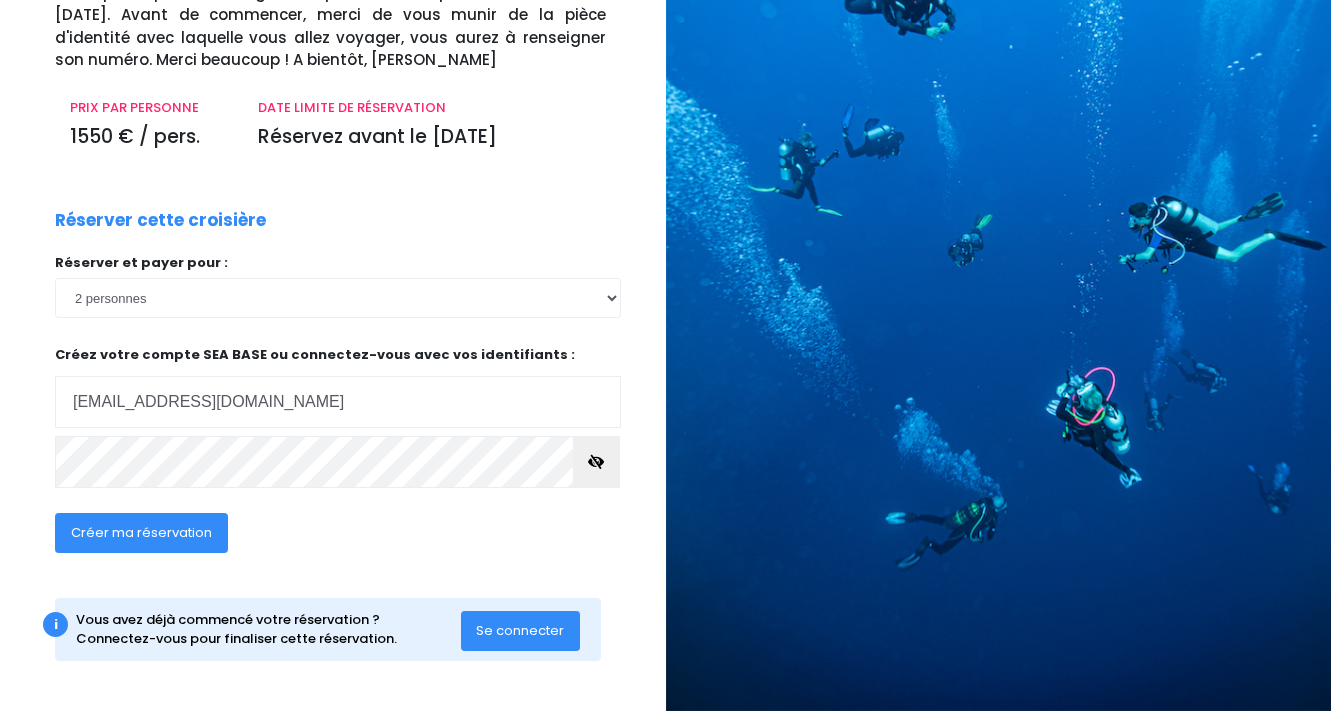 click at bounding box center (596, 462) 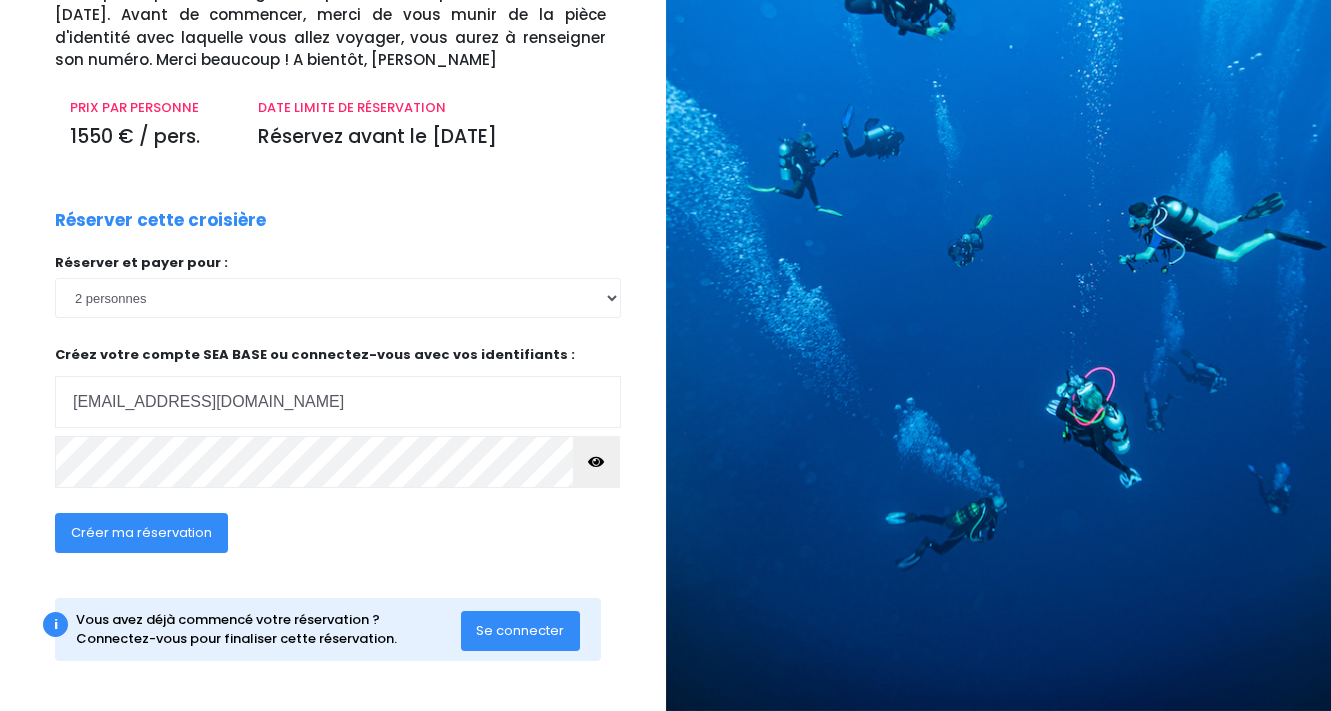 click on "Créer ma réservation" at bounding box center [141, 532] 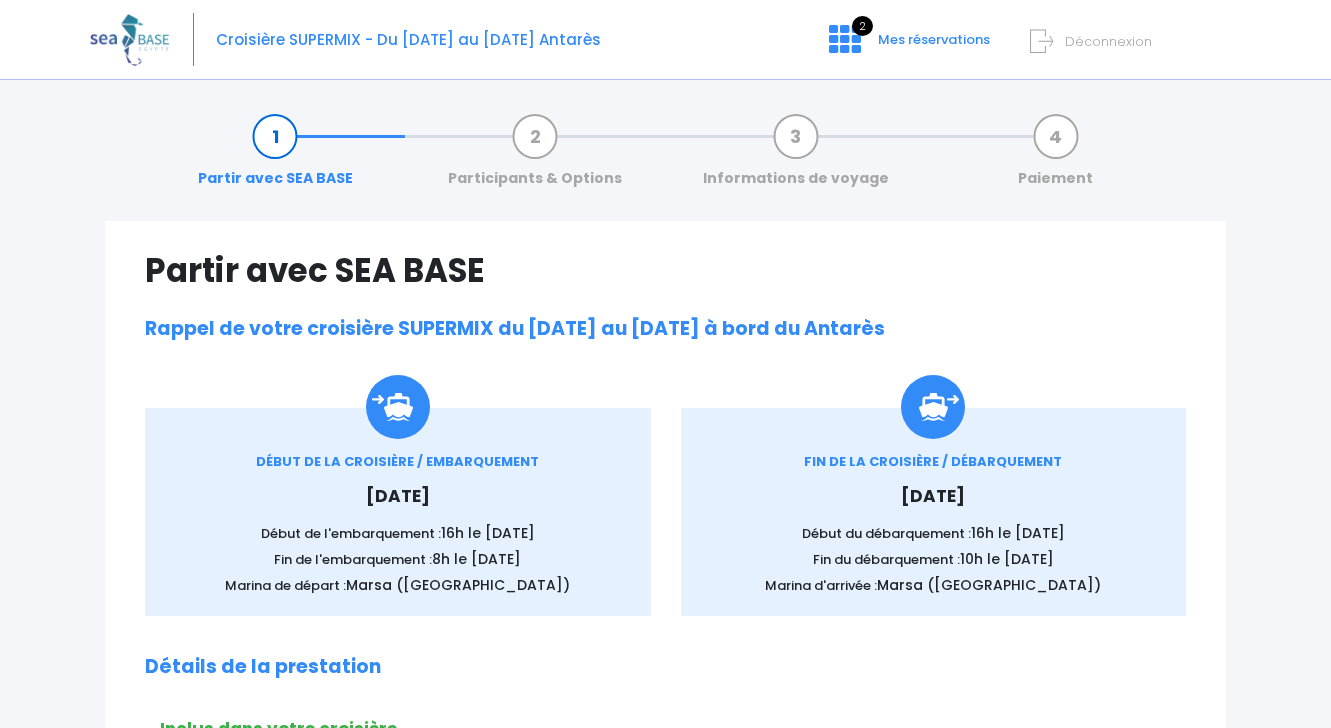 scroll, scrollTop: 0, scrollLeft: 0, axis: both 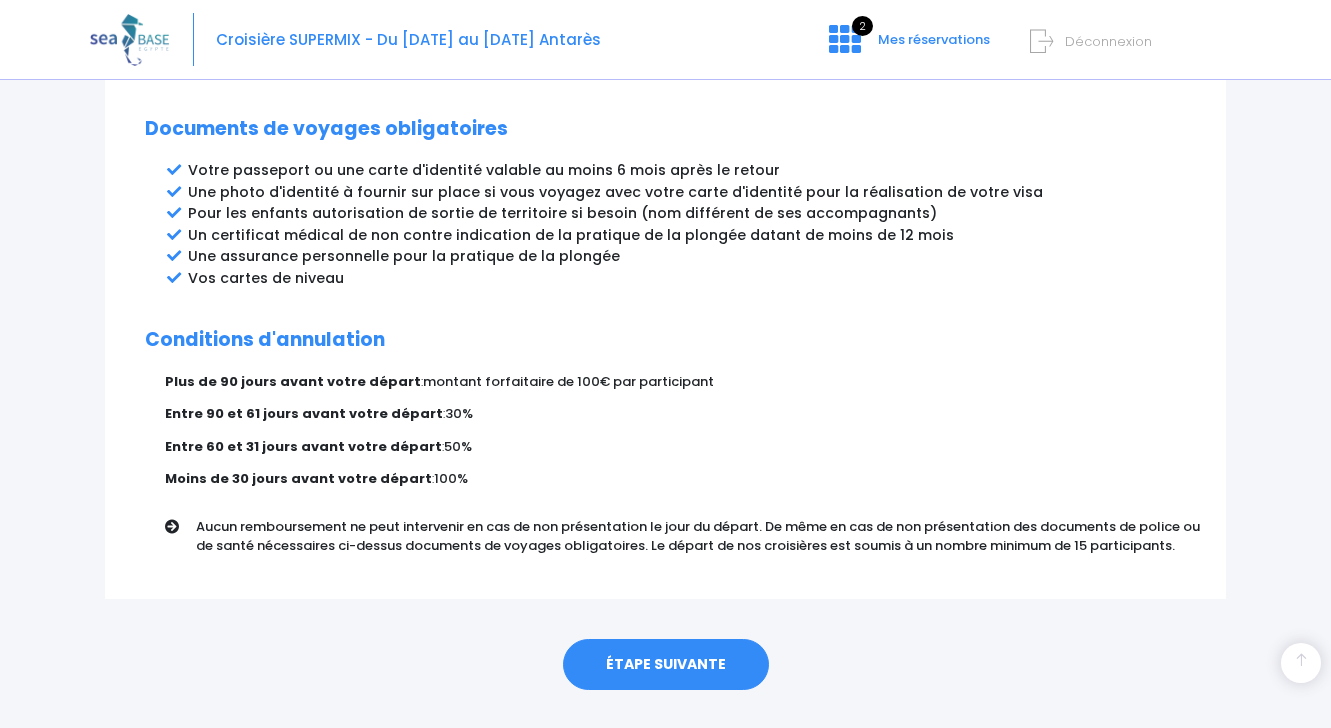 click on "ÉTAPE SUIVANTE" at bounding box center (666, 665) 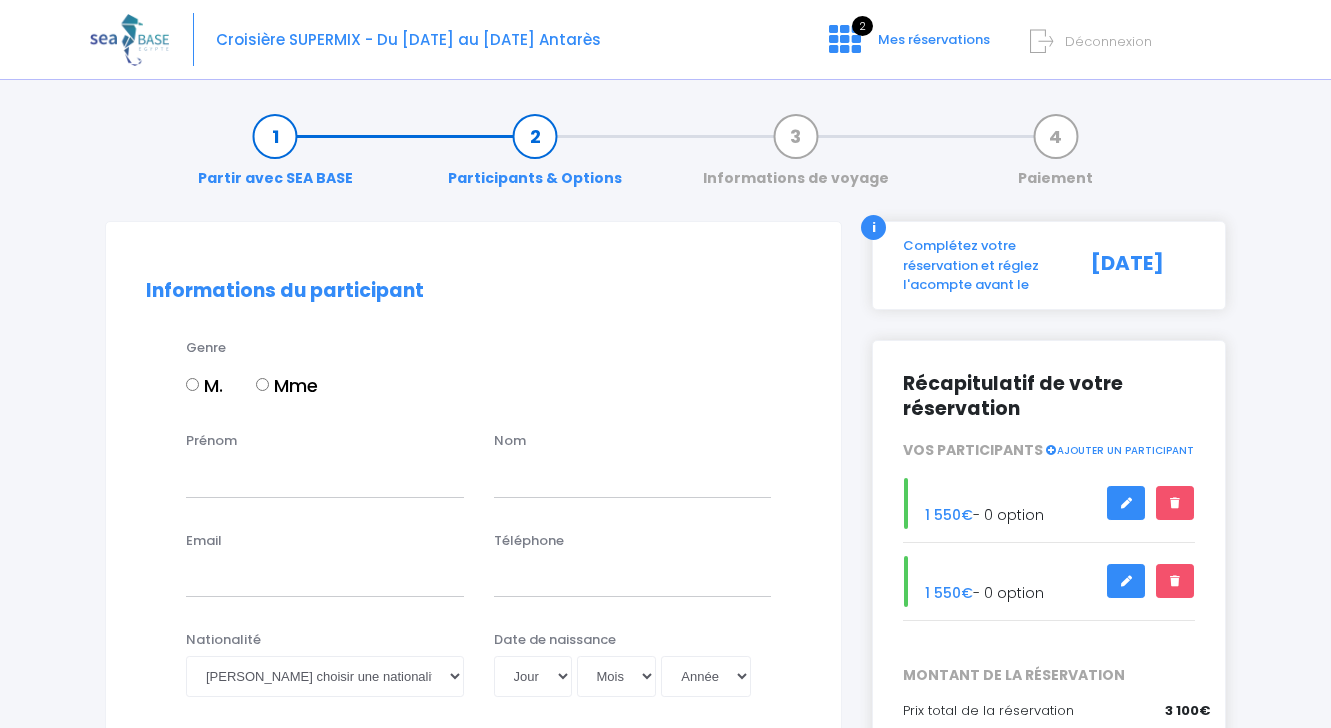 scroll, scrollTop: 0, scrollLeft: 0, axis: both 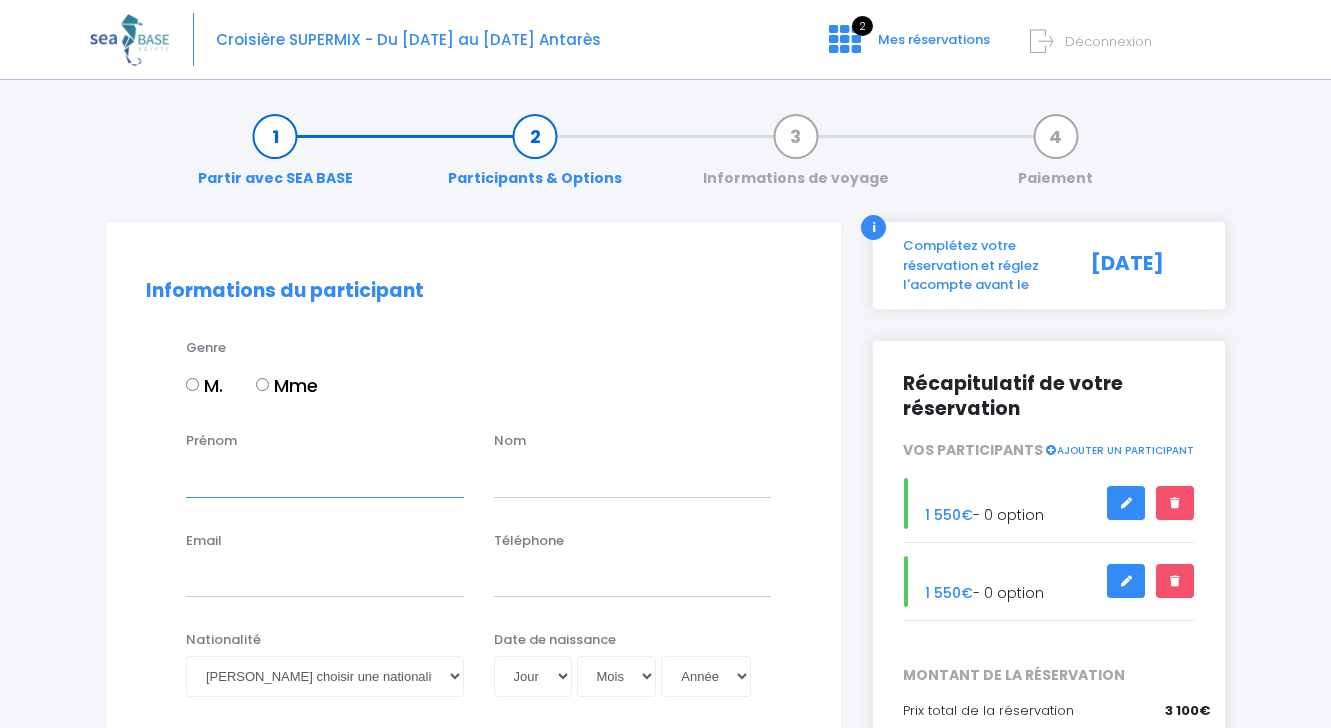 click on "Prénom" at bounding box center [325, 477] 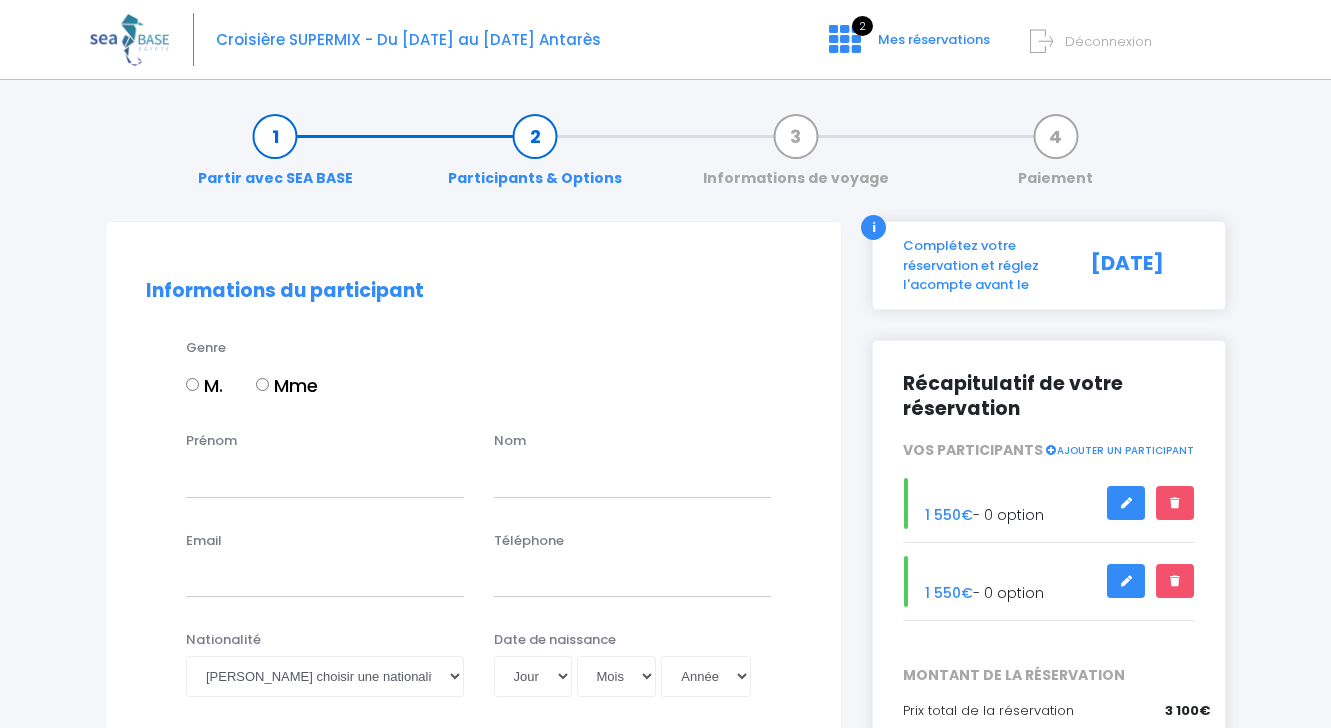 click on "Mme" at bounding box center (262, 384) 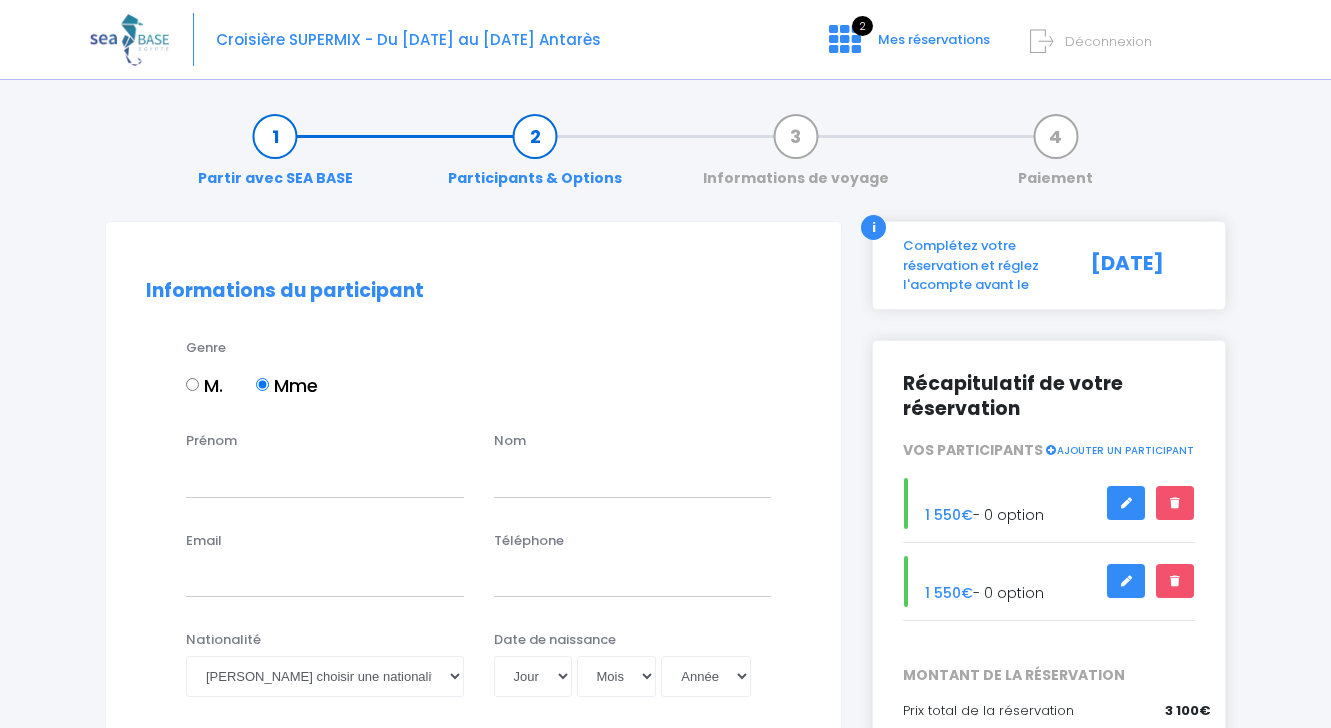 click on "M." at bounding box center [204, 385] 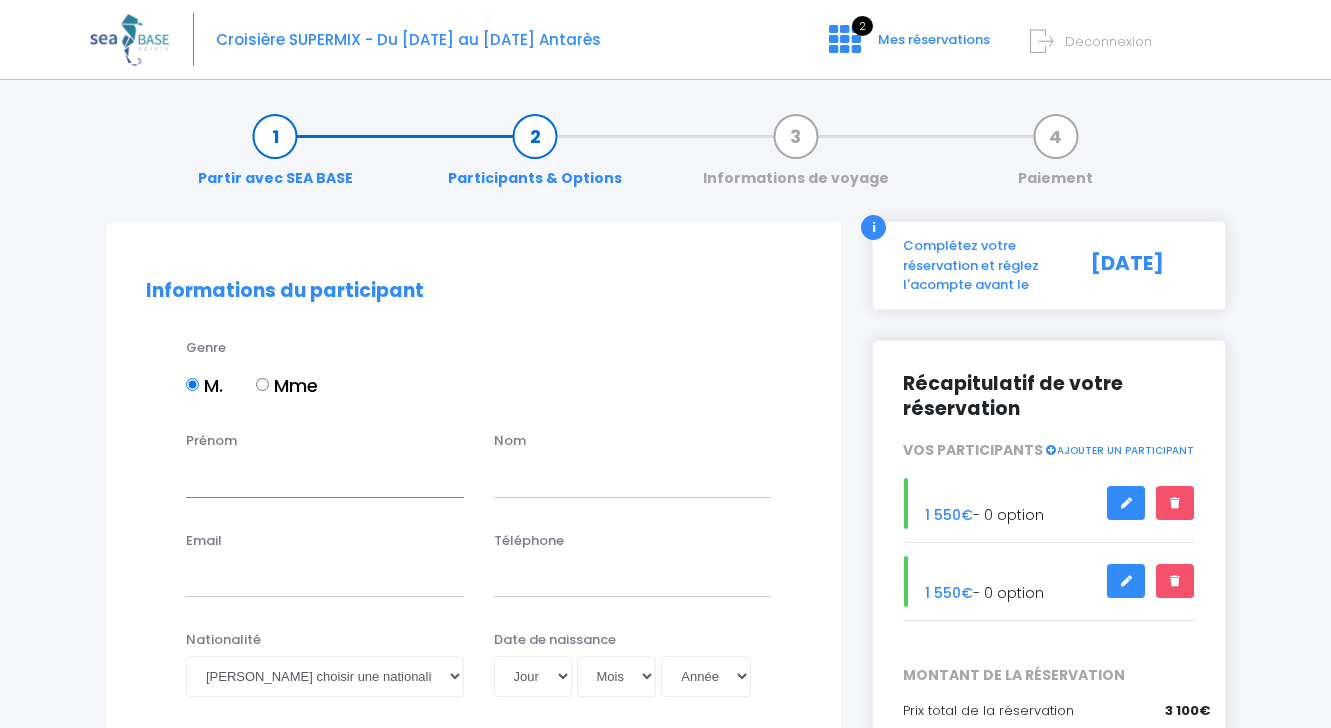 click on "Prénom" at bounding box center [325, 477] 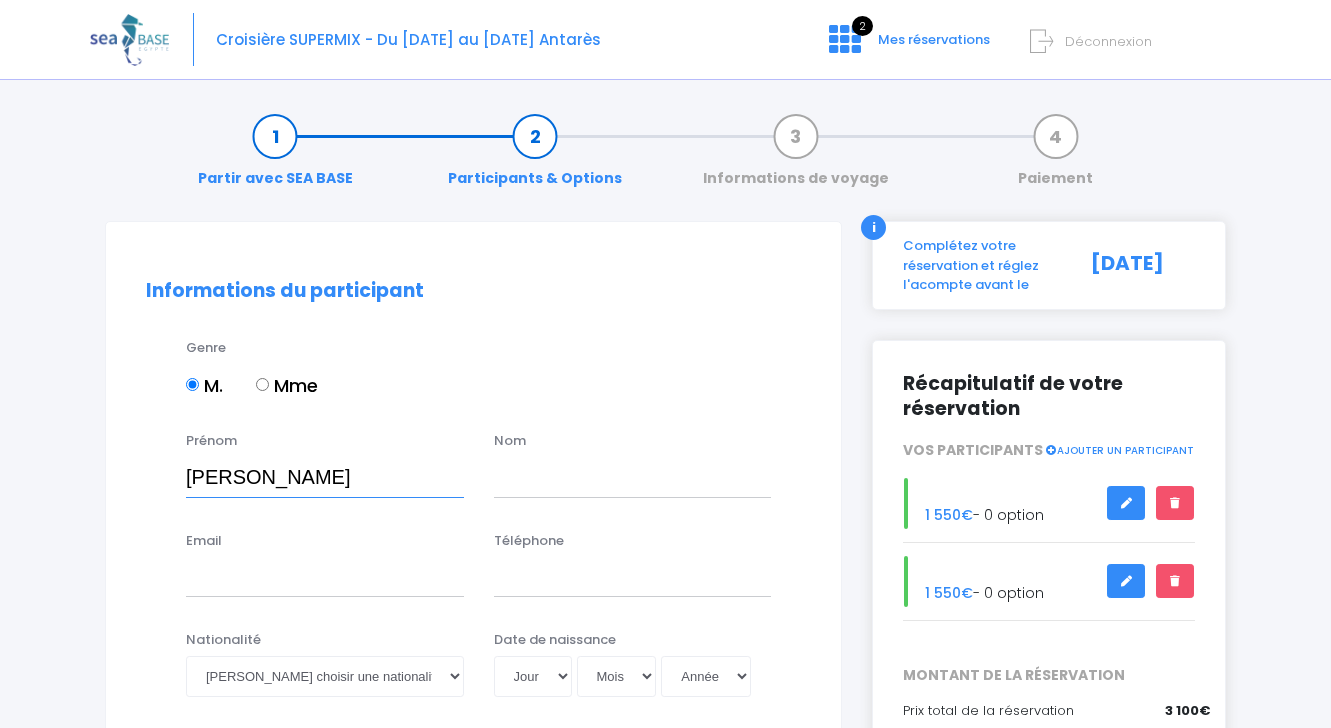 type on "christophe" 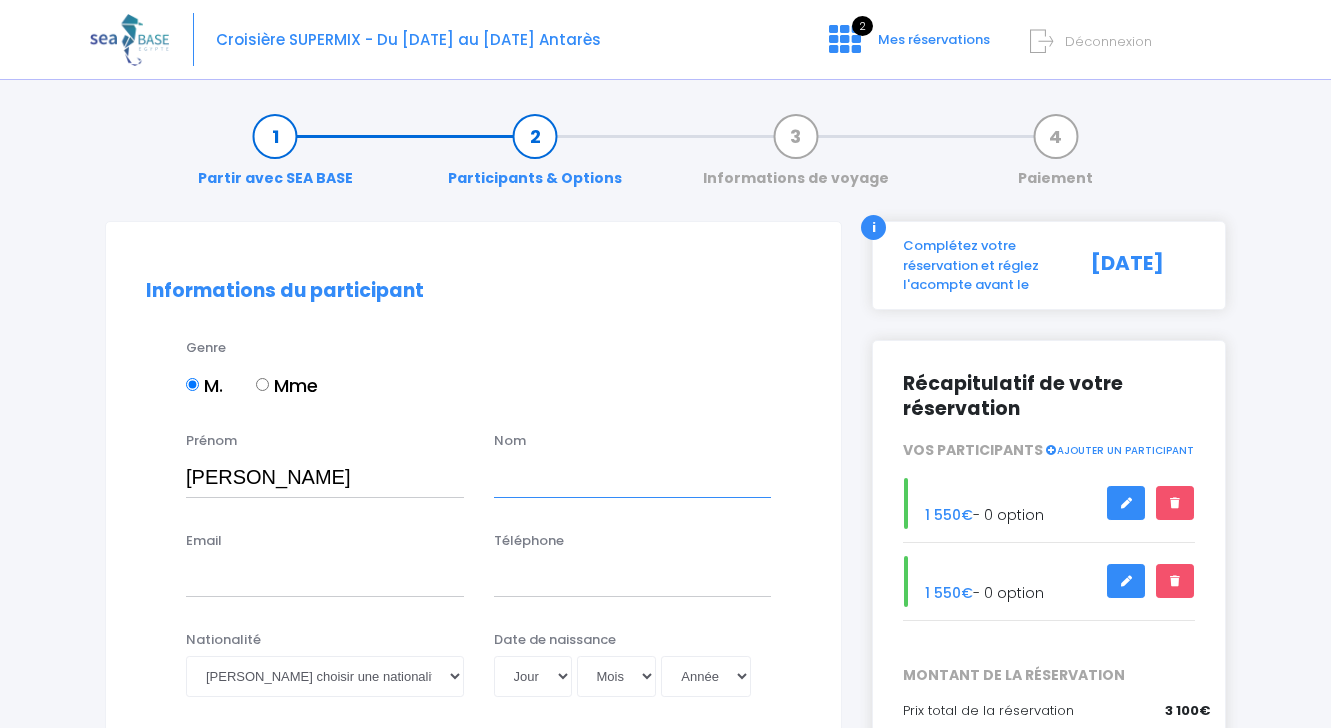 click at bounding box center (633, 477) 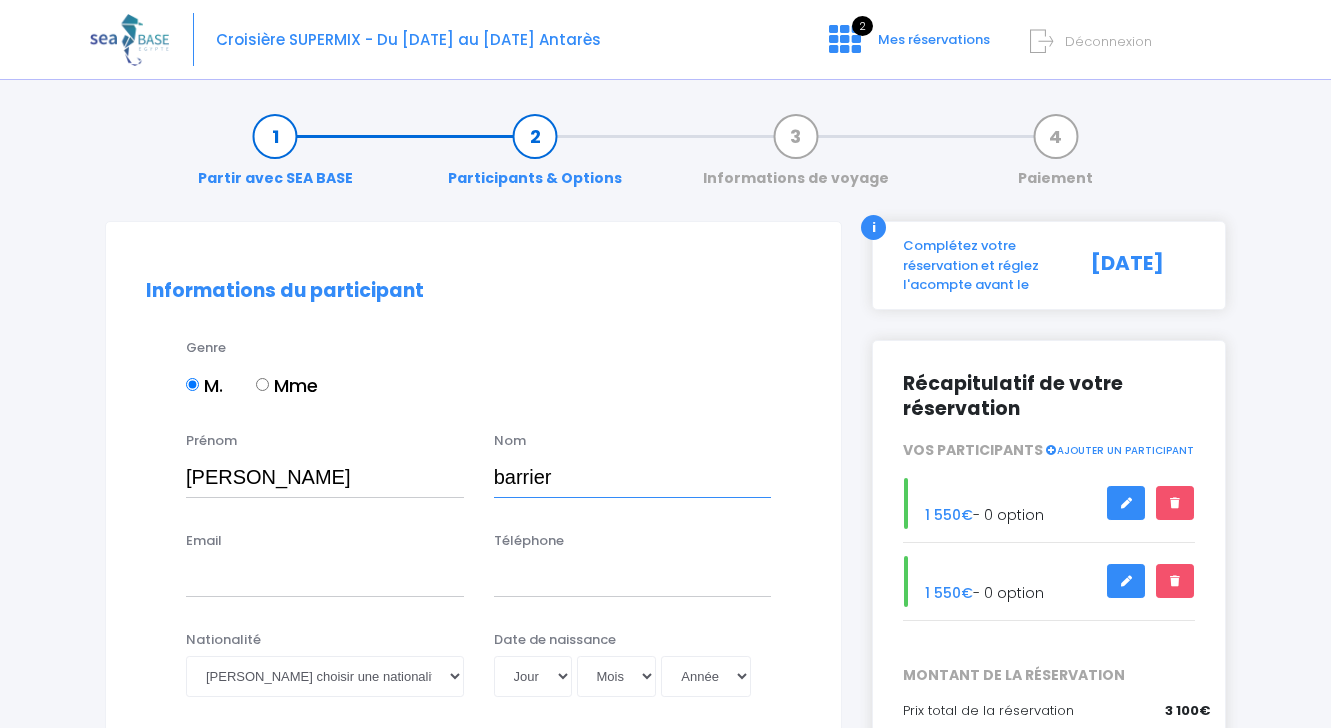 type on "barrier" 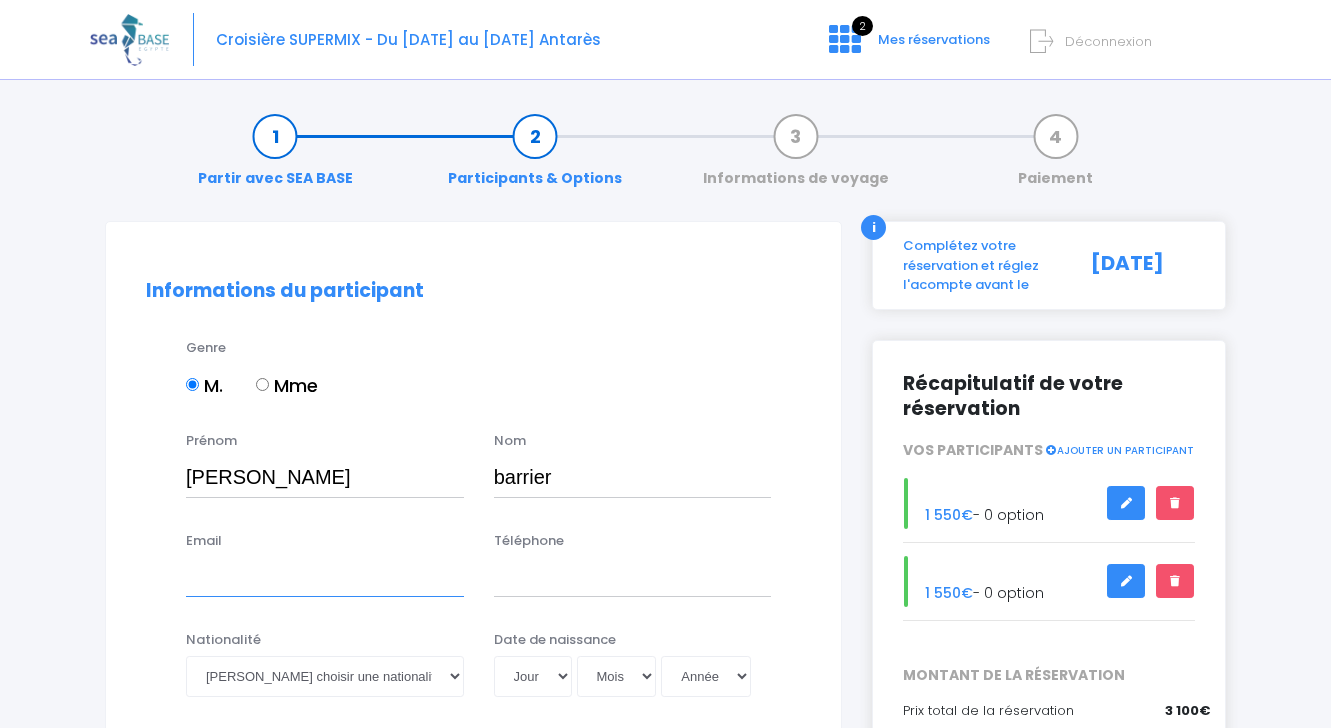 click on "Email" at bounding box center (325, 577) 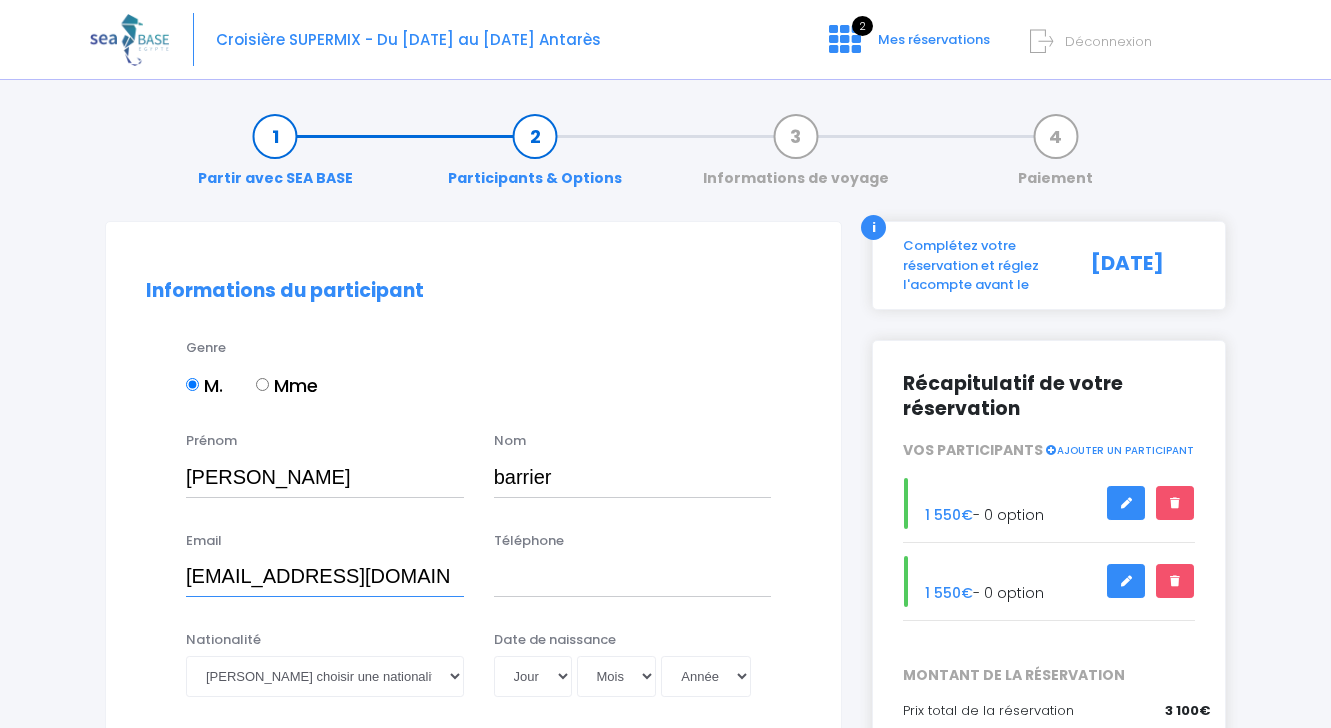 type on "barbu@free.fr" 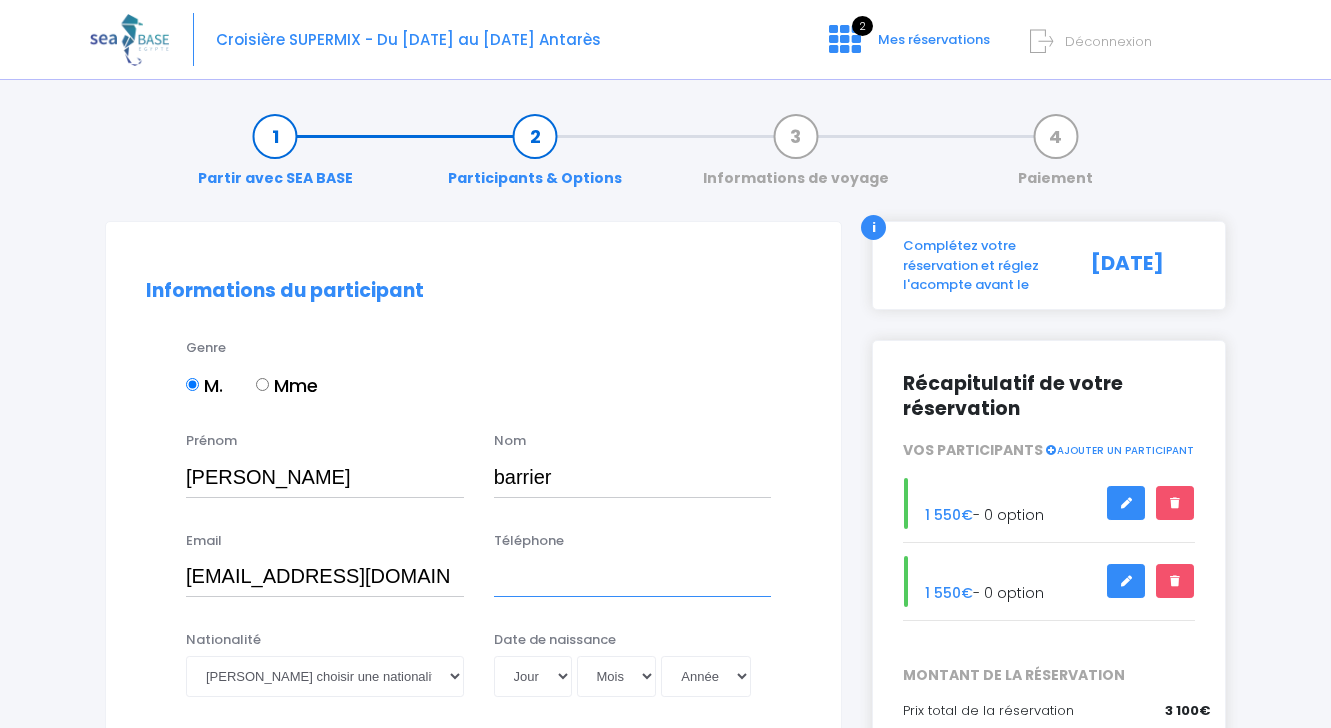 click on "Téléphone" at bounding box center [633, 577] 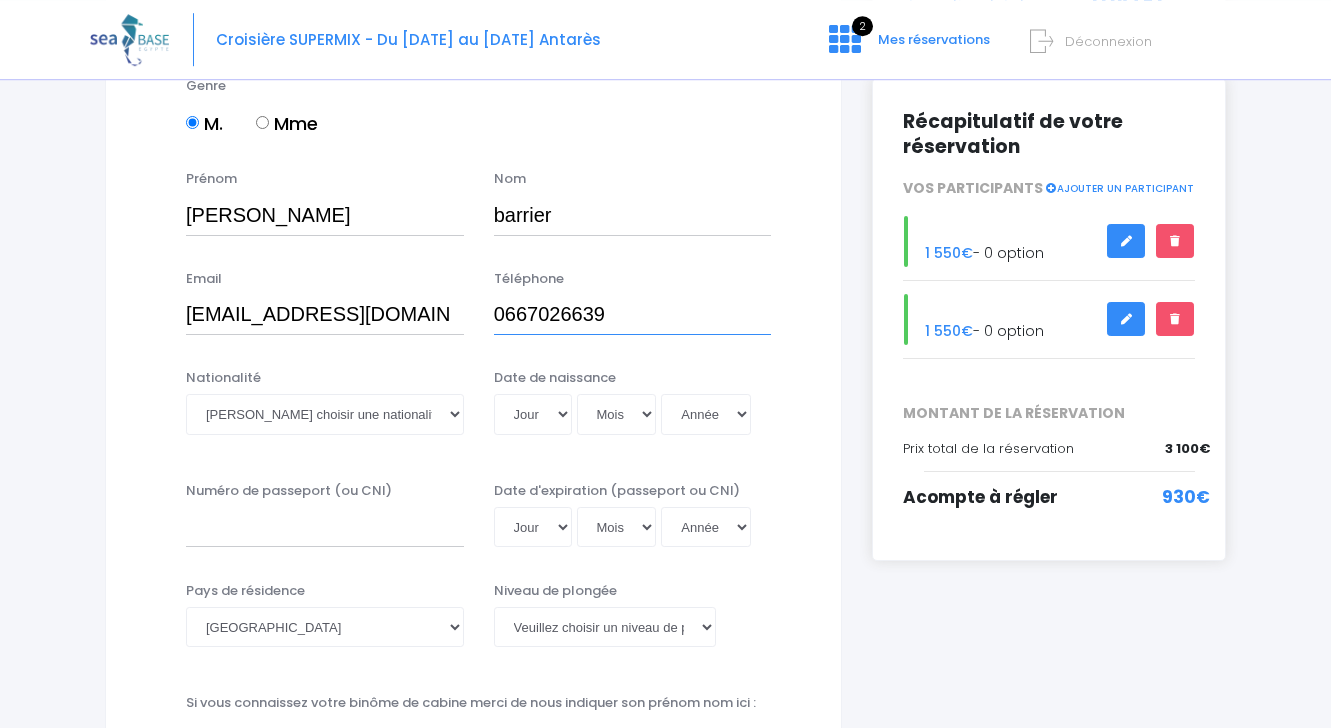 scroll, scrollTop: 270, scrollLeft: 0, axis: vertical 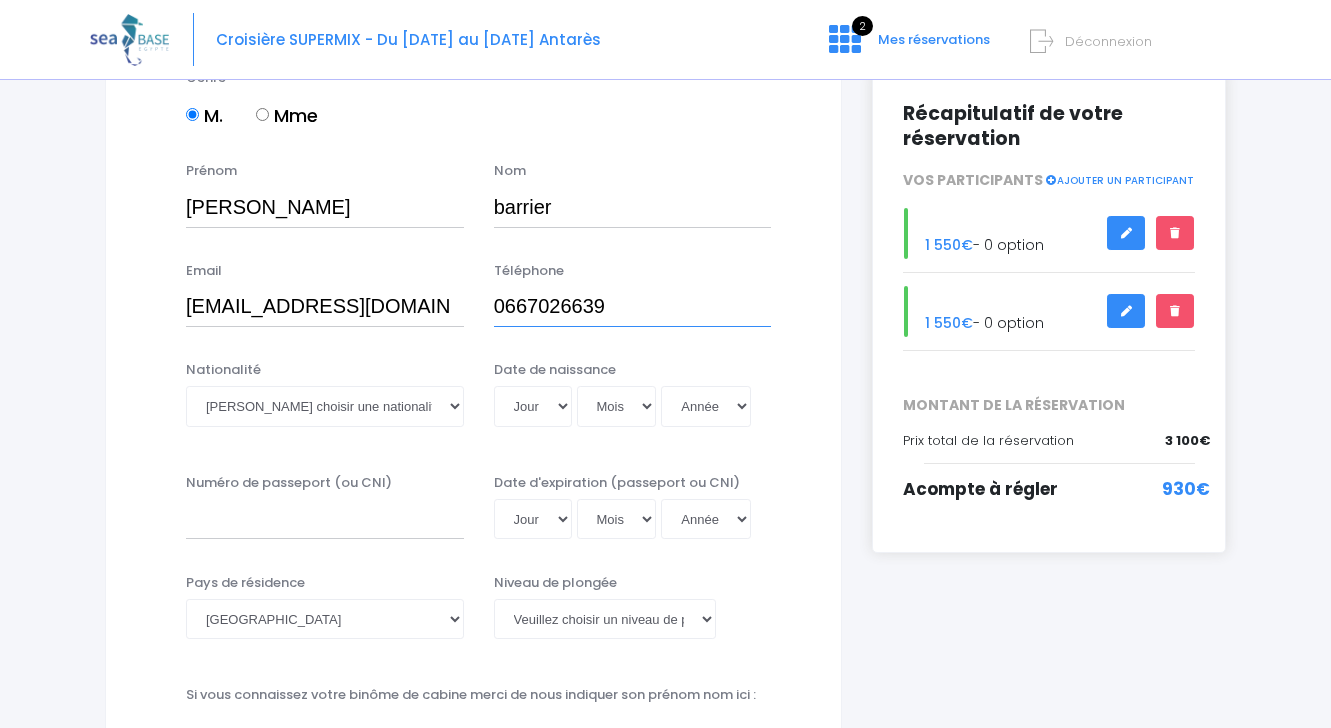 type on "0667026639" 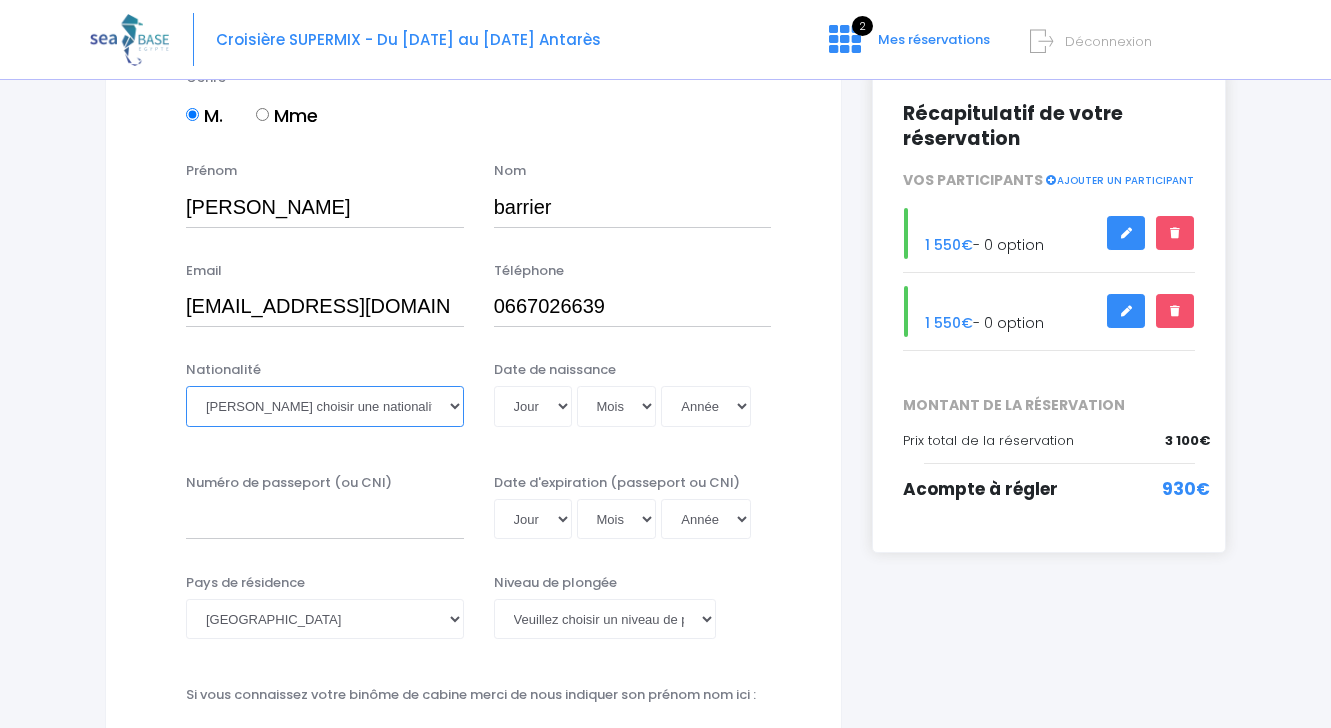 click on "Veuillez choisir une nationalité
Afghane
Albanaise
Algerienne
Allemande
Americaine
Andorrane
Angolaise
Antiguaise et barbudienne
Argentine Armenienne Australienne Autrichienne Azerbaïdjanaise Bahamienne" at bounding box center (325, 406) 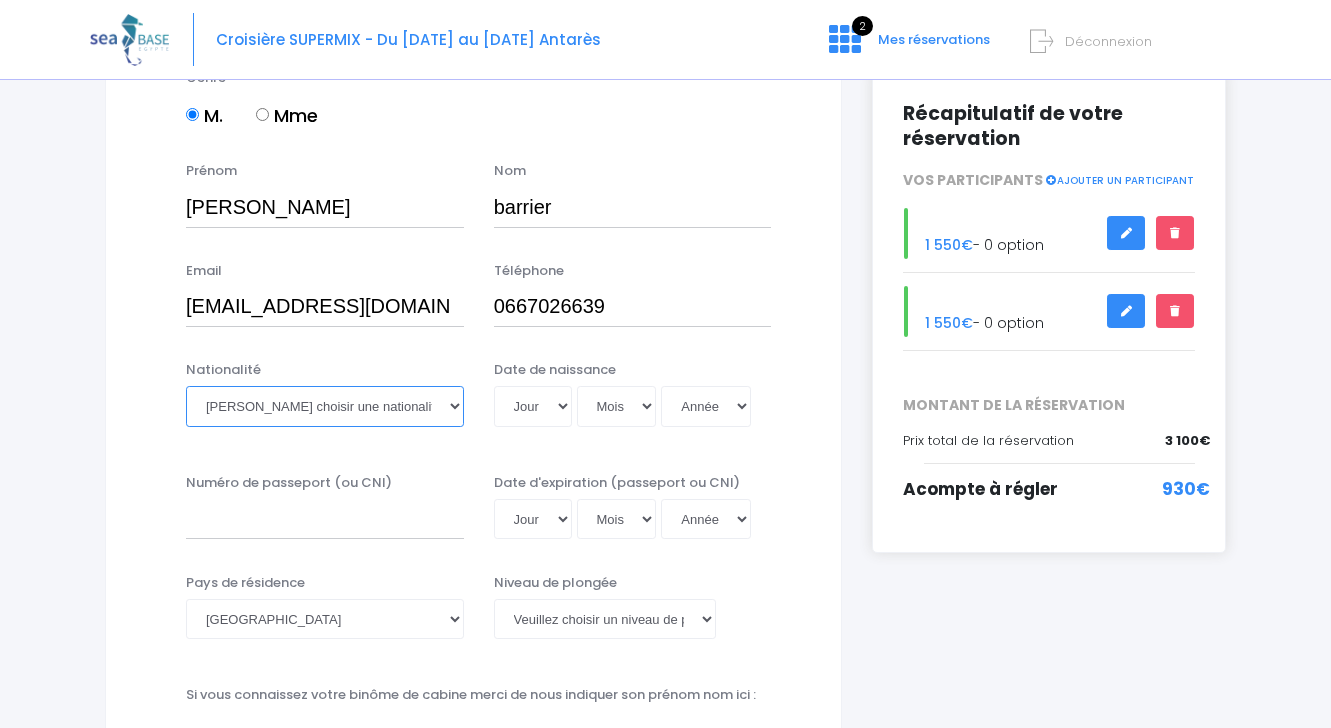 select on "Française" 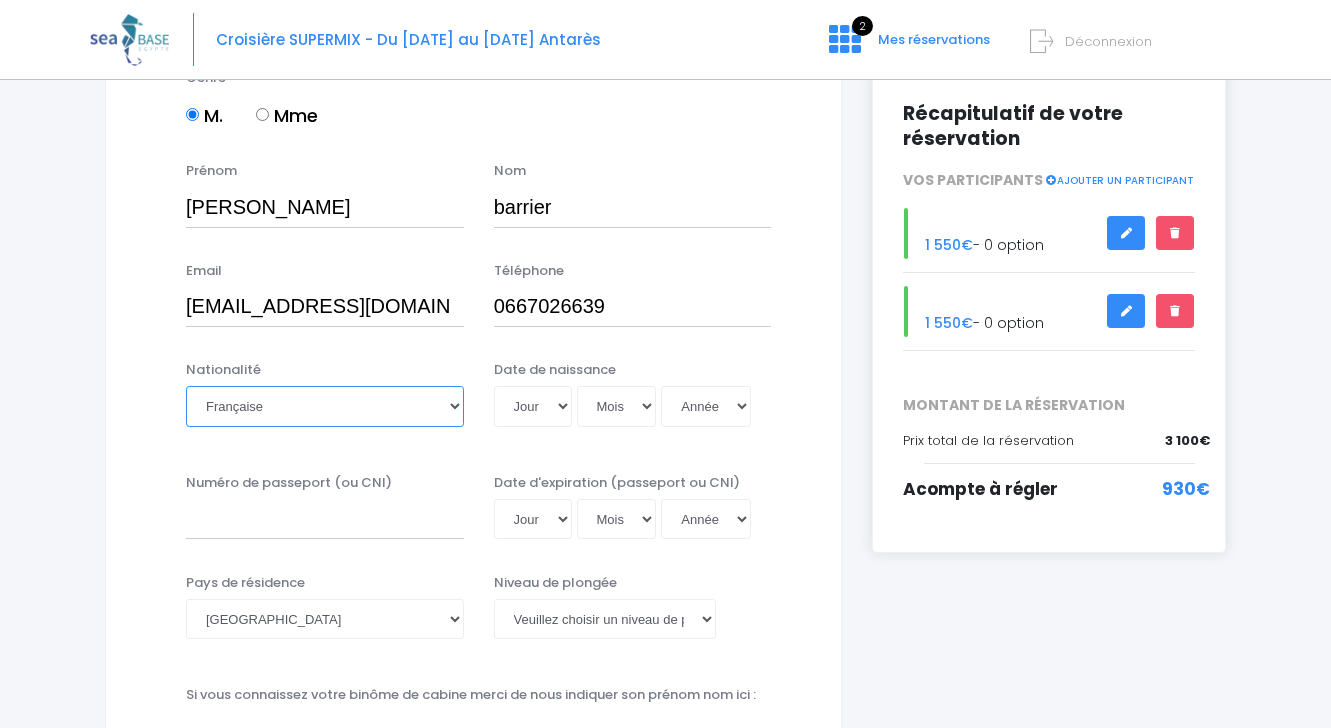 click on "Française" at bounding box center [0, 0] 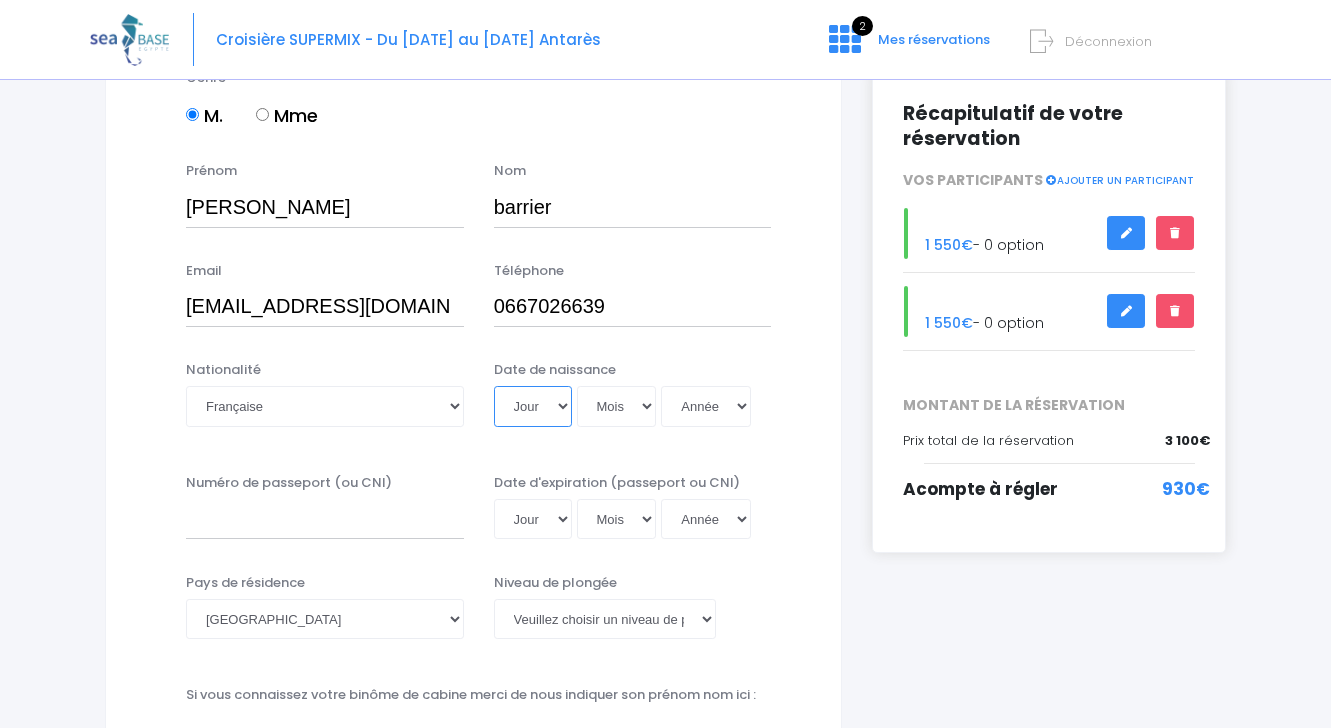 click on "Jour 01 02 03 04 05 06 07 08 09 10 11 12 13 14 15 16 17 18 19 20 21 22 23 24 25 26 27 28 29 30 31" at bounding box center (533, 406) 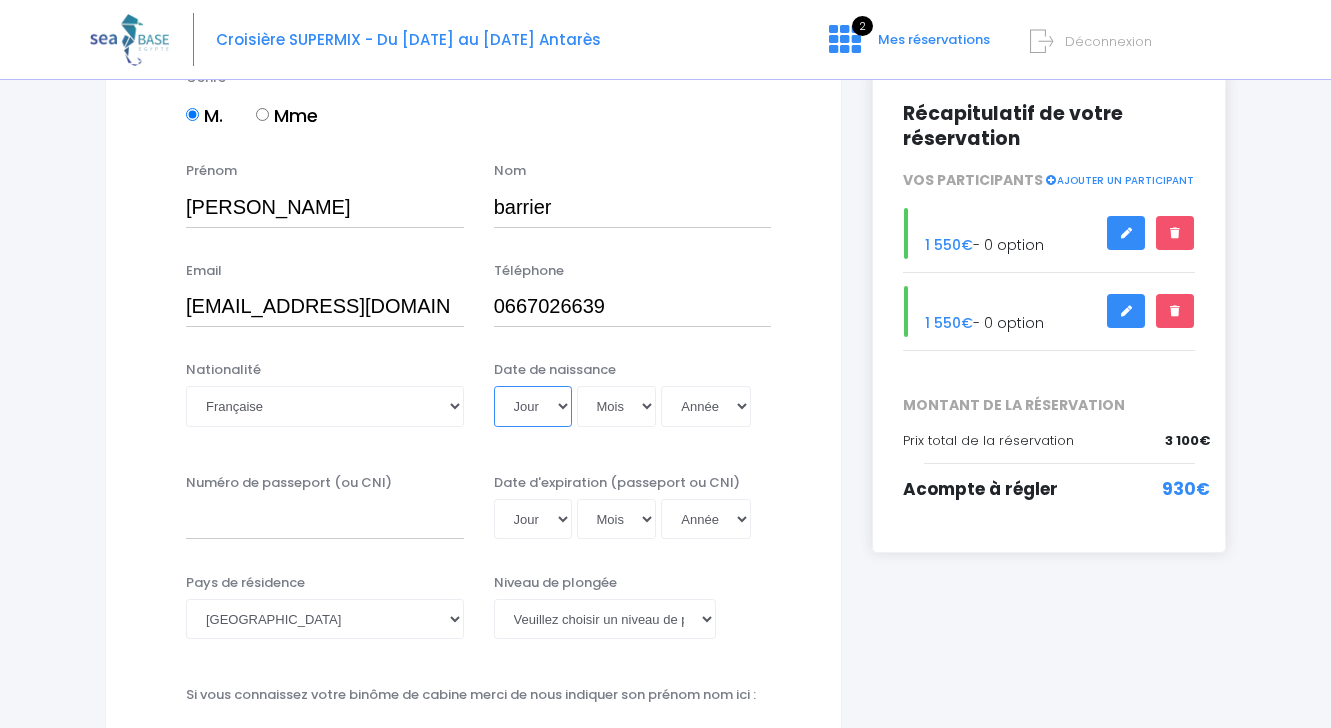 select on "02" 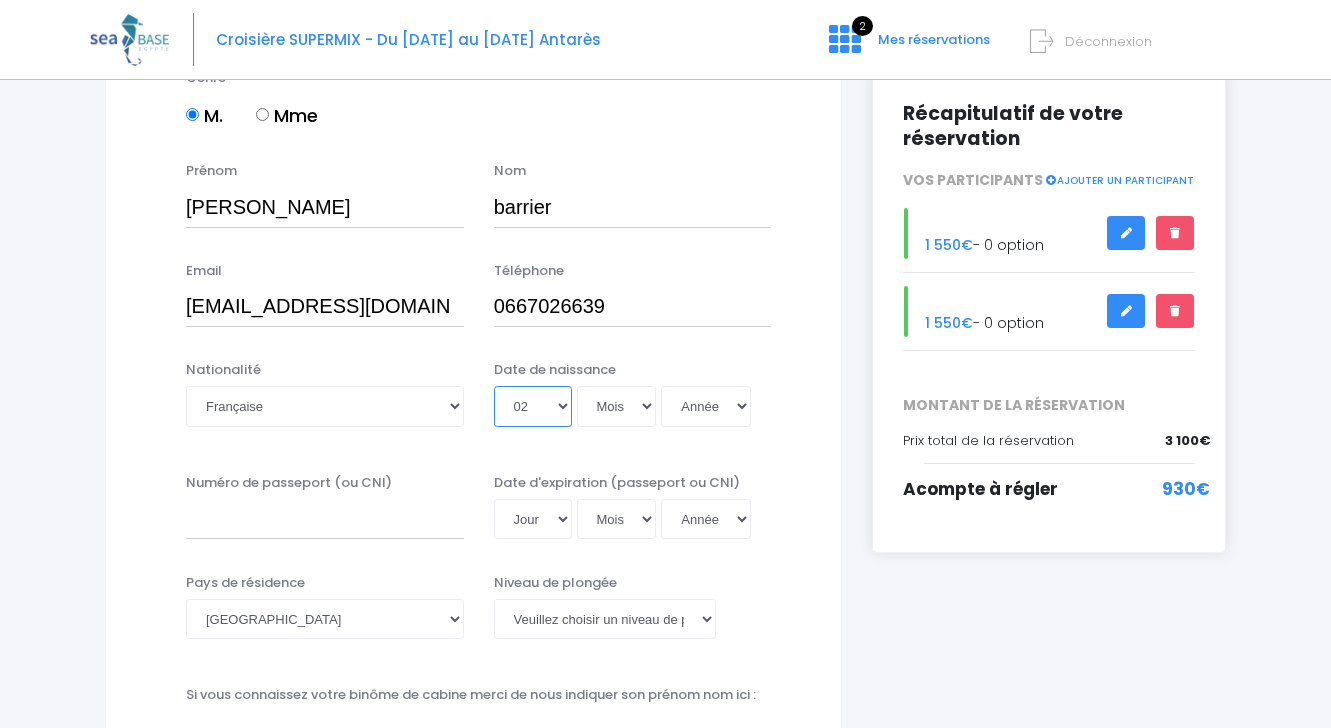 click on "02" at bounding box center [0, 0] 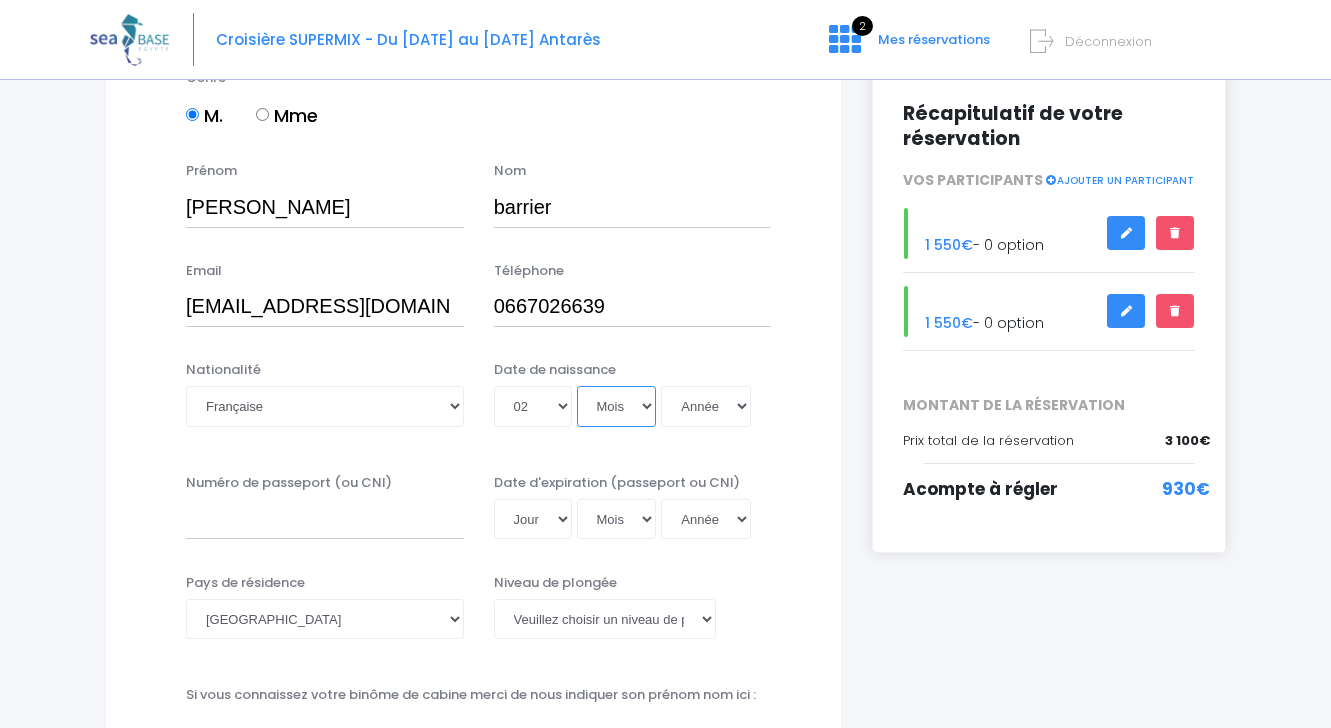click on "Mois 01 02 03 04 05 06 07 08 09 10 11 12" at bounding box center [617, 406] 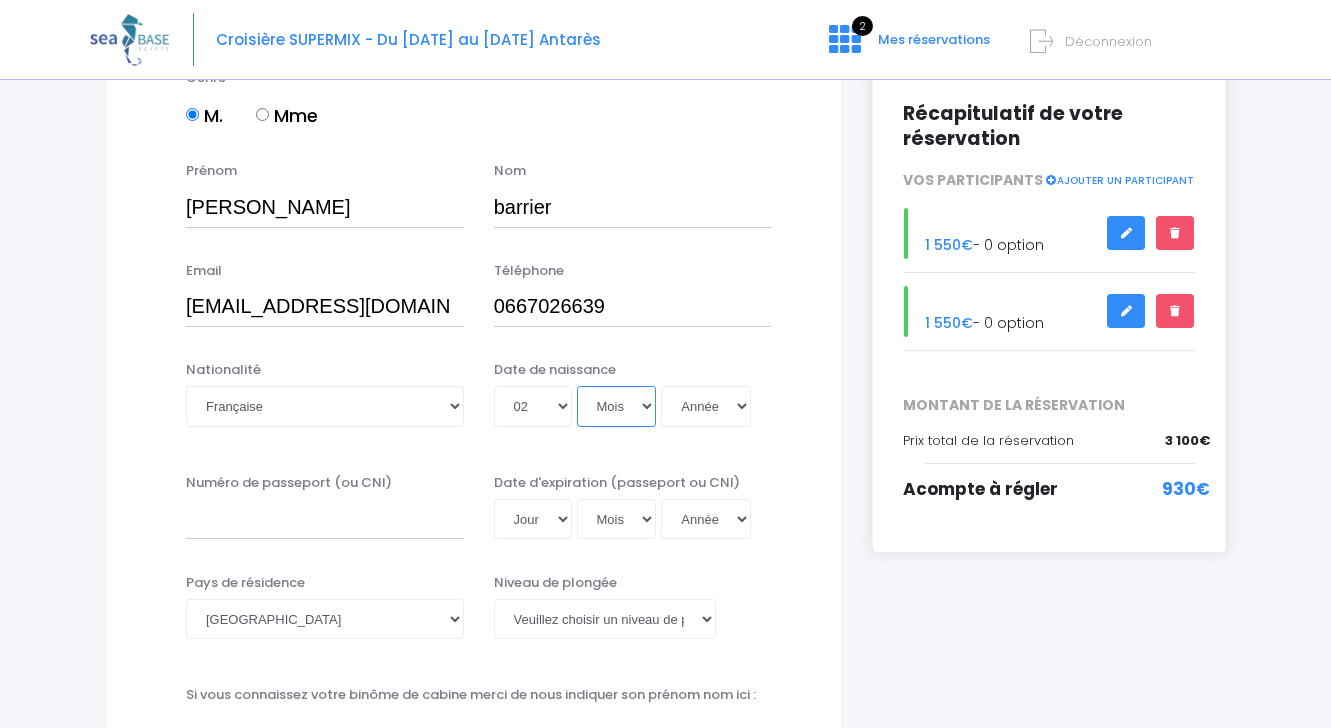 select on "10" 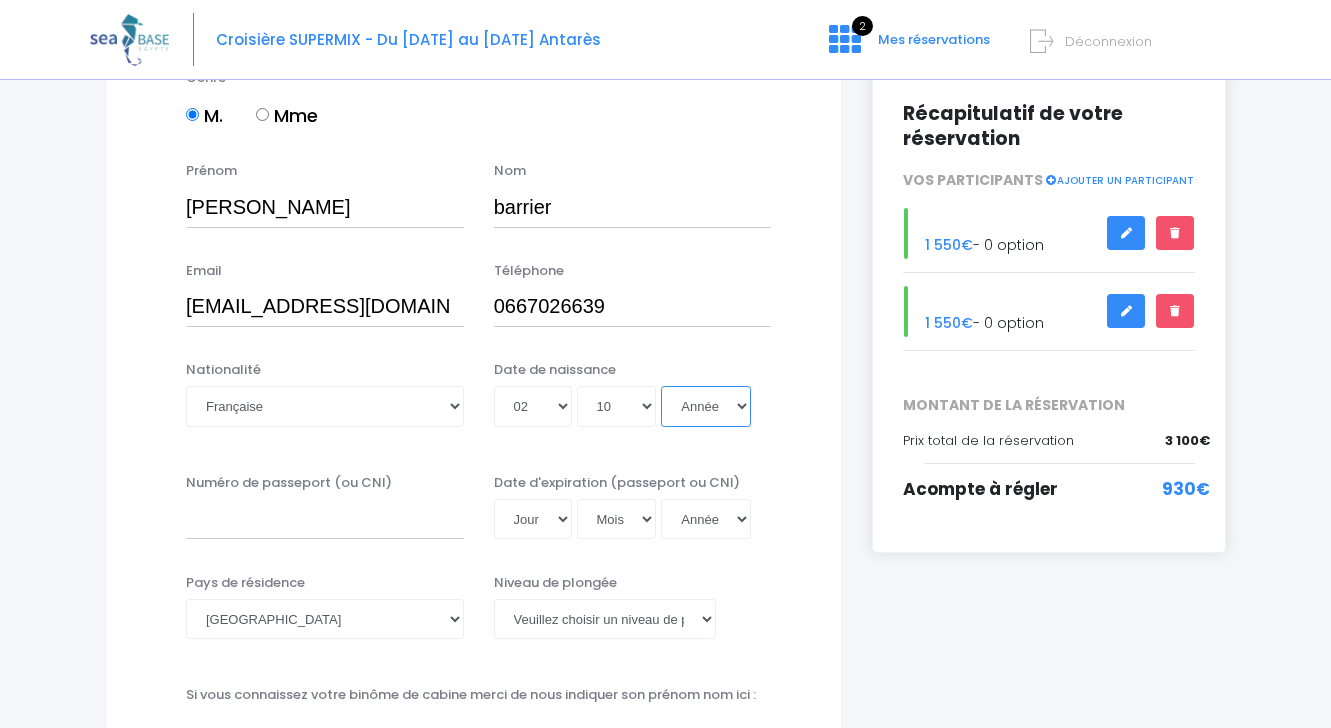 click on "Année 2045 2044 2043 2042 2041 2040 2039 2038 2037 2036 2035 2034 2033 2032 2031 2030 2029 2028 2027 2026 2025 2024 2023 2022 2021 2020 2019 2018 2017 2016 2015 2014 2013 2012 2011 2010 2009 2008 2007 2006 2005 2004 2003 2002 2001 2000 1999 1998 1997 1996 1995 1994 1993 1992 1991 1990 1989 1988 1987 1986 1985 1984 1983 1982 1981 1980 1979 1978 1977 1976 1975 1974 1973 1972 1971 1970 1969 1968 1967 1966 1965 1964 1963 1962 1961 1960 1959 1958 1957 1956 1955 1954 1953 1952 1951 1950 1949 1948 1947 1946 1945 1944 1943 1942 1941 1940 1939 1938 1937 1936 1935 1934 1933 1932 1931 1930 1929 1928 1927 1926 1925 1924 1923 1922 1921 1920 1919 1918 1917 1916 1915 1914 1913 1912 1911 1910 1909 1908 1907 1906 1905 1904 1903 1902 1901 1900" at bounding box center [706, 406] 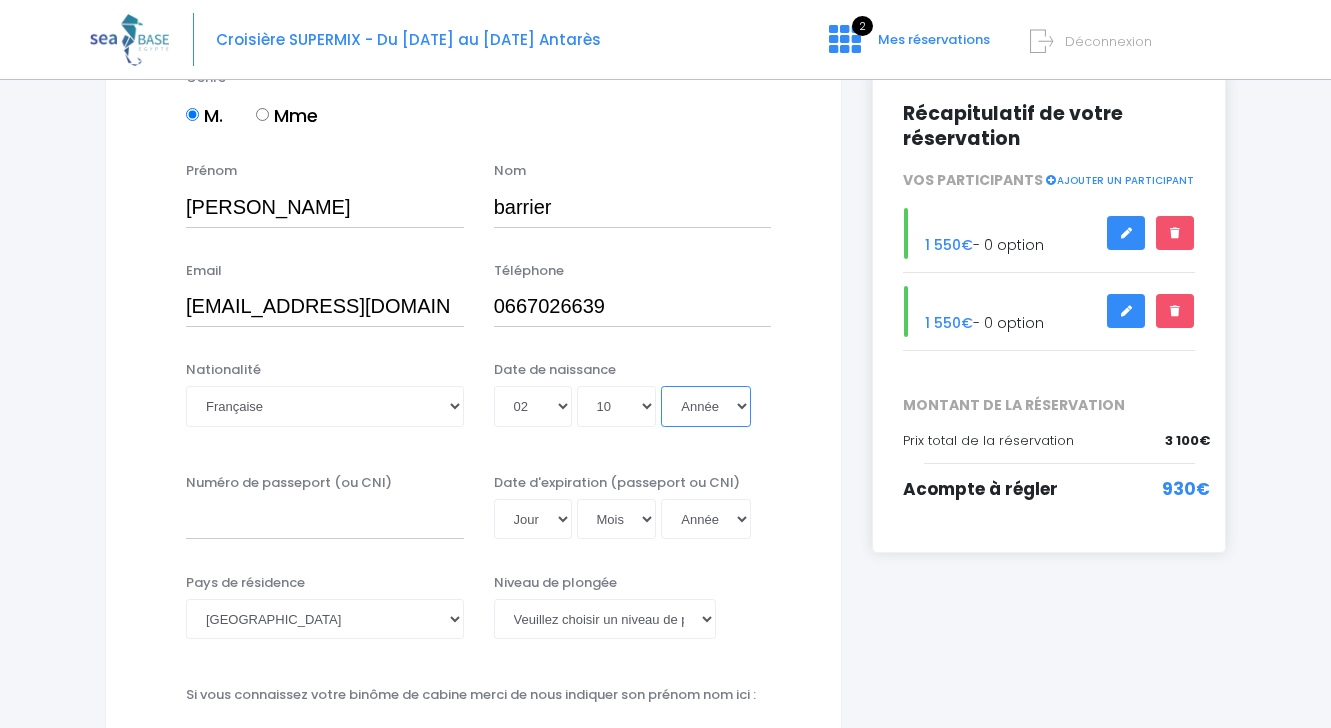 select on "1966" 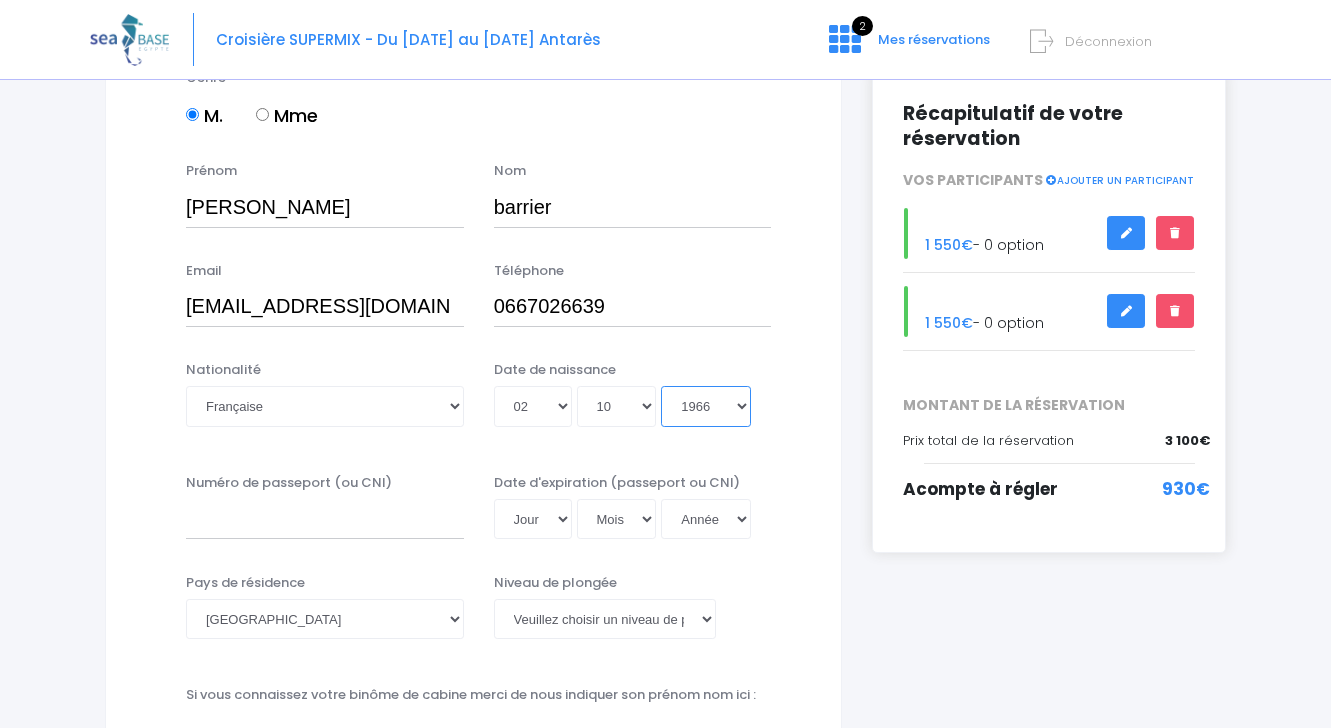 click on "1966" at bounding box center (0, 0) 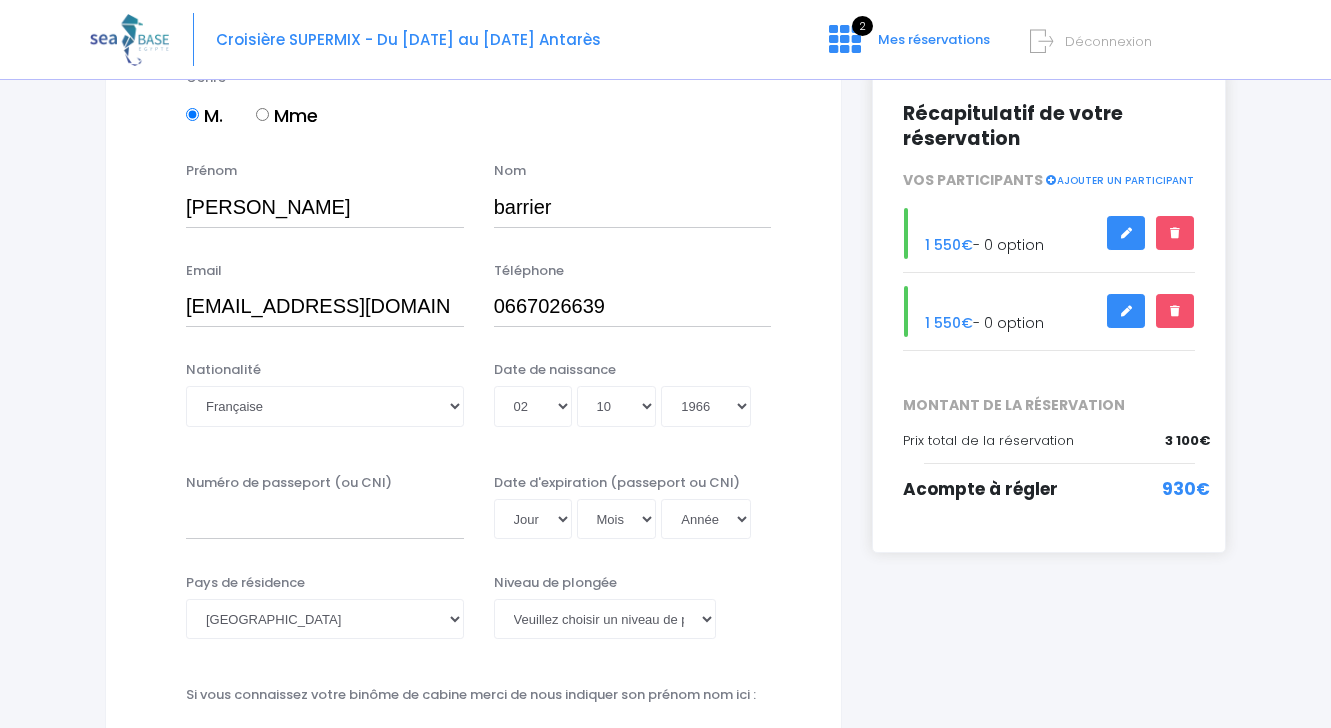 click on "Nationalité
Veuillez choisir une nationalité
Afghane
Albanaise
Algerienne
Allemande
Americaine
Andorrane
Angolaise
Antiguaise et barbudienne Argentine" at bounding box center (473, 406) 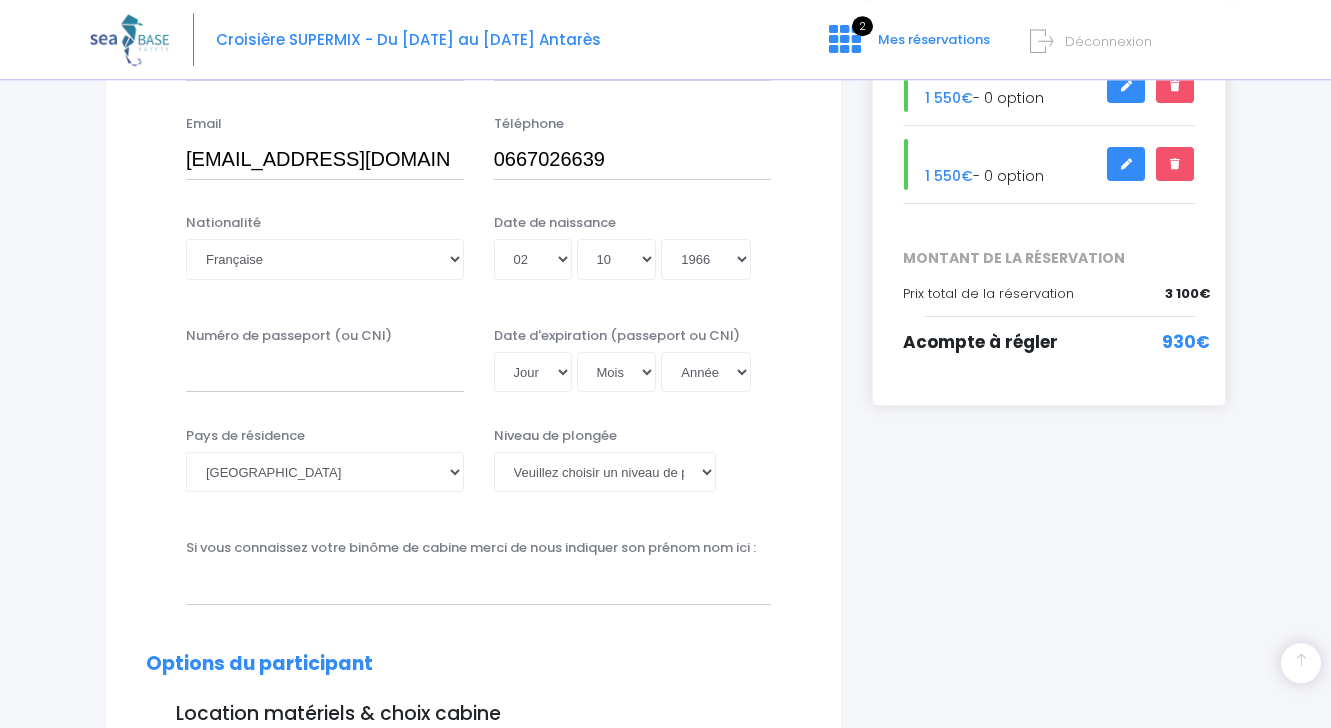 scroll, scrollTop: 450, scrollLeft: 0, axis: vertical 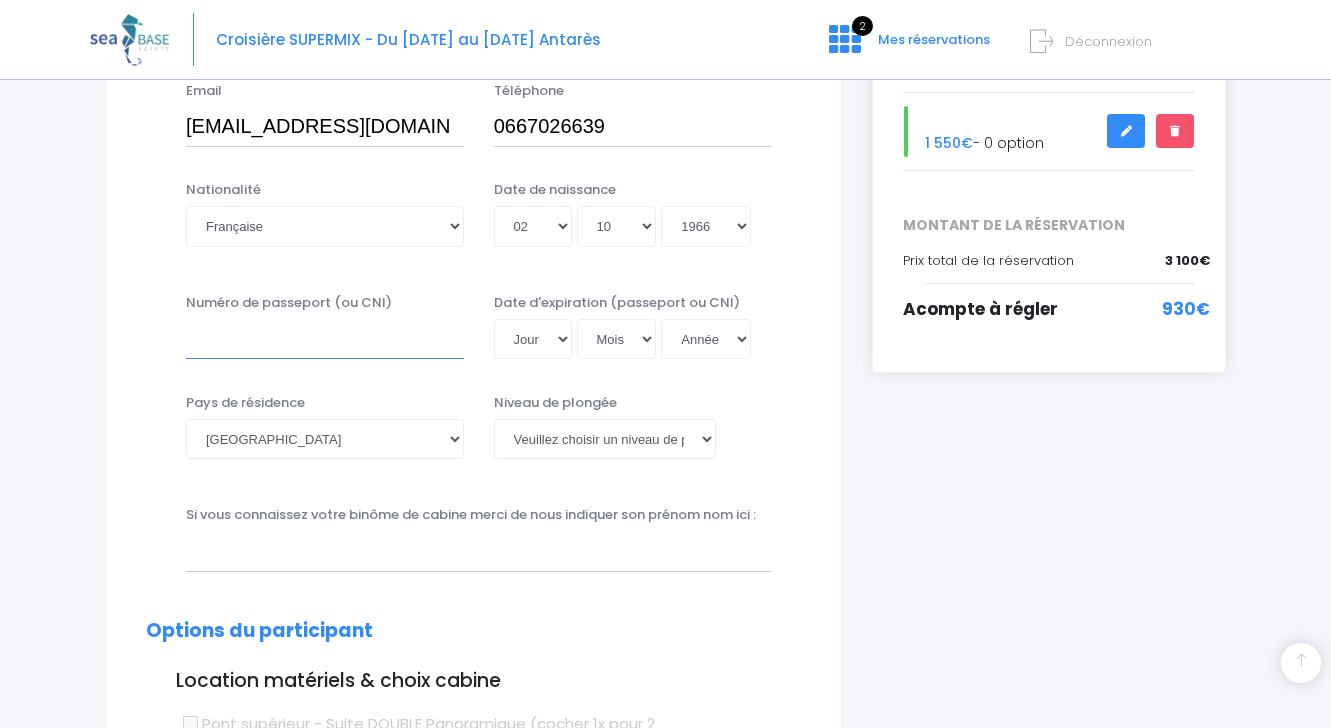 click on "Numéro de passeport (ou CNI)" at bounding box center [325, 339] 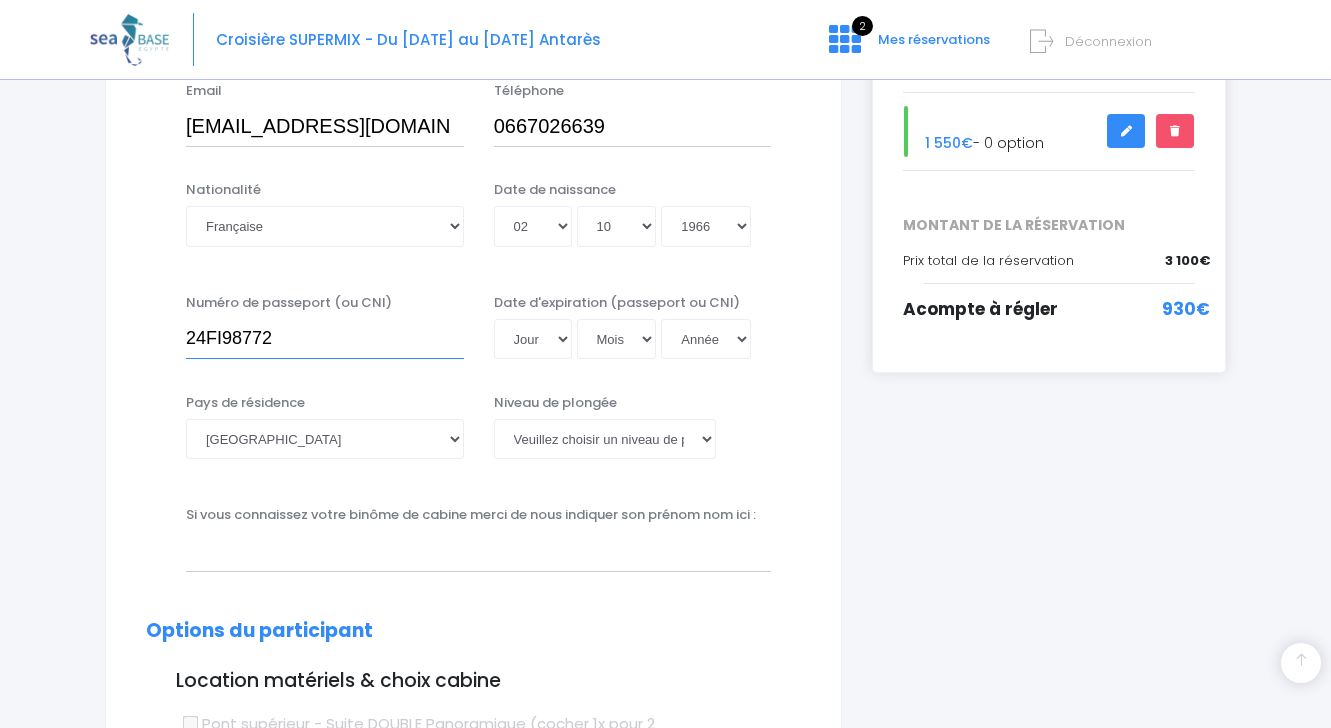 type on "24FI98772" 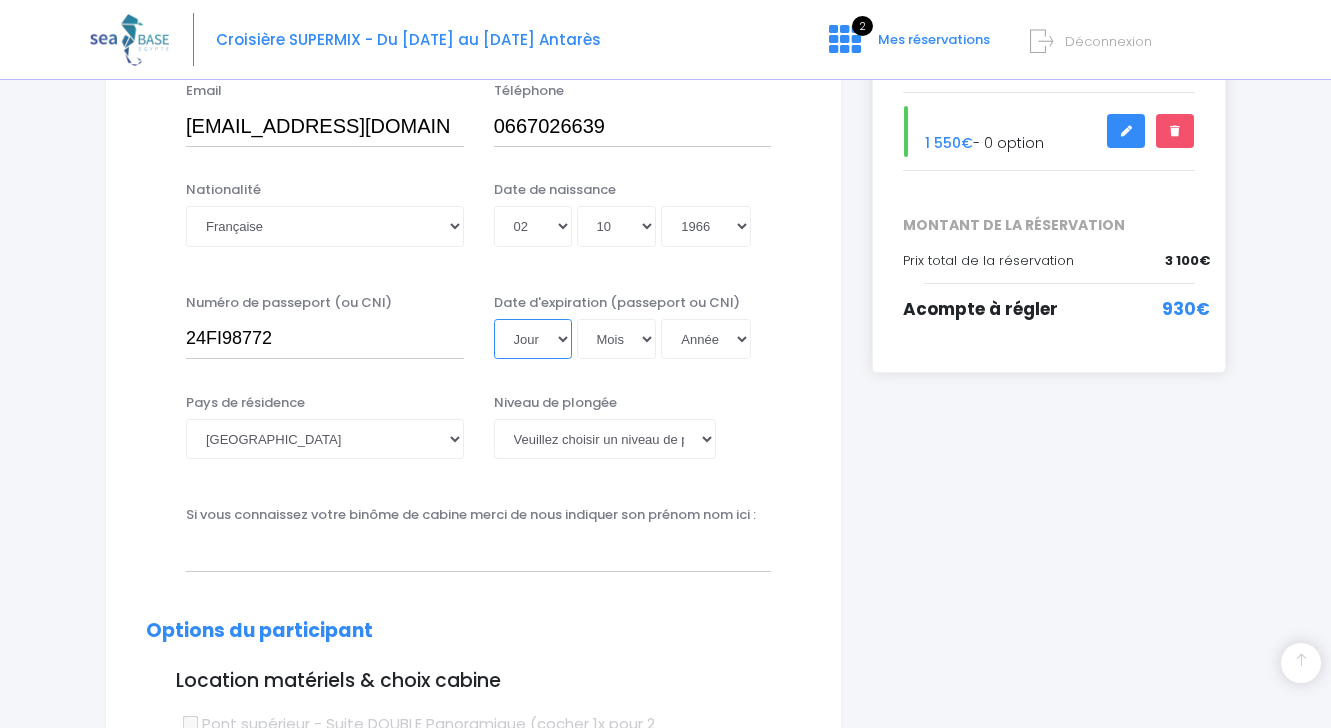 click on "Jour 01 02 03 04 05 06 07 08 09 10 11 12 13 14 15 16 17 18 19 20 21 22 23 24 25 26 27 28 29 30 31" at bounding box center (533, 339) 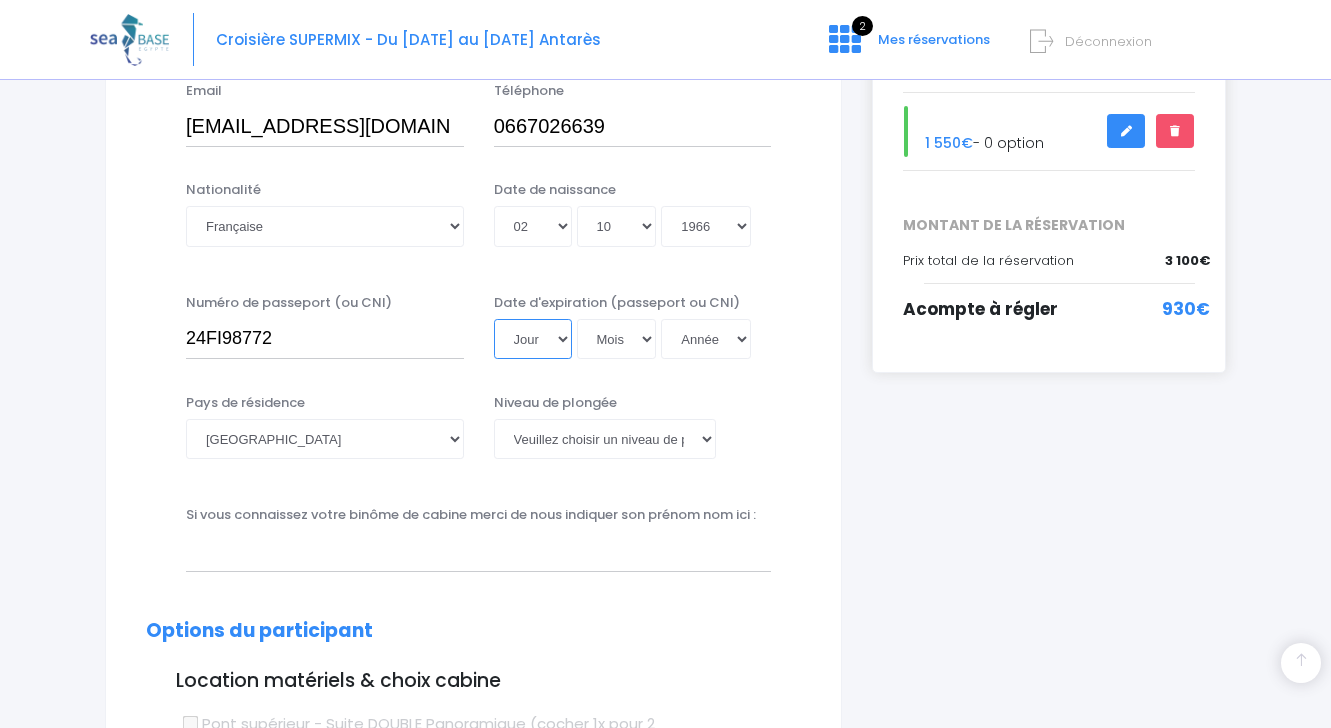 select on "31" 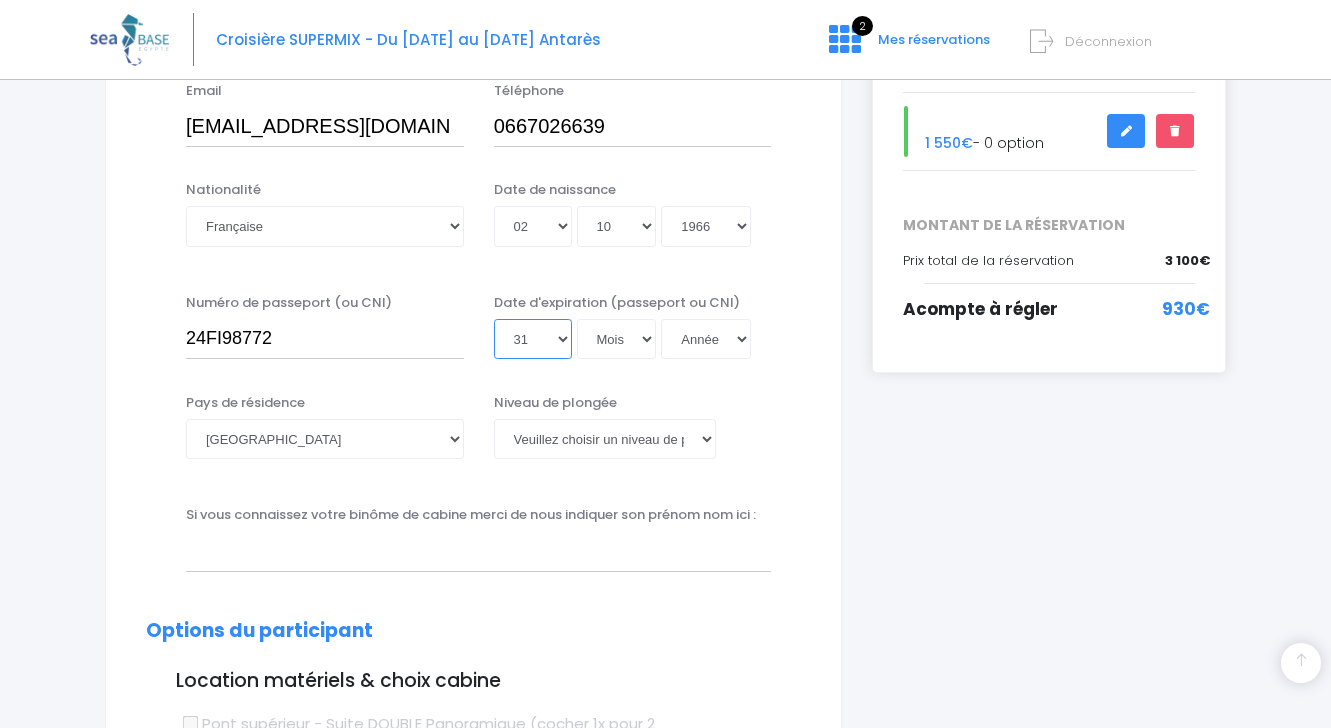 click on "31" at bounding box center (0, 0) 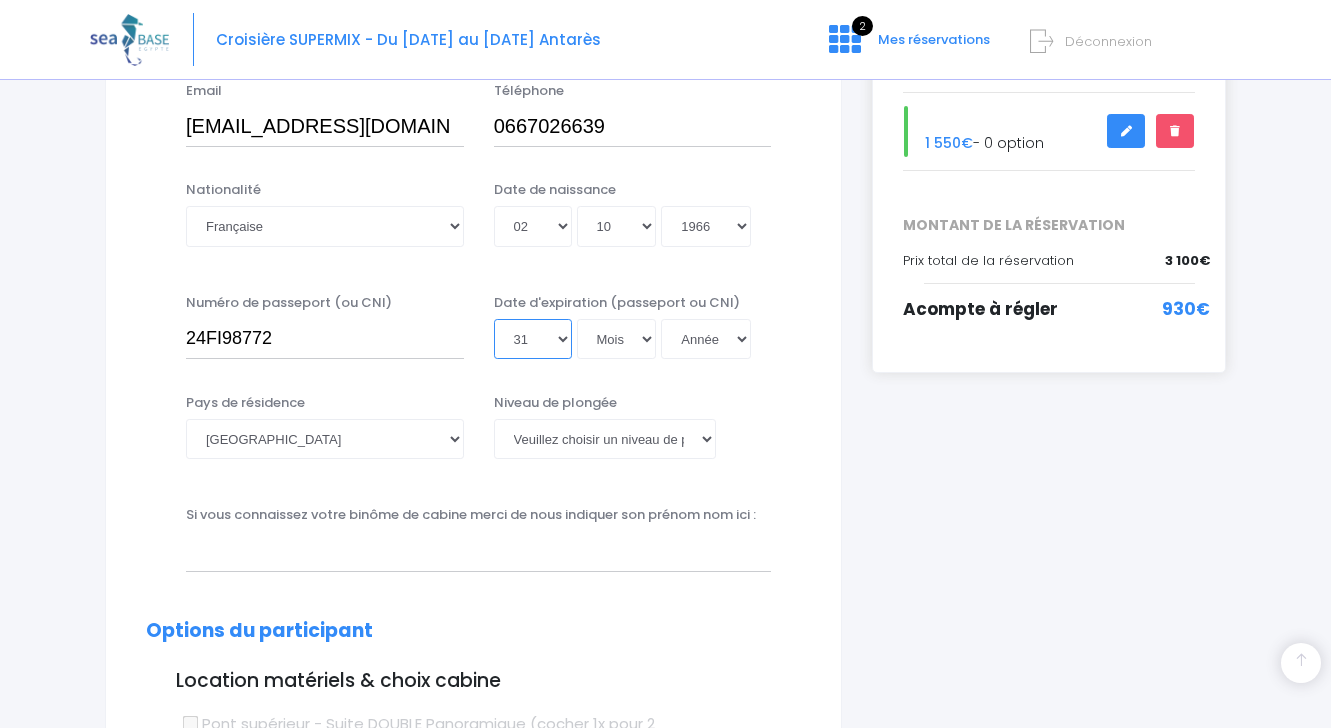 scroll, scrollTop: 540, scrollLeft: 0, axis: vertical 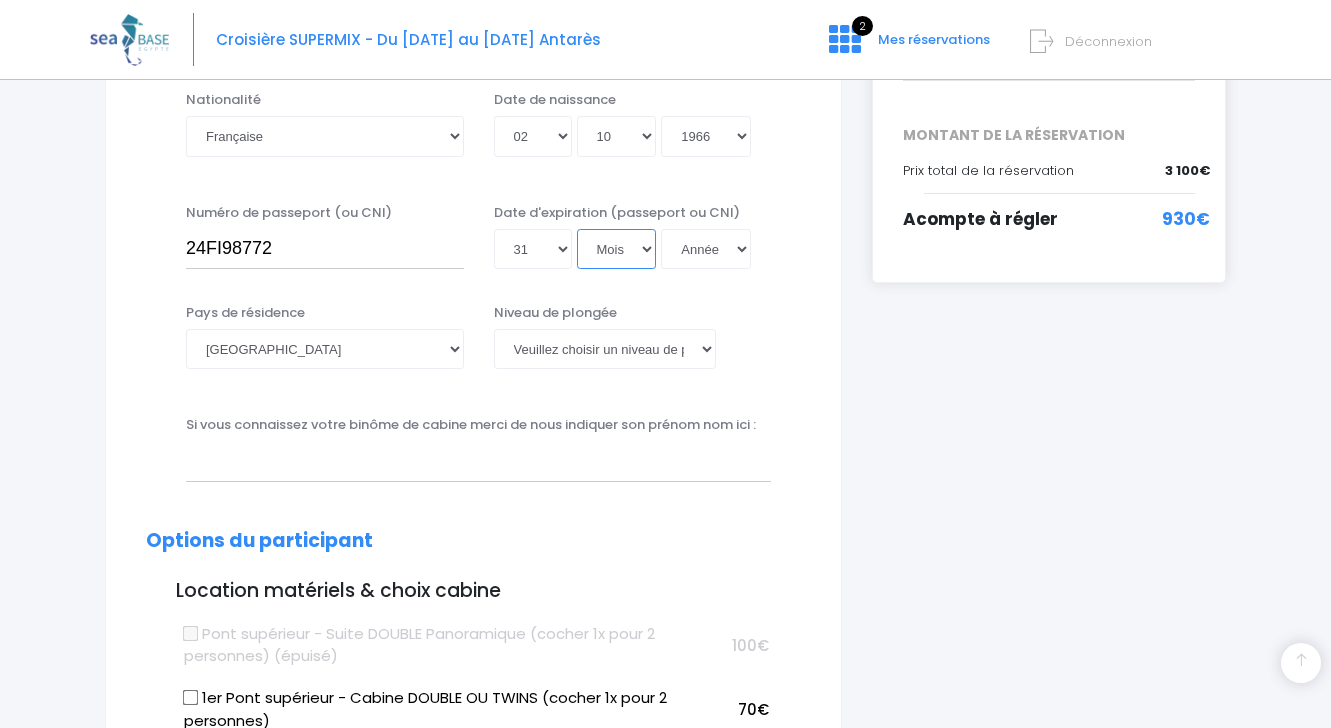 click on "Mois 01 02 03 04 05 06 07 08 09 10 11 12" at bounding box center (617, 249) 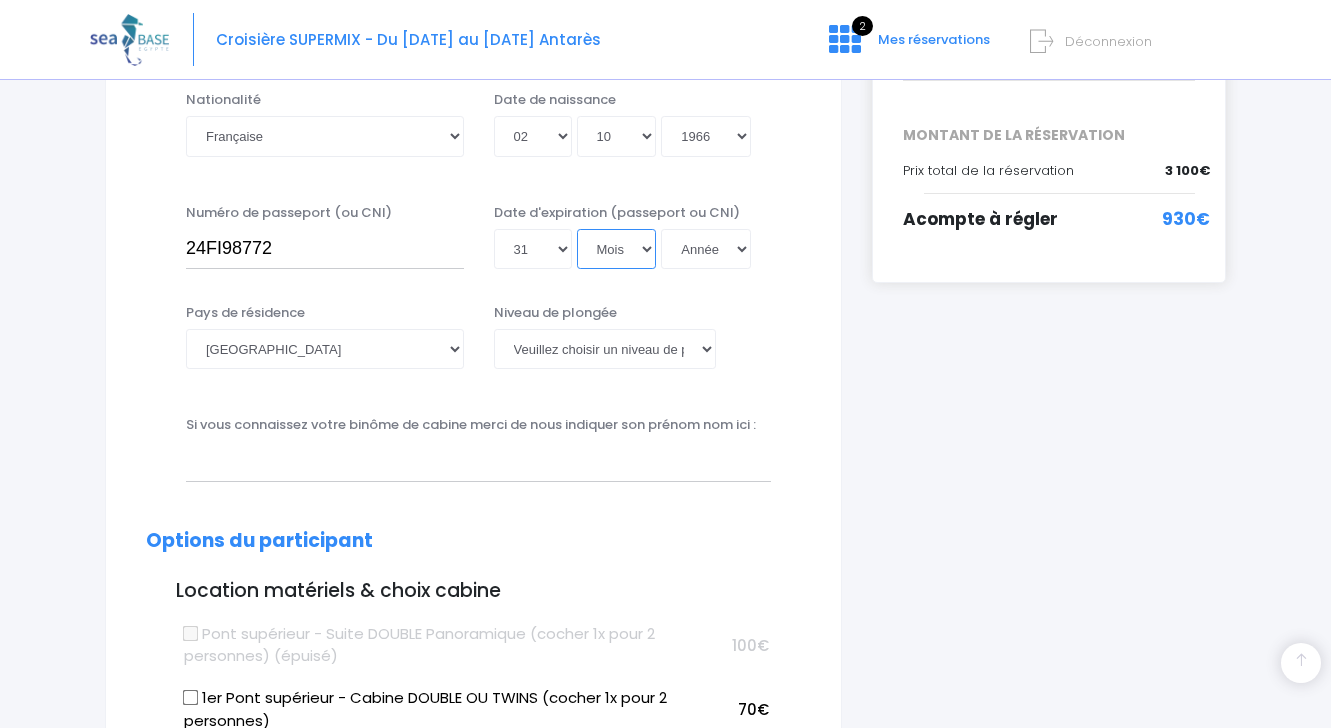 select on "07" 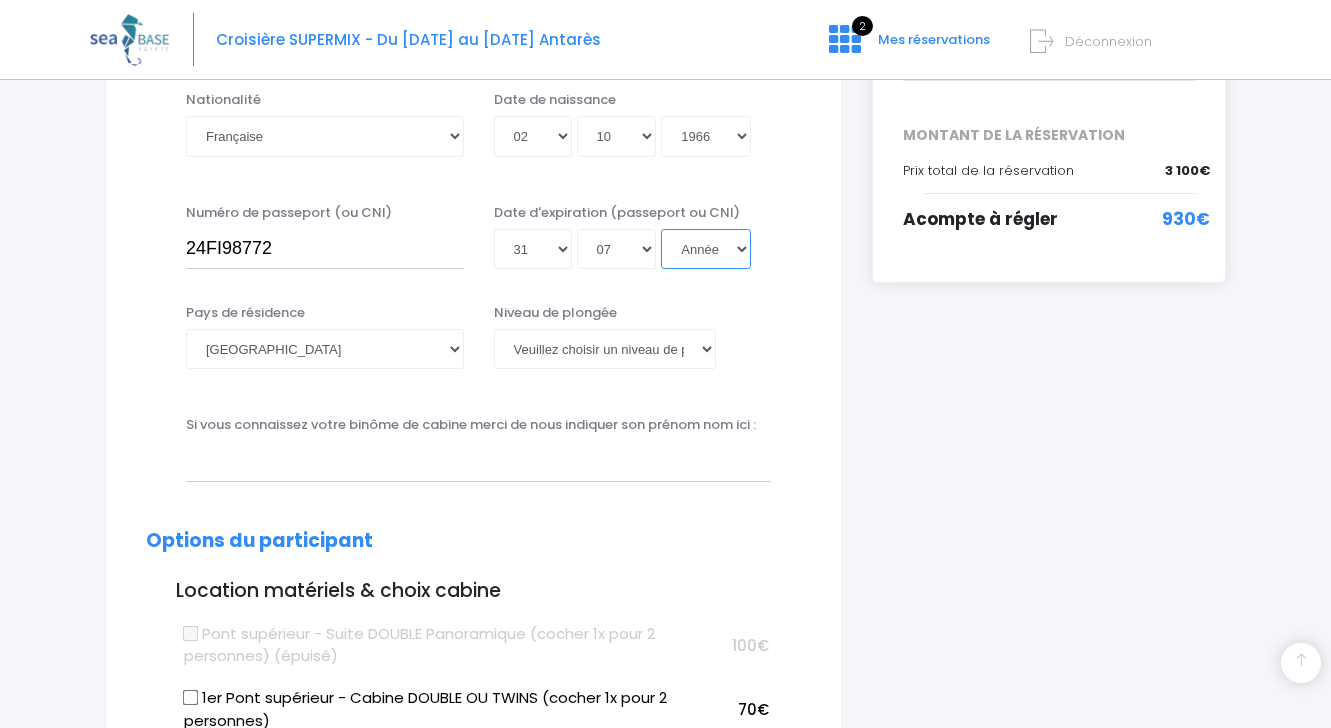 click on "Année 2045 2044 2043 2042 2041 2040 2039 2038 2037 2036 2035 2034 2033 2032 2031 2030 2029 2028 2027 2026 2025 2024 2023 2022 2021 2020 2019 2018 2017 2016 2015 2014 2013 2012 2011 2010 2009 2008 2007 2006 2005 2004 2003 2002 2001 2000 1999 1998 1997 1996 1995 1994 1993 1992 1991 1990 1989 1988 1987 1986 1985 1984 1983 1982 1981 1980 1979 1978 1977 1976 1975 1974 1973 1972 1971 1970 1969 1968 1967 1966 1965 1964 1963 1962 1961 1960 1959 1958 1957 1956 1955 1954 1953 1952 1951 1950 1949 1948 1947 1946 1945 1944 1943 1942 1941 1940 1939 1938 1937 1936 1935 1934 1933 1932 1931 1930 1929 1928 1927 1926 1925 1924 1923 1922 1921 1920 1919 1918 1917 1916 1915 1914 1913 1912 1911 1910 1909 1908 1907 1906 1905 1904 1903 1902 1901 1900" at bounding box center [706, 249] 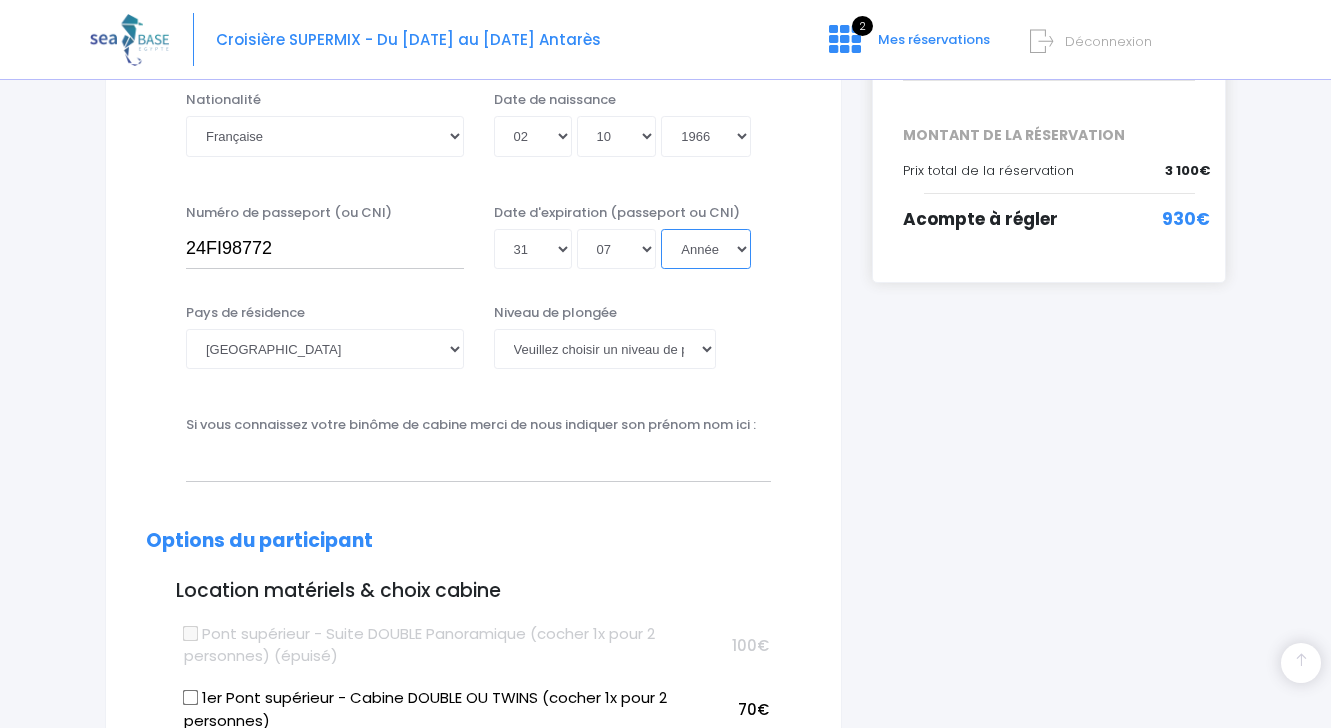 select on "2034" 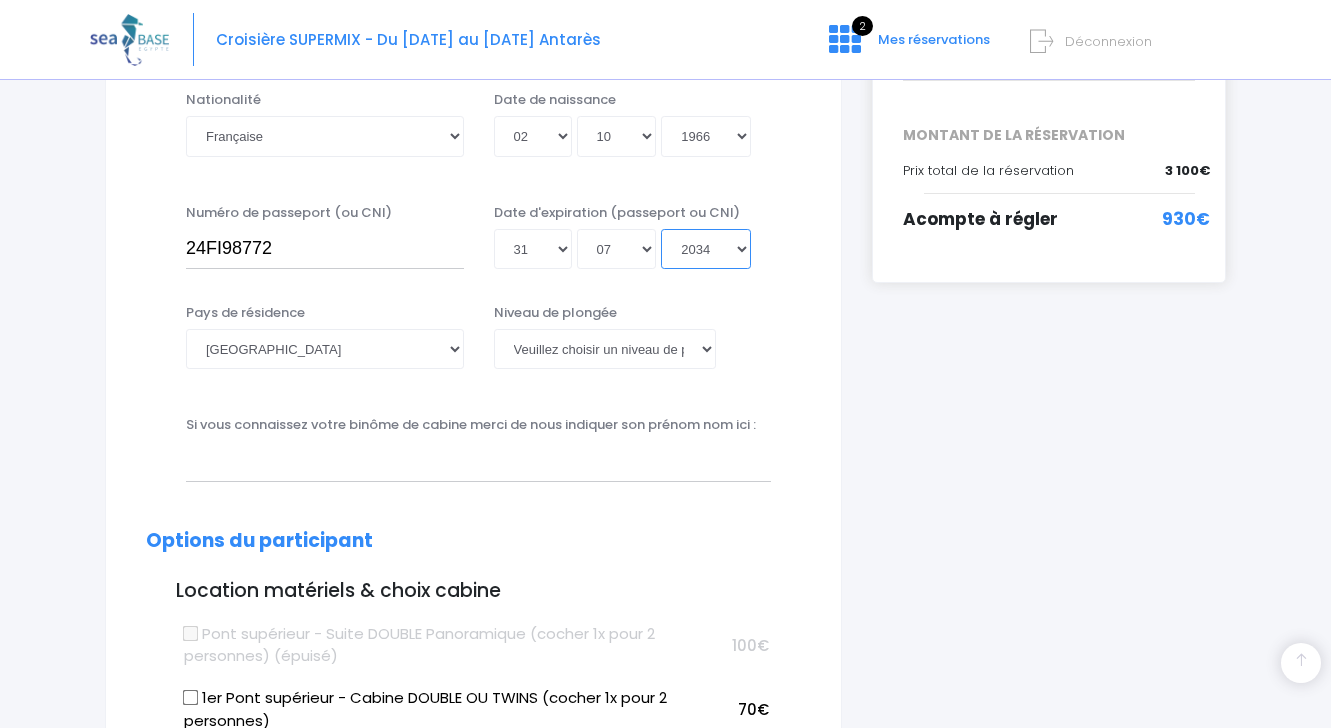 click on "2034" at bounding box center [0, 0] 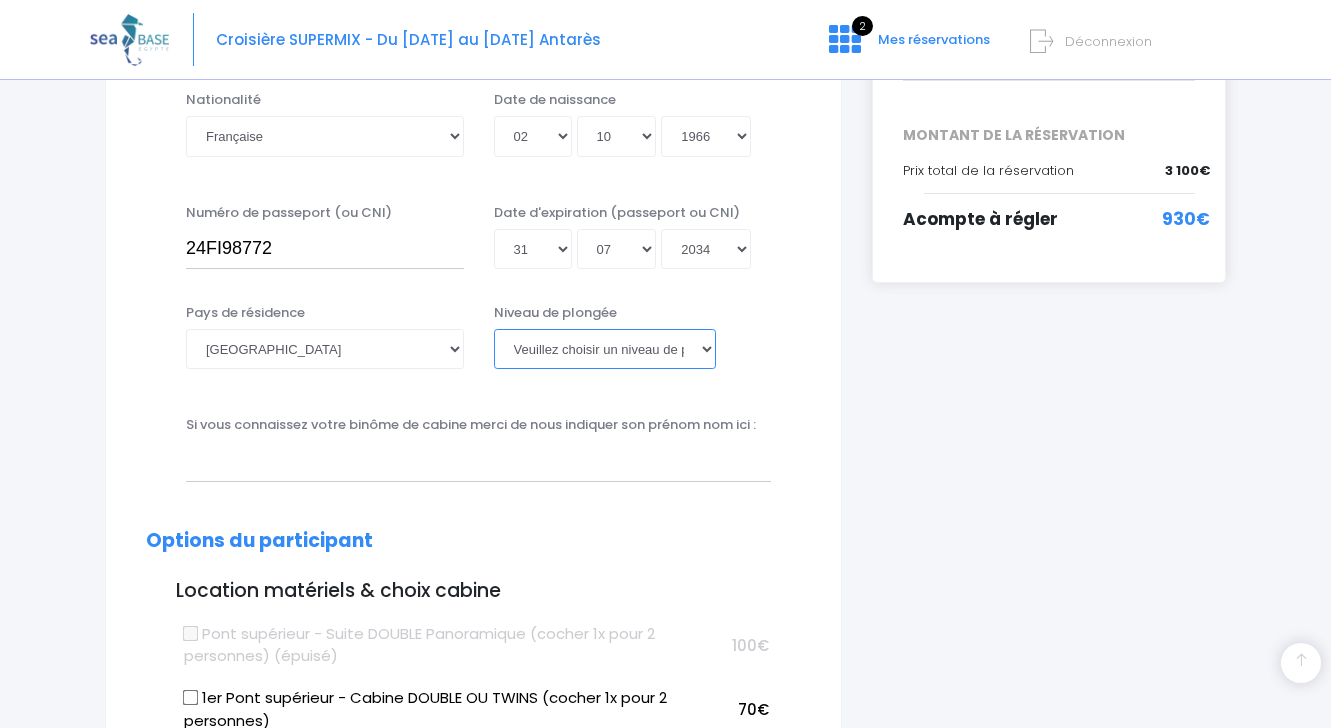 click on "Veuillez choisir un niveau de plongée
Non plongeur
Junior OW diver
Adventure OW diver
Open Water diver
Advanced OW diver
Deep diver
Rescue diver
Dive Master
Instructeur
MSDT
IDC Staff
Master instructeur
Course Director
N1
N2
N3
N4 PA40 MF1 MF2 PE40 Autre" at bounding box center [605, 349] 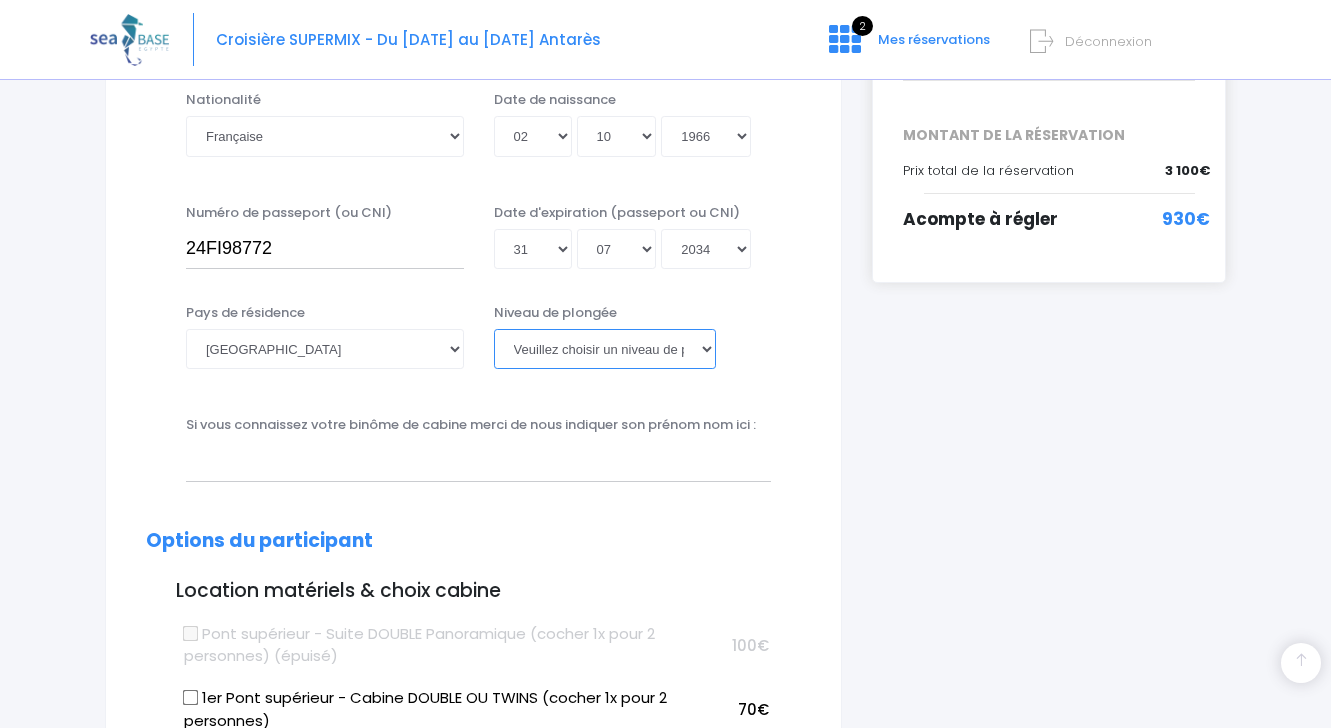 select on "MF1" 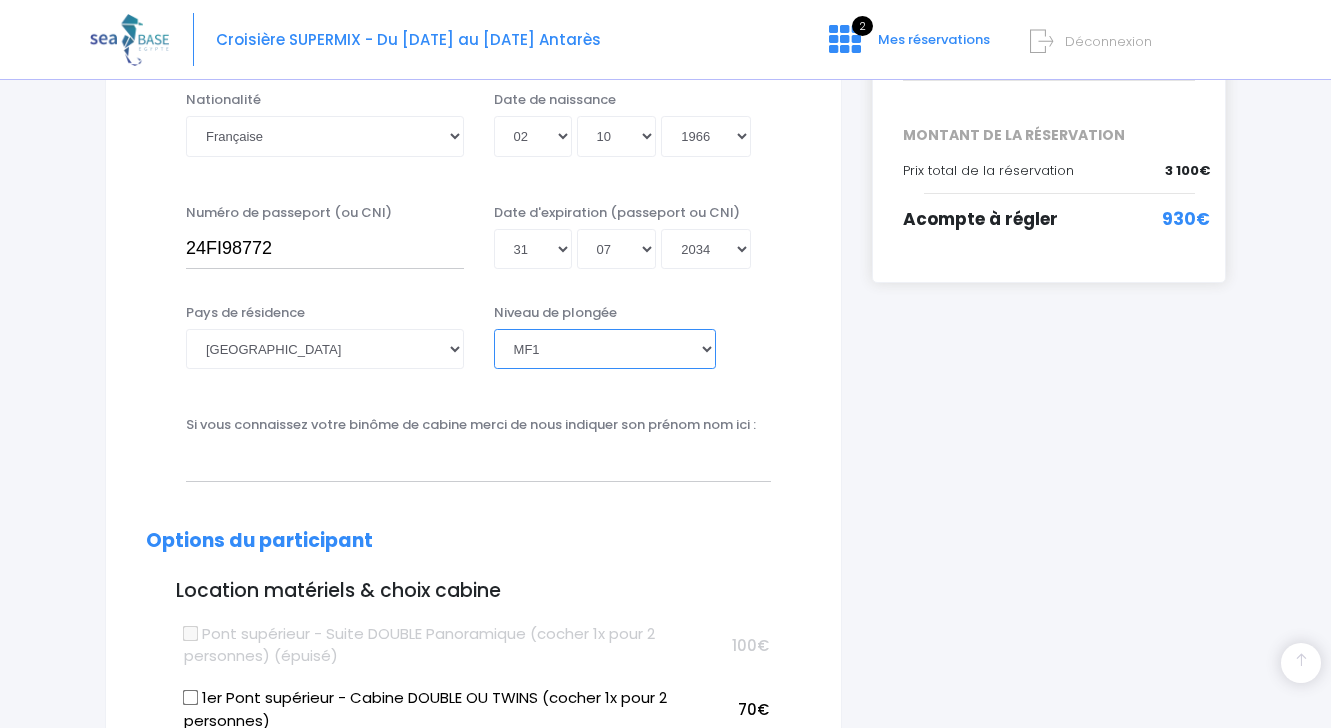 click on "MF1" at bounding box center [0, 0] 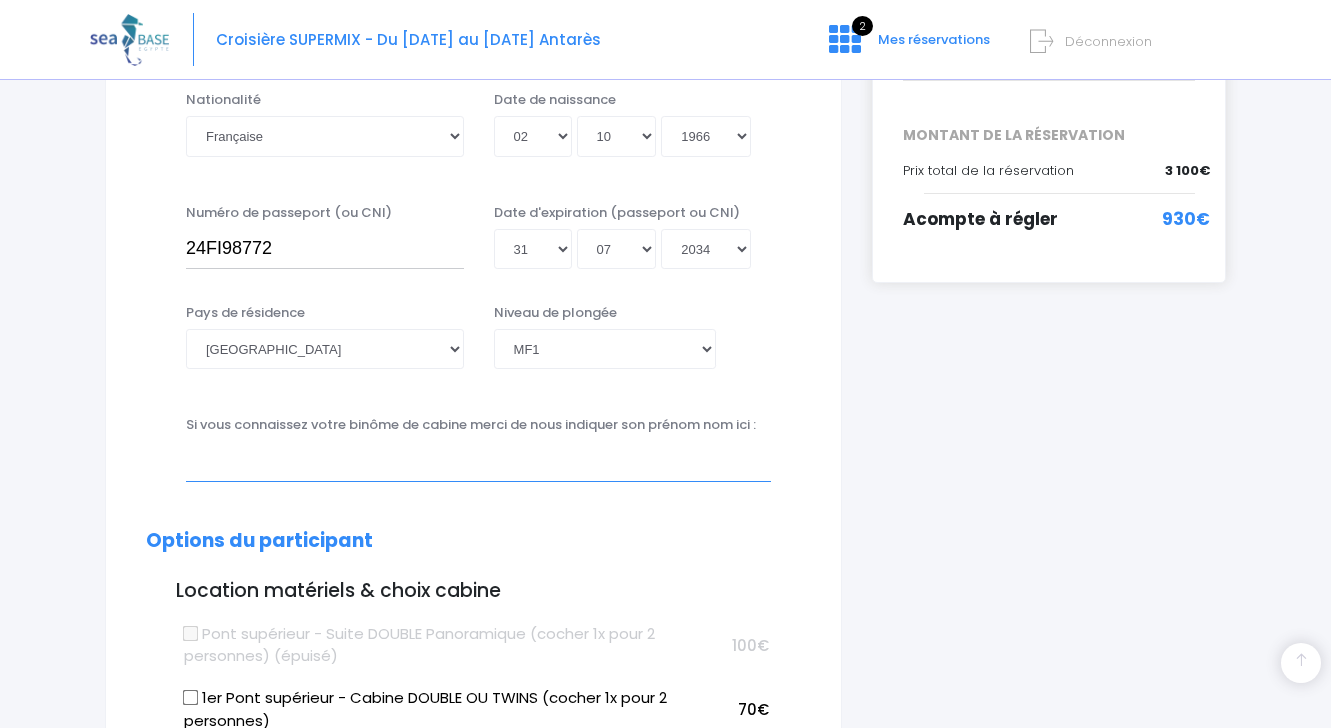 click at bounding box center (478, 461) 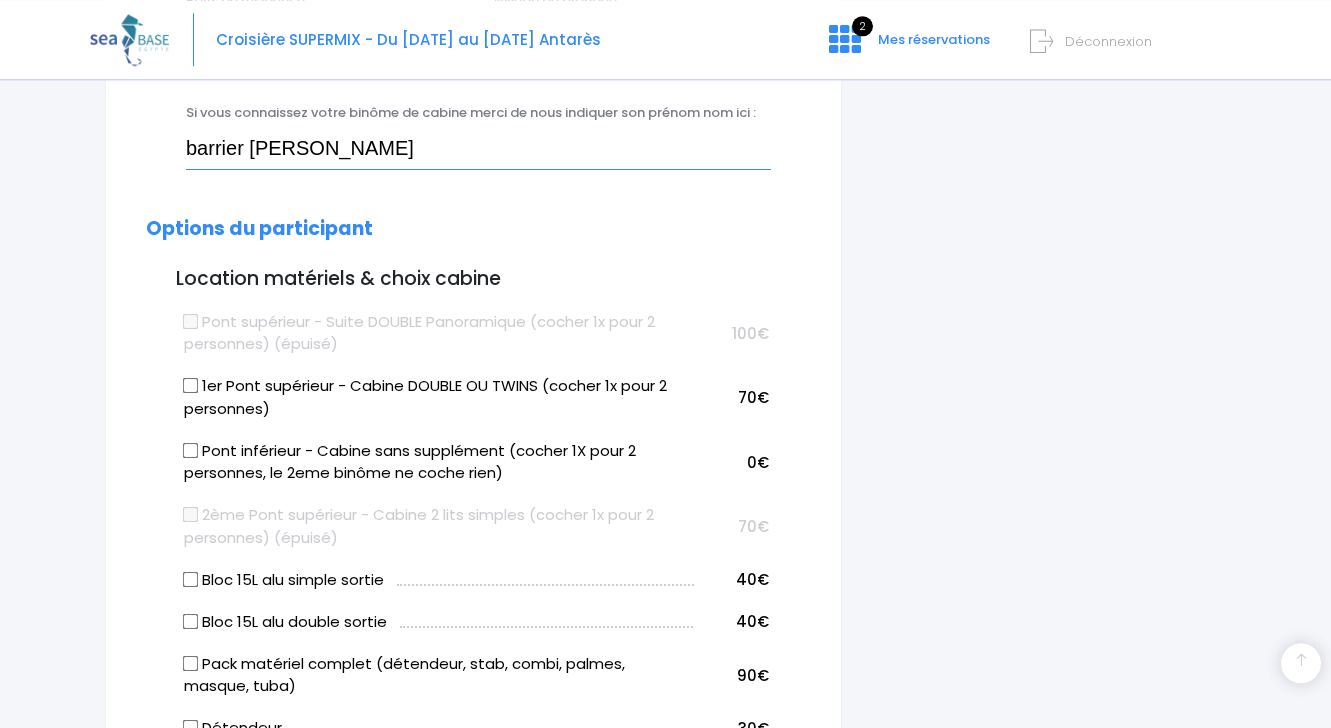 scroll, scrollTop: 900, scrollLeft: 0, axis: vertical 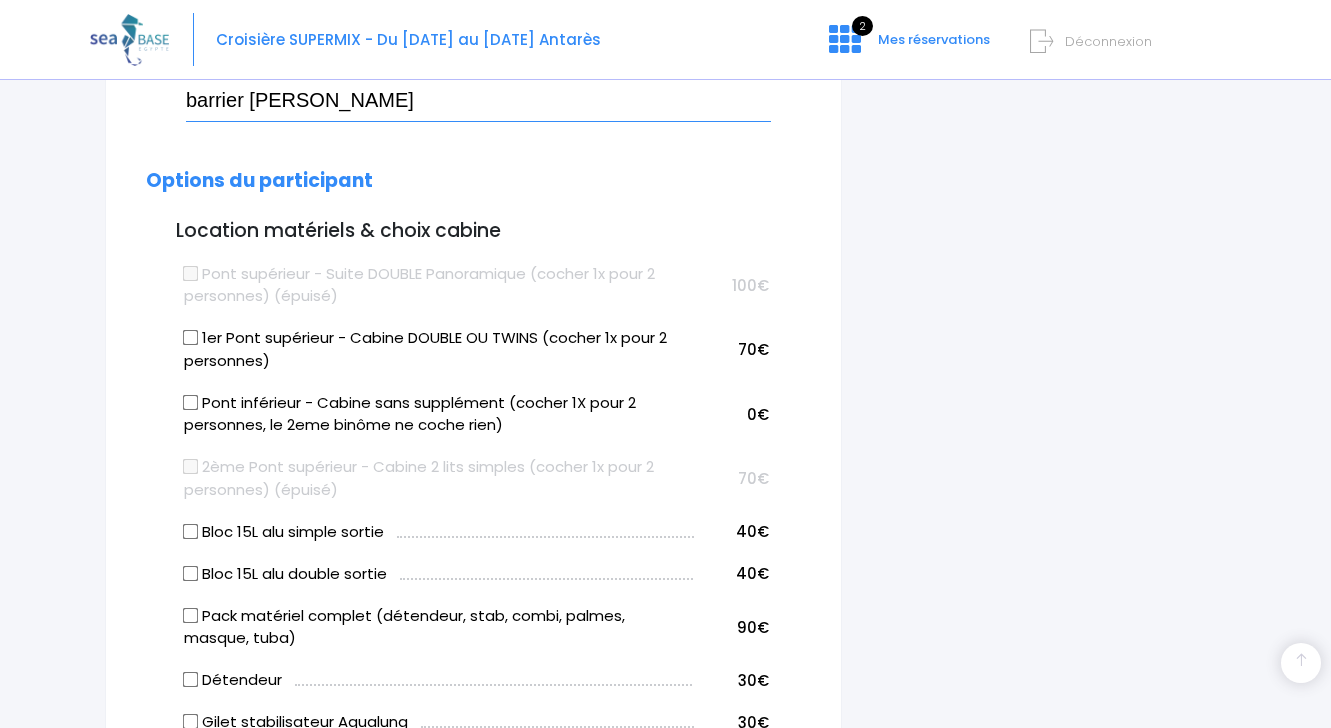 type on "barrier céline" 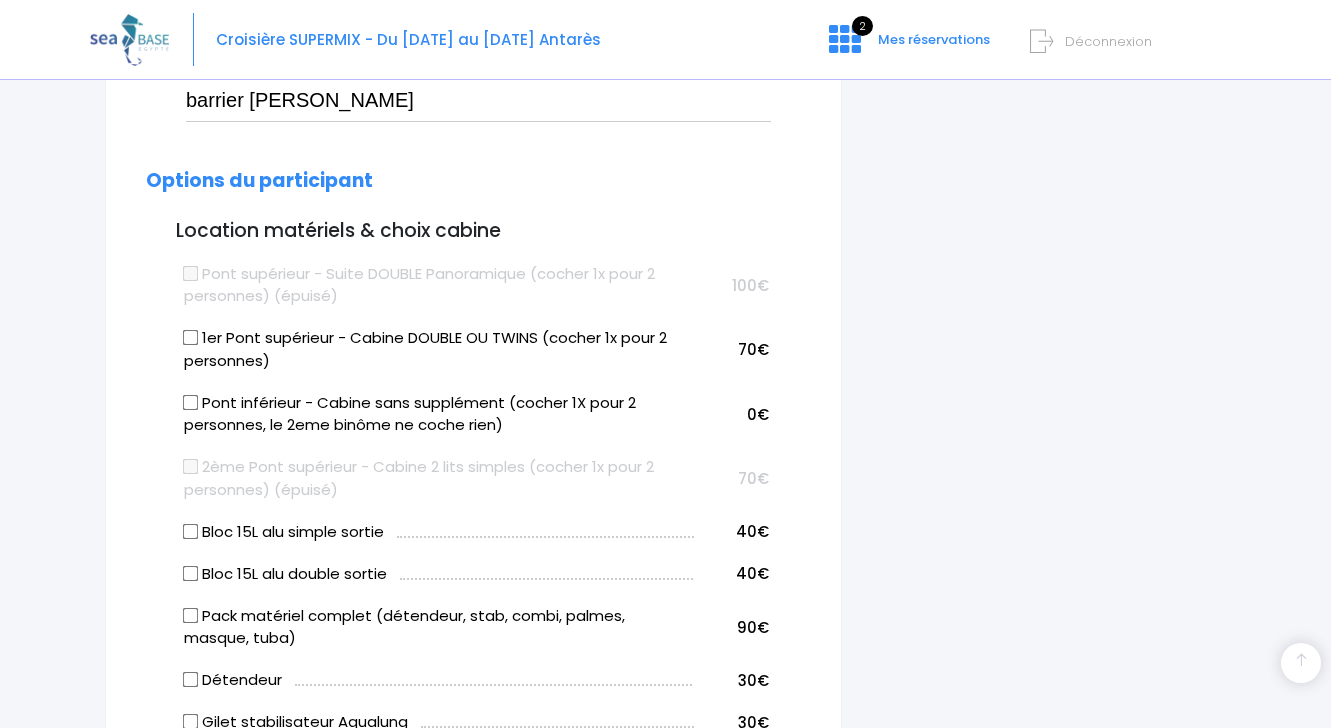 click on "1er Pont supérieur - Cabine DOUBLE OU TWINS (cocher 1x pour 2 personnes)" at bounding box center [190, 338] 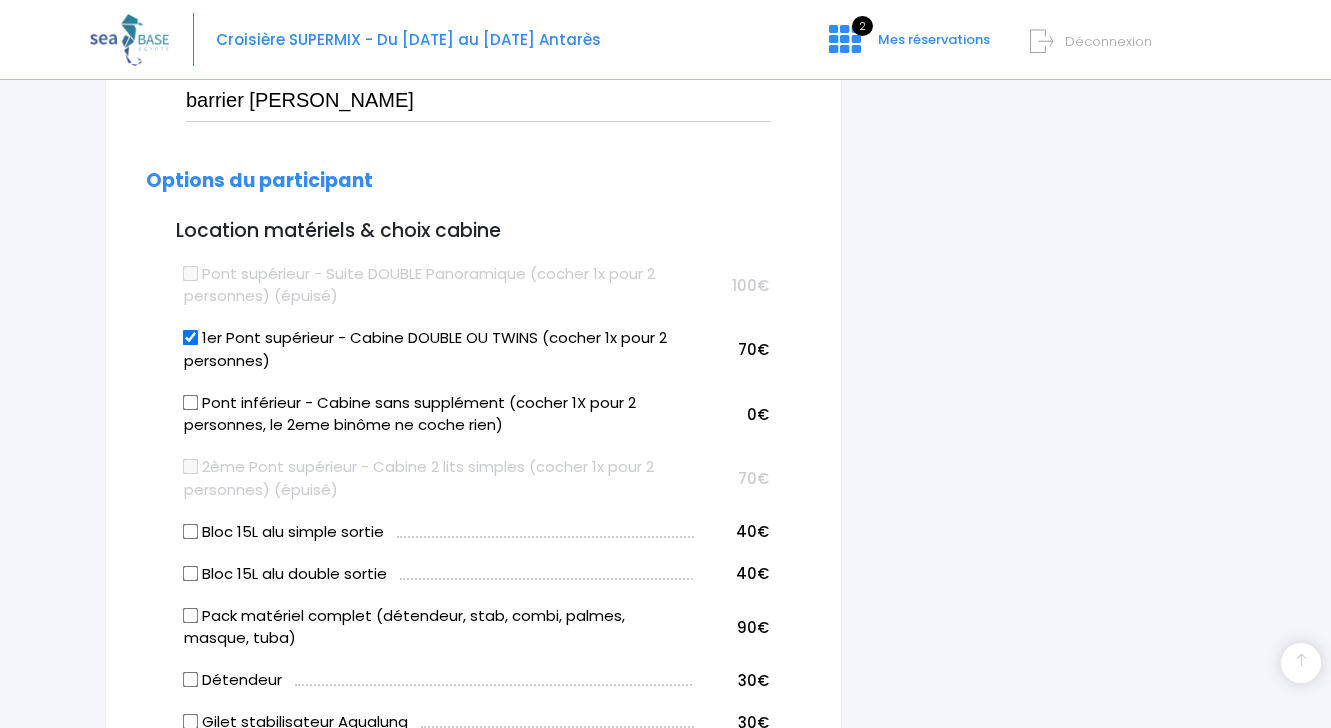 click on "1er Pont supérieur - Cabine DOUBLE OU TWINS (cocher 1x pour 2 personnes)" at bounding box center [190, 338] 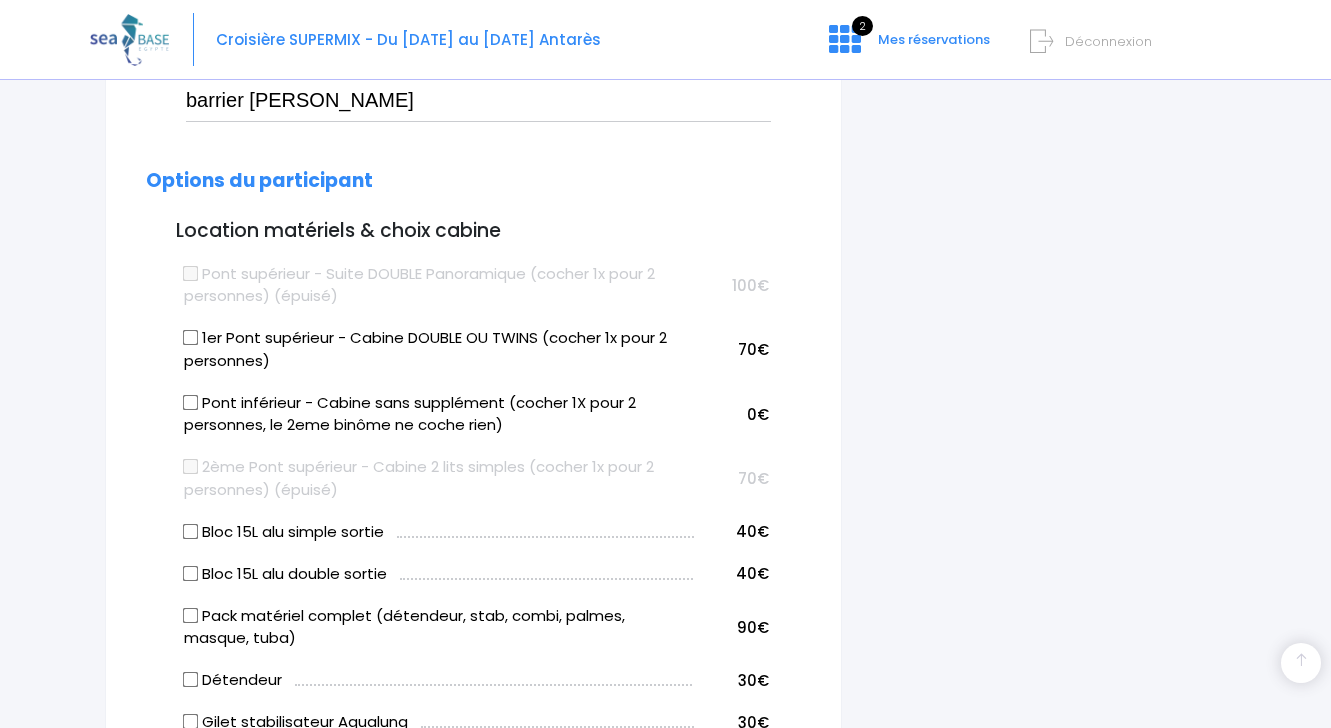 click on "1er Pont supérieur - Cabine DOUBLE OU TWINS (cocher 1x pour 2 personnes)" at bounding box center [190, 338] 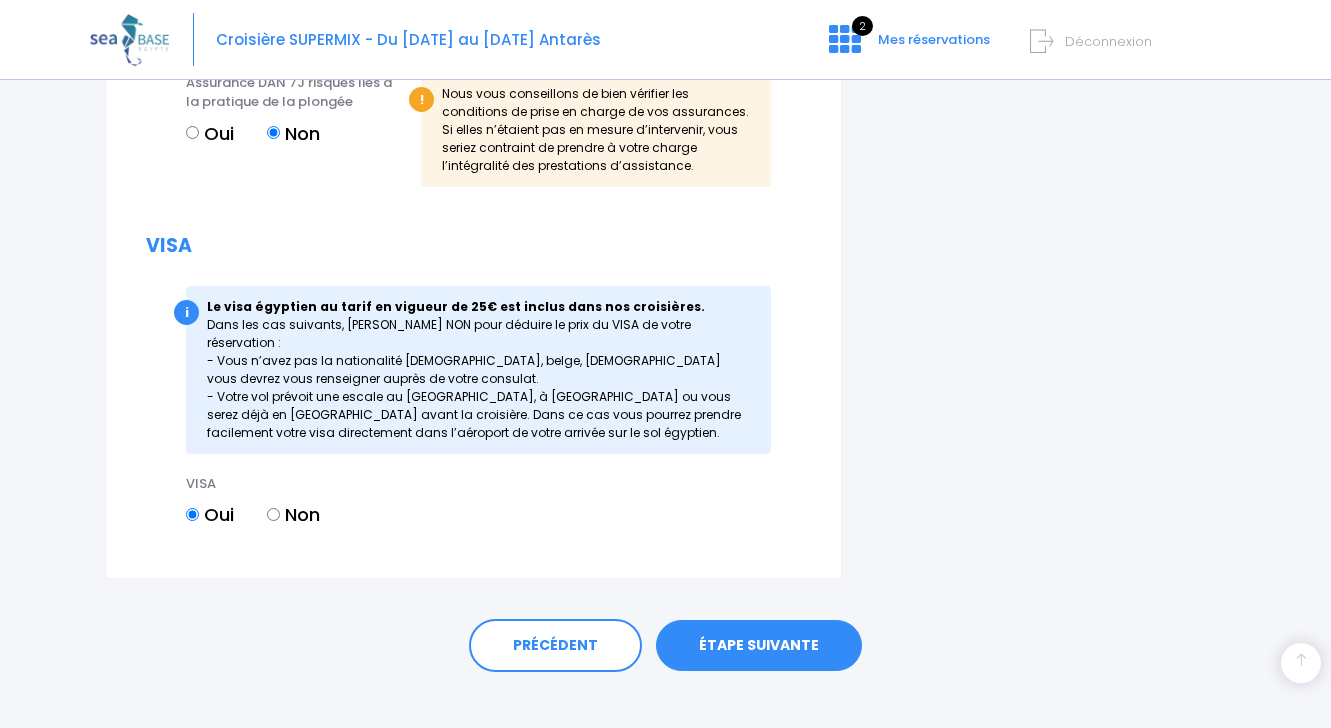 scroll, scrollTop: 2355, scrollLeft: 0, axis: vertical 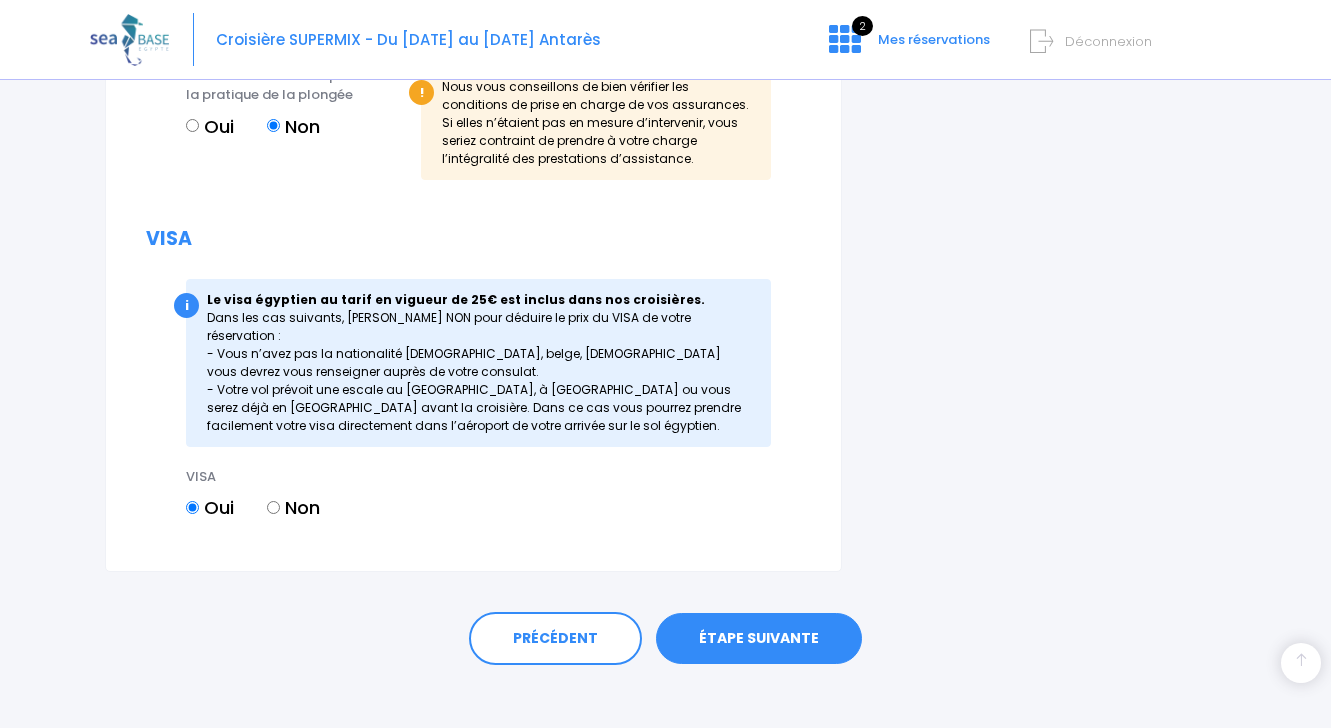 click on "ÉTAPE SUIVANTE" at bounding box center [759, 639] 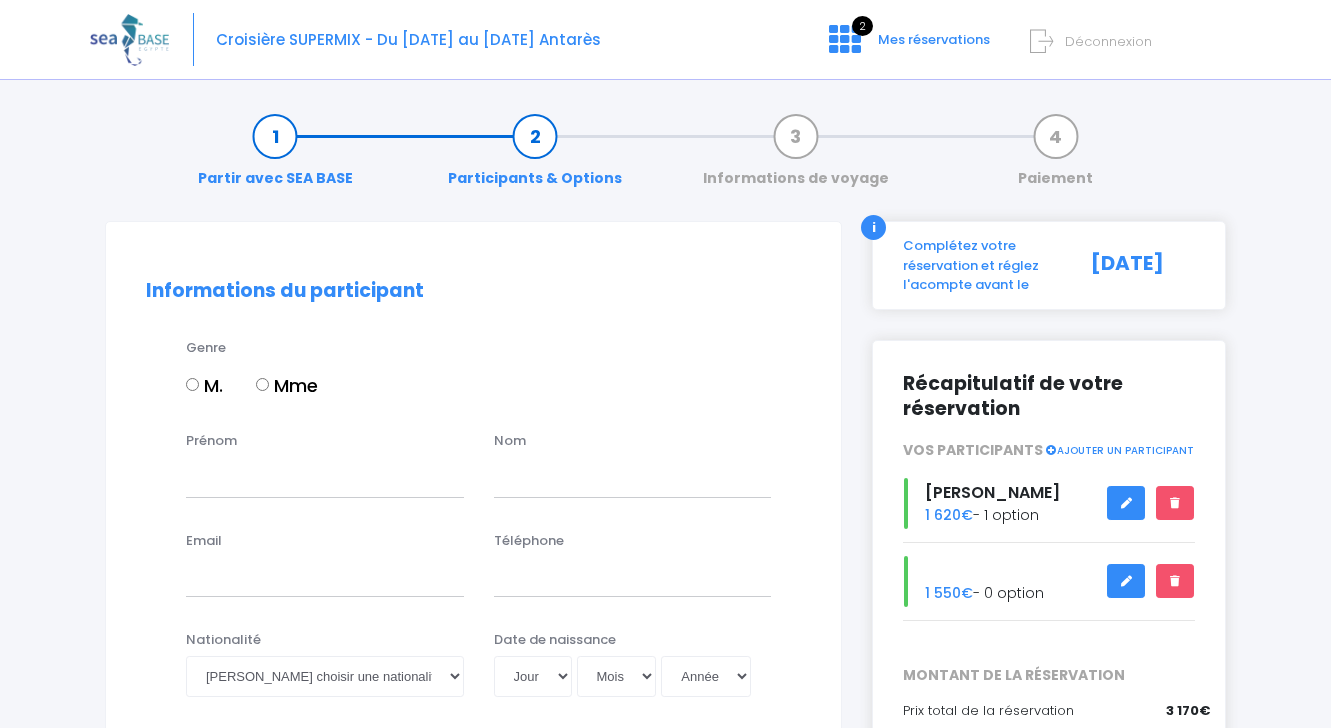 scroll, scrollTop: 0, scrollLeft: 0, axis: both 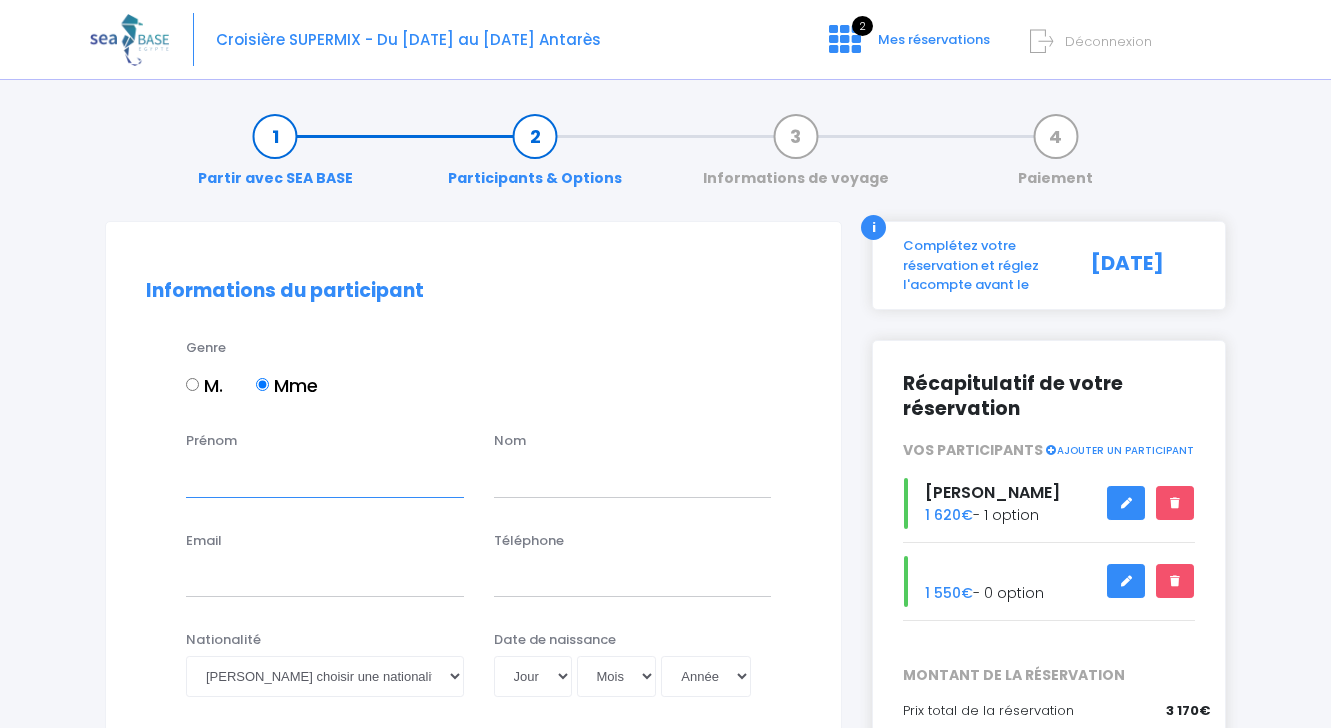 click on "Prénom" at bounding box center (325, 477) 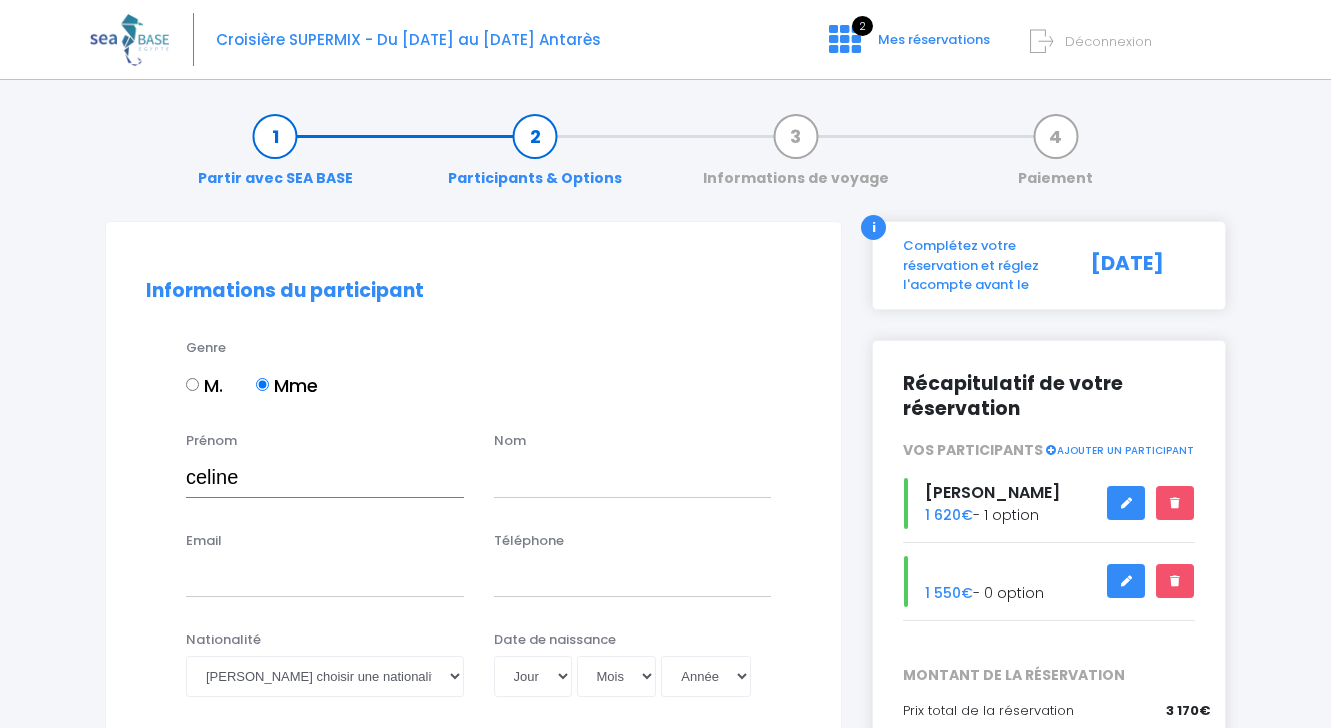 type on "celine" 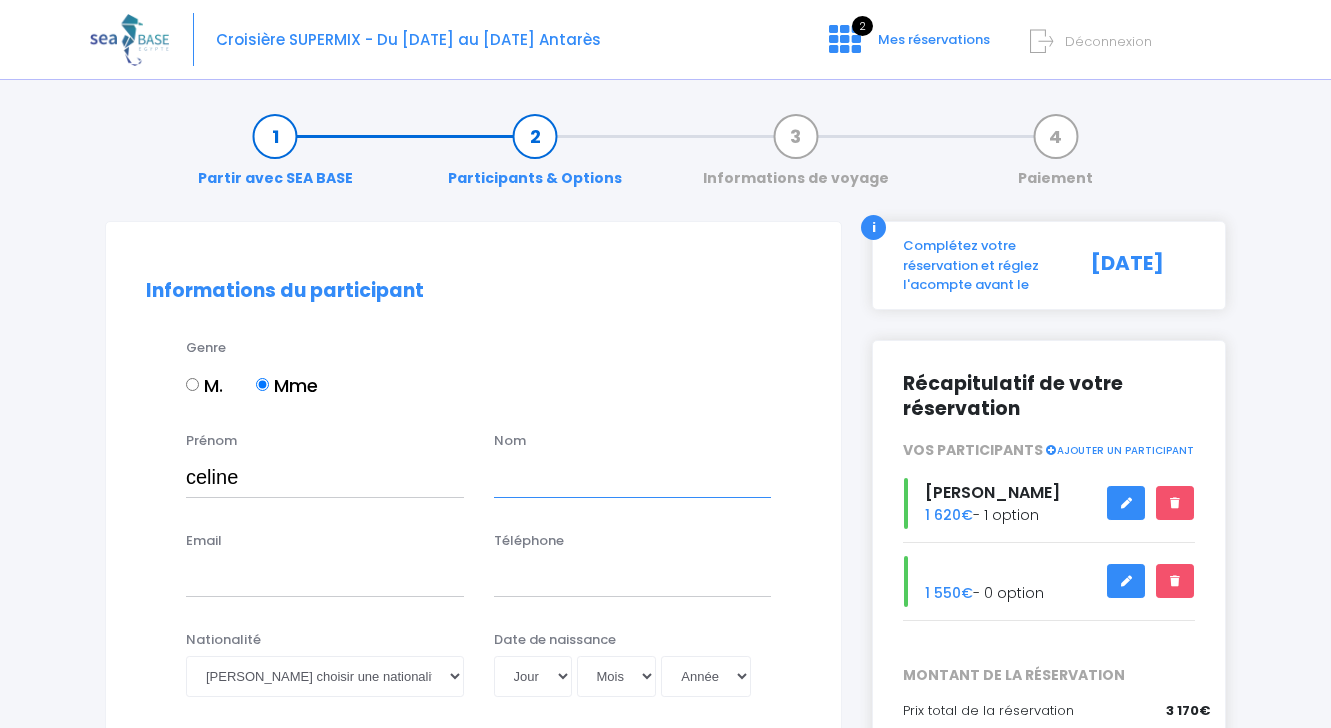 click at bounding box center [633, 477] 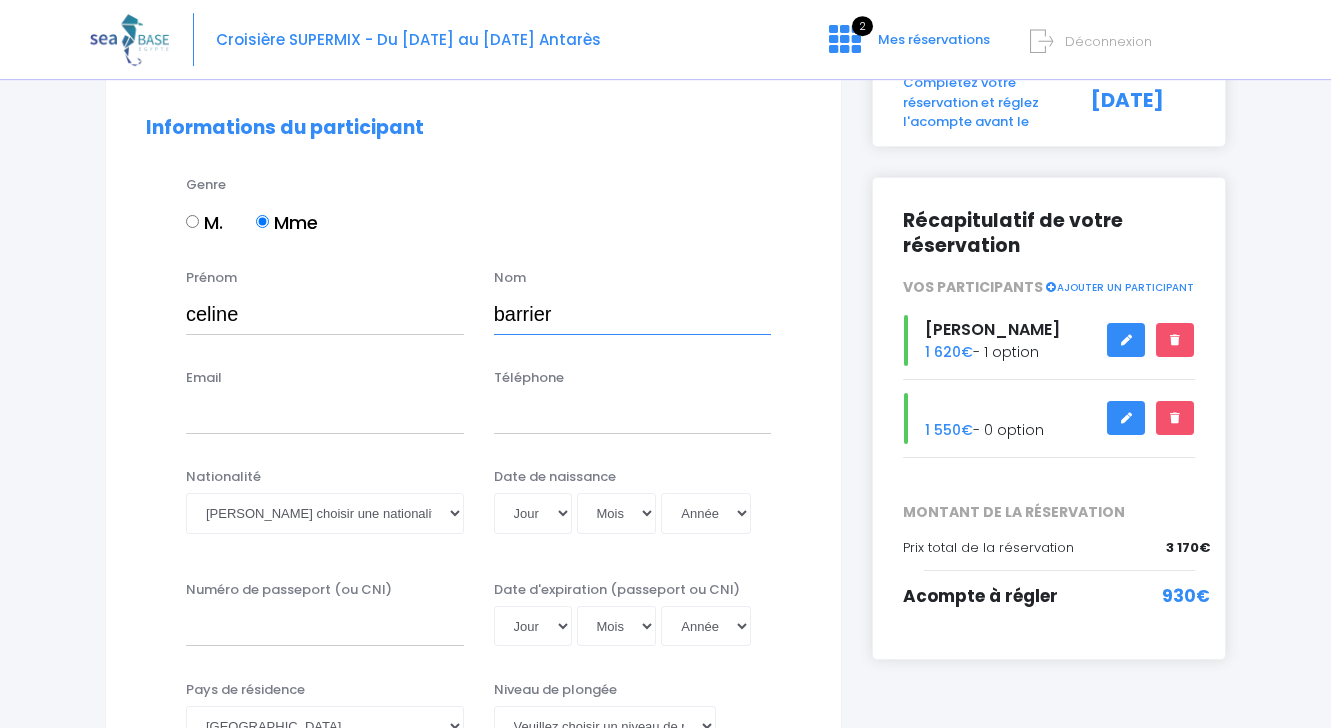 scroll, scrollTop: 180, scrollLeft: 0, axis: vertical 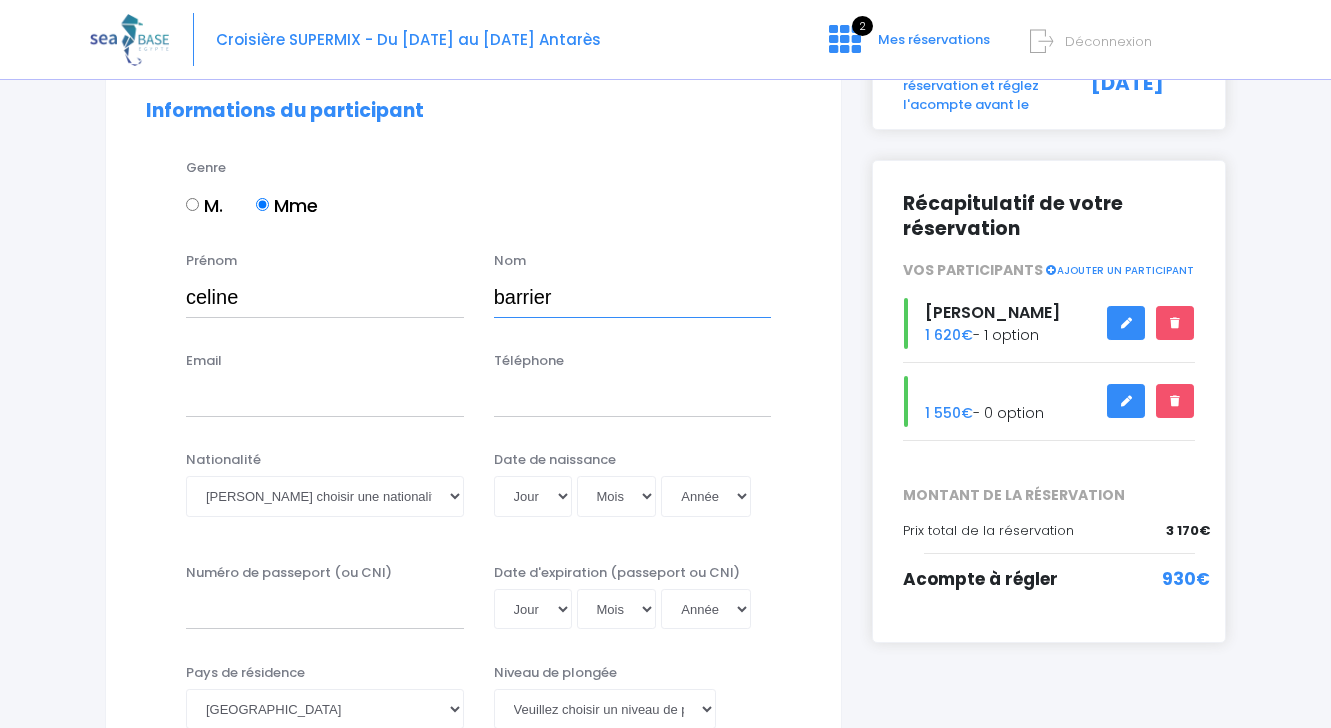 type on "barrier" 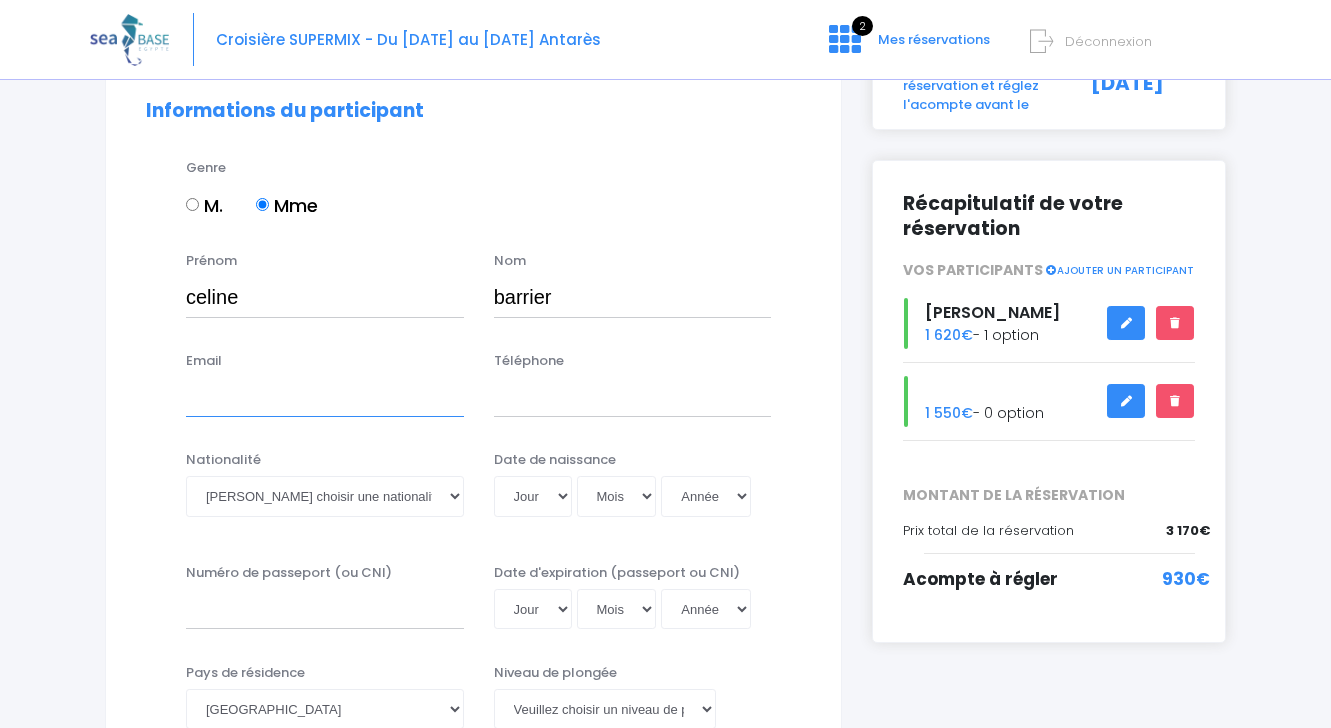 click on "Email" at bounding box center (325, 397) 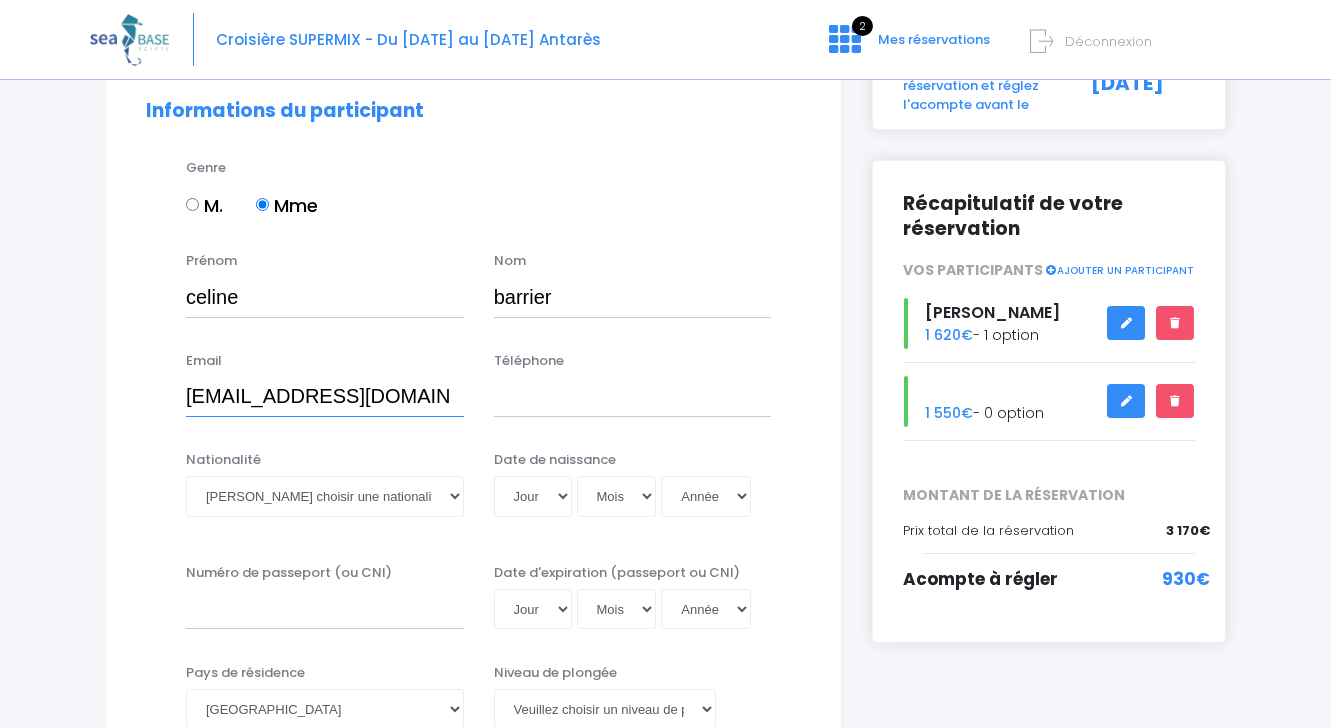 type on "celine13_@hotmail.fr" 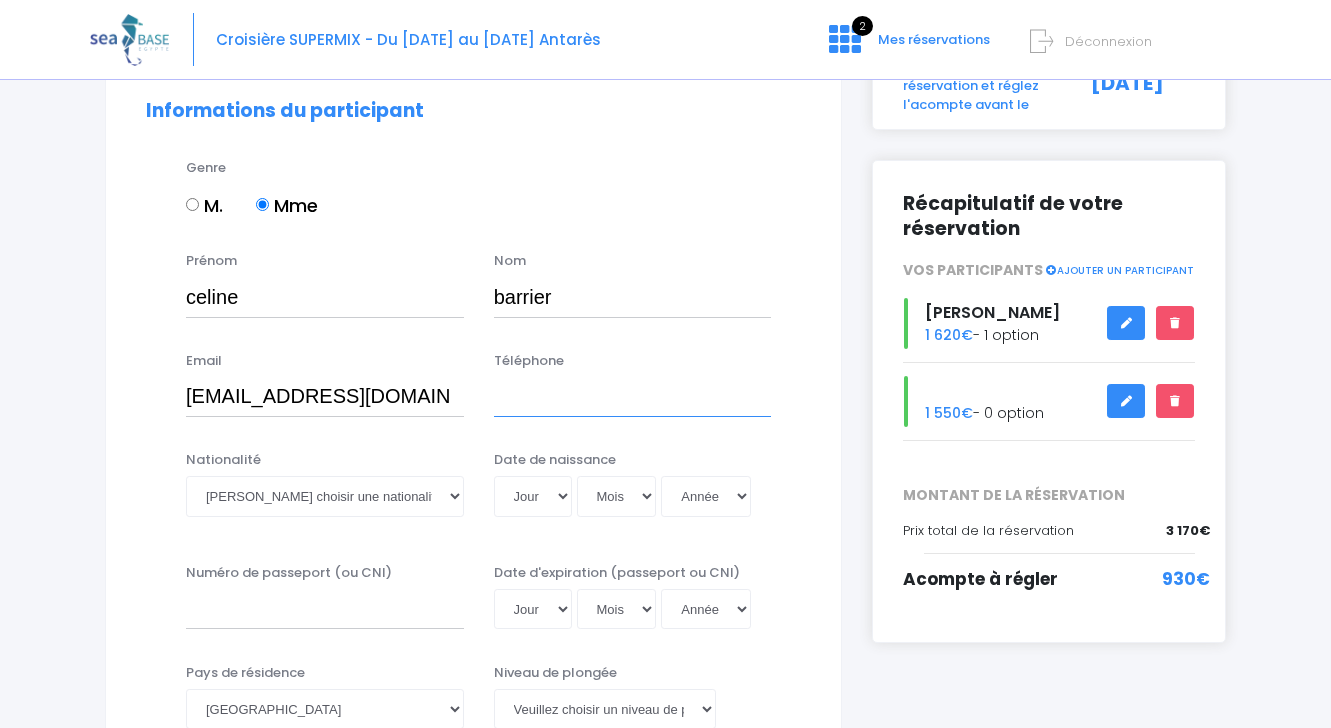 click on "Téléphone" at bounding box center [633, 397] 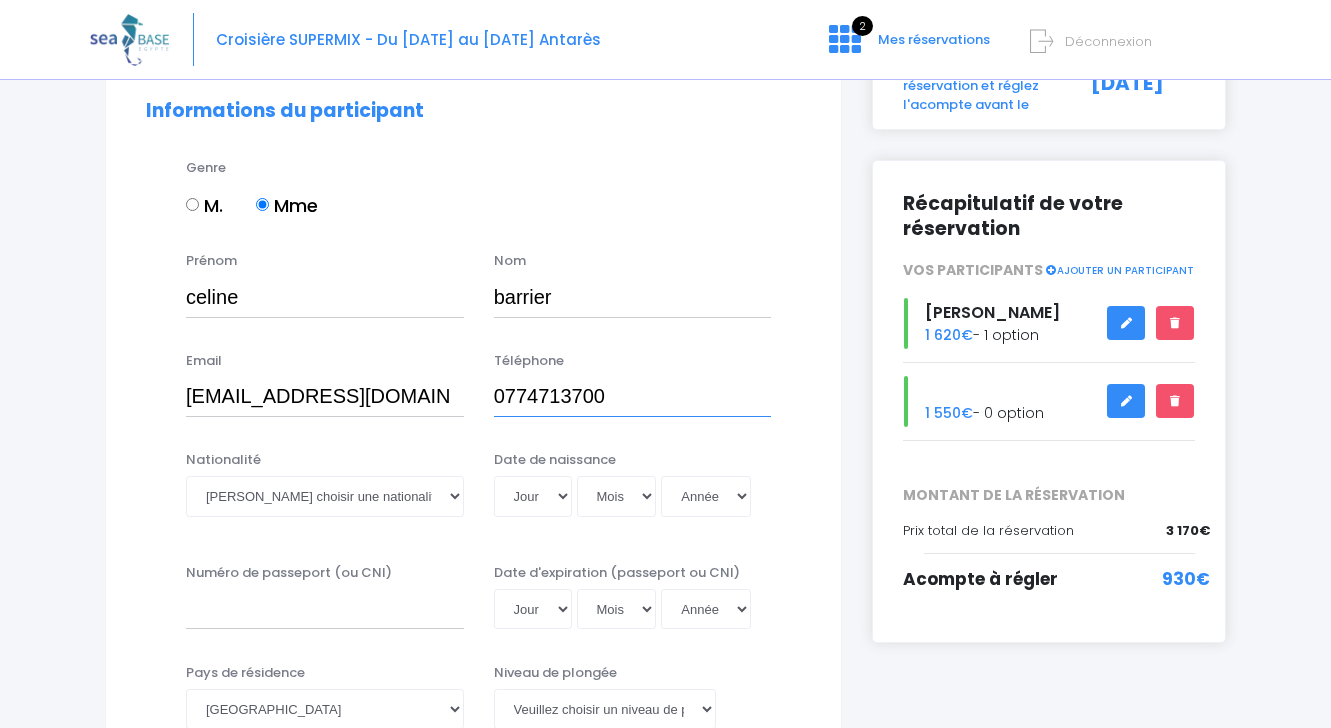 type on "0774713700" 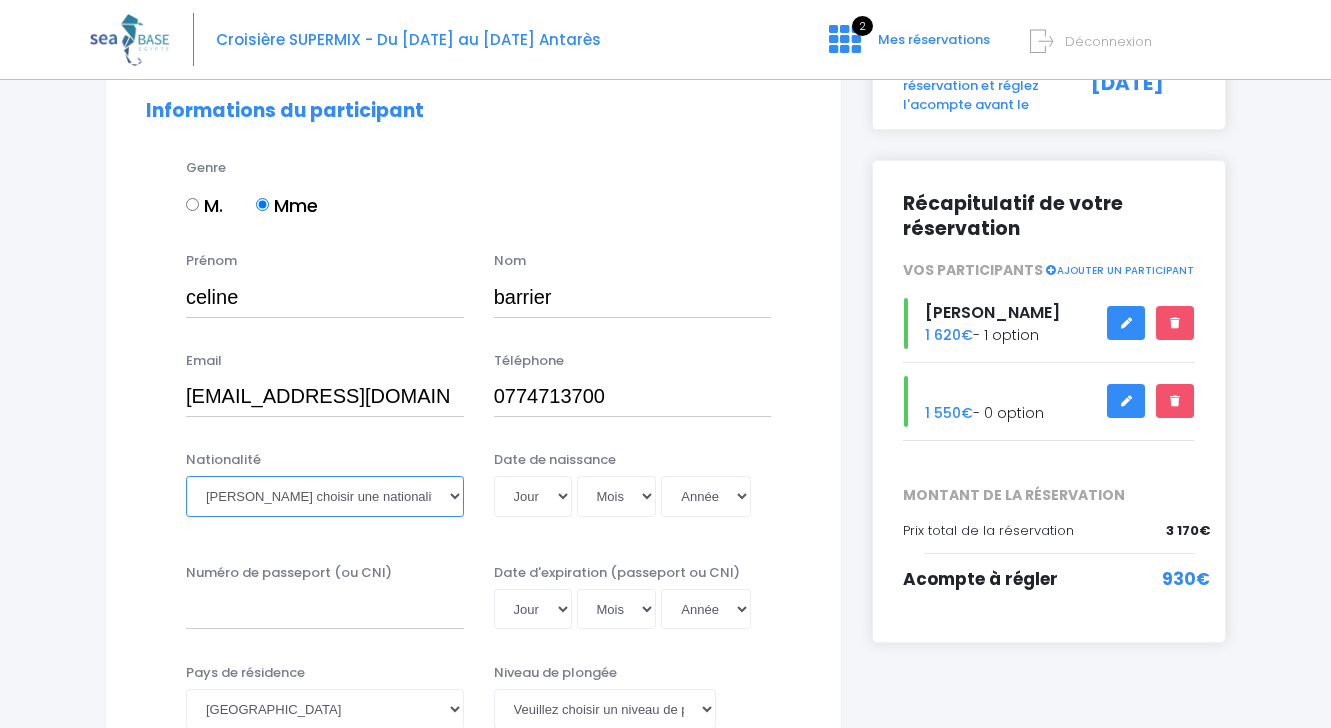 click on "Veuillez choisir une nationalité
Afghane
Albanaise
Algerienne
Allemande
Americaine
Andorrane
Angolaise
Antiguaise et barbudienne
Argentine Armenienne Australienne Autrichienne Azerbaïdjanaise Bahamienne" at bounding box center [325, 496] 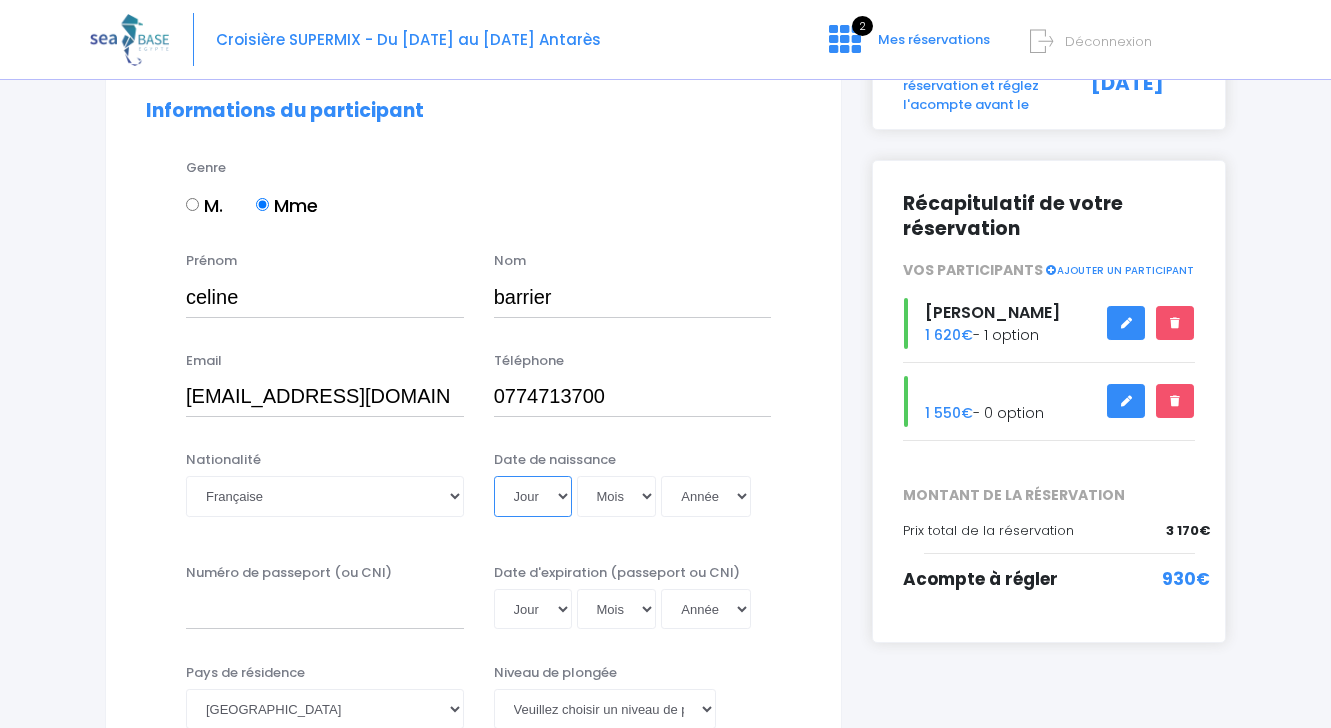 click on "Jour 01 02 03 04 05 06 07 08 09 10 11 12 13 14 15 16 17 18 19 20 21 22 23 24 25 26 27 28 29 30 31" at bounding box center (533, 496) 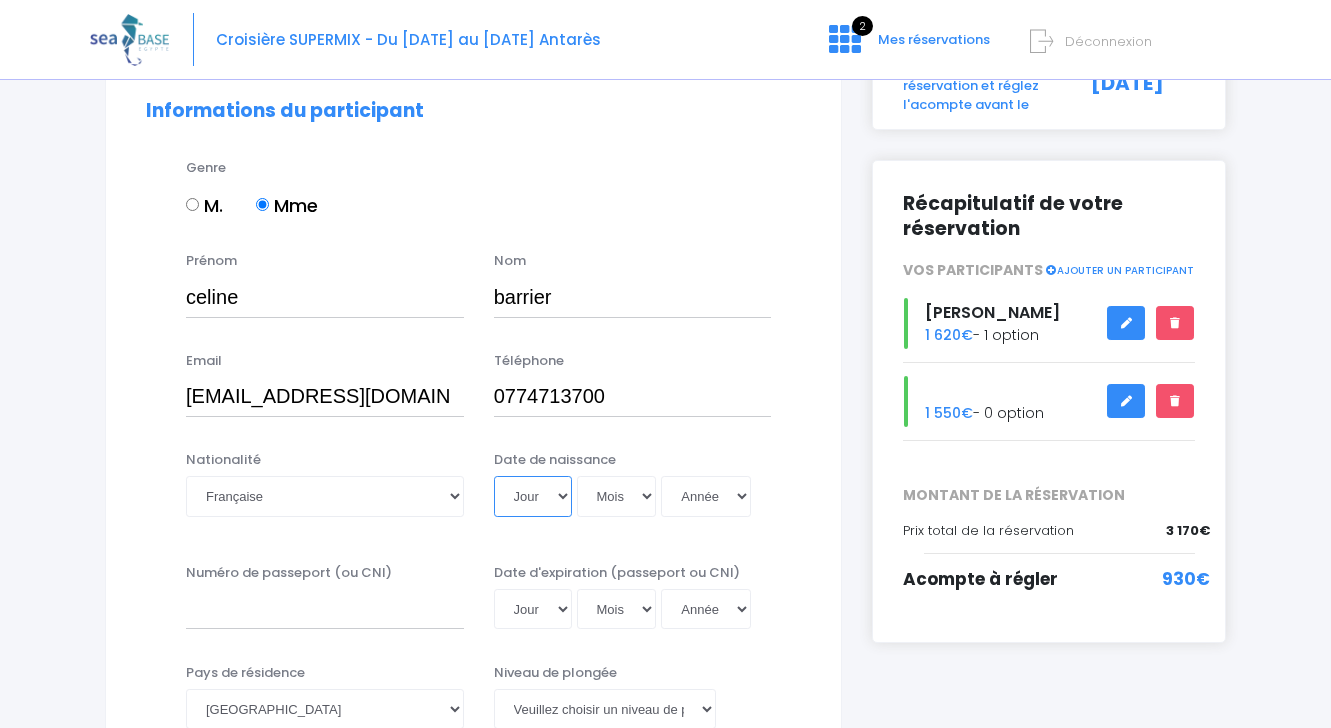select on "19" 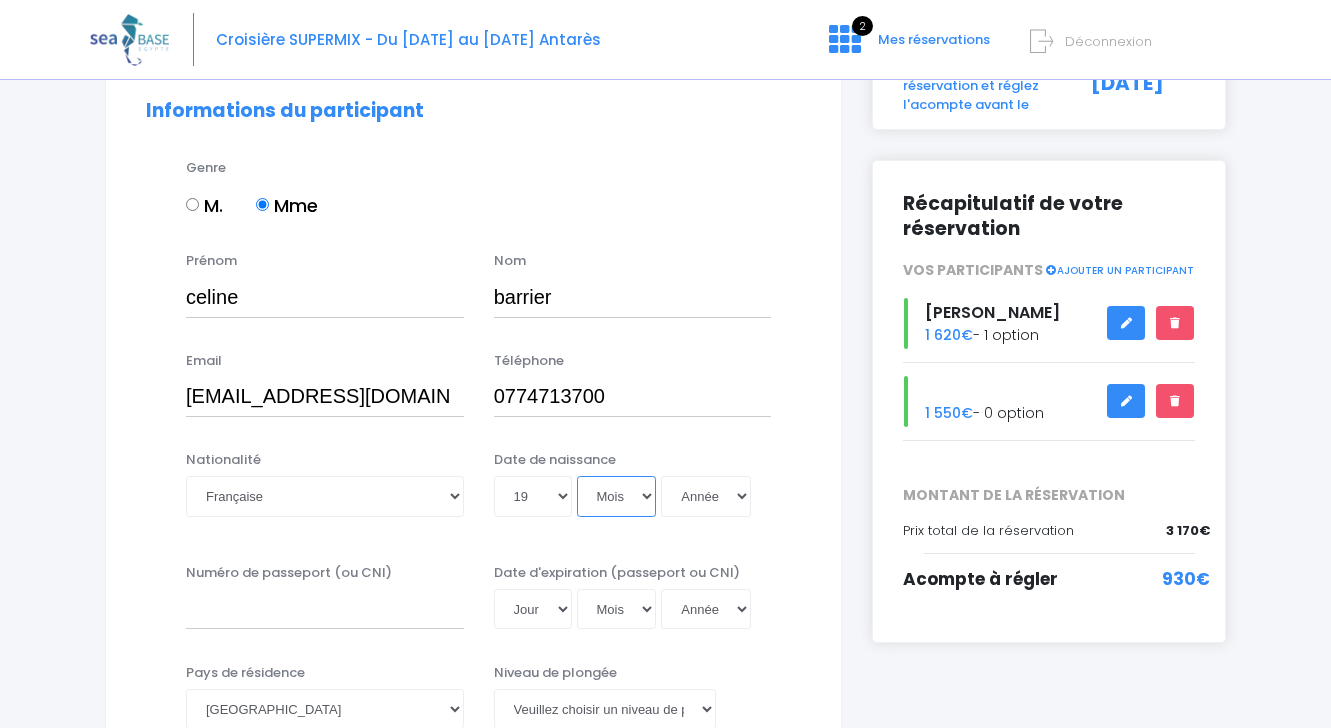 click on "Mois 01 02 03 04 05 06 07 08 09 10 11 12" at bounding box center [617, 496] 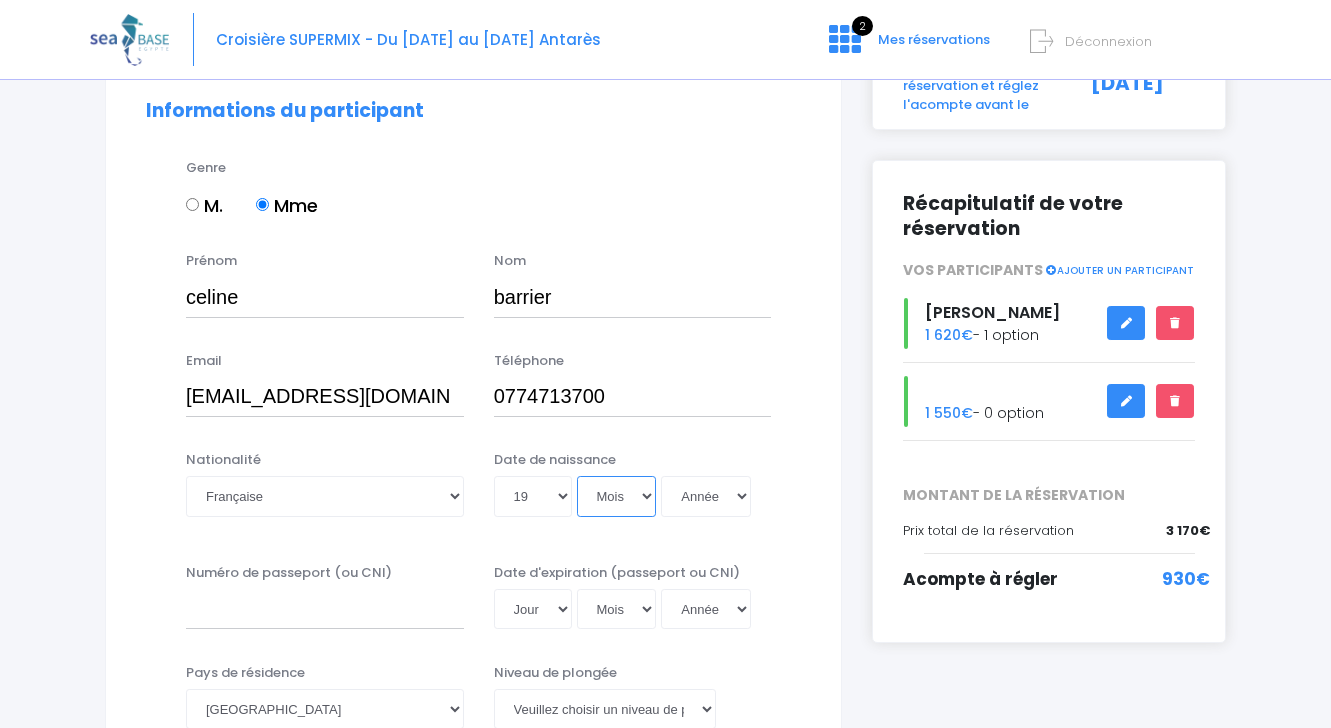 select on "07" 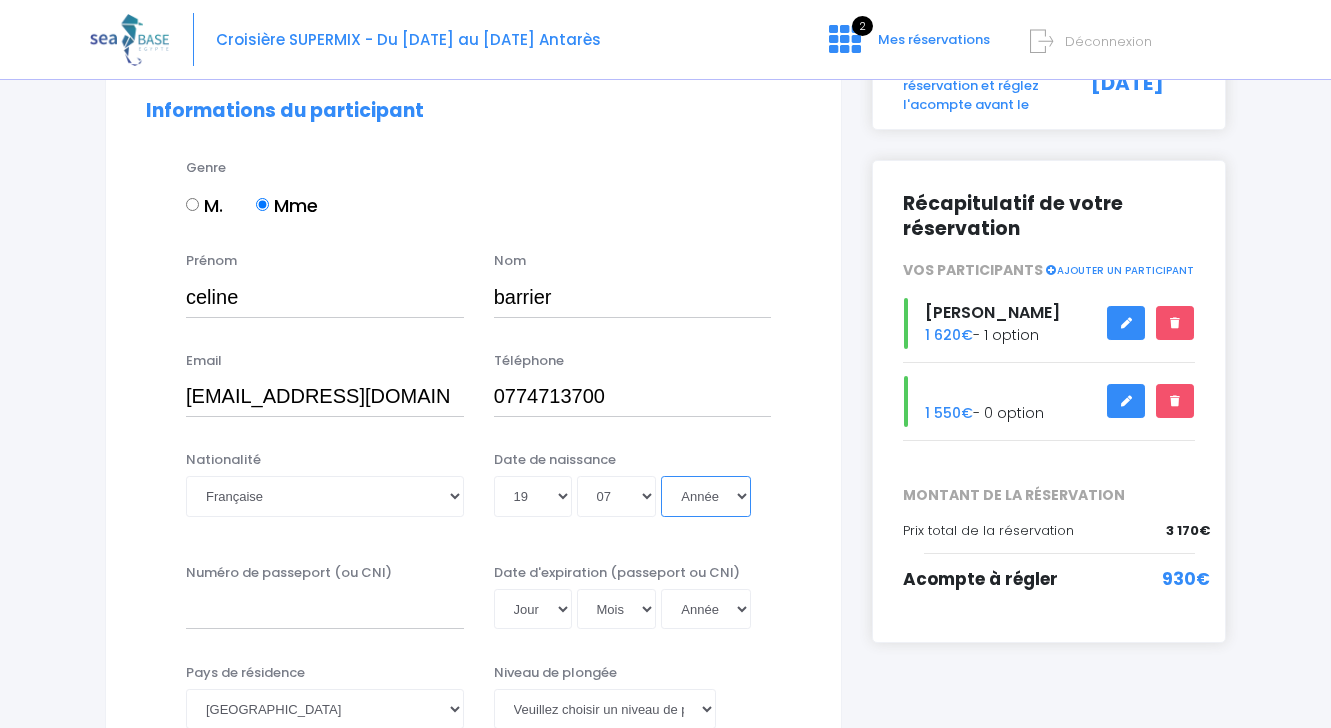 click on "Année 2045 2044 2043 2042 2041 2040 2039 2038 2037 2036 2035 2034 2033 2032 2031 2030 2029 2028 2027 2026 2025 2024 2023 2022 2021 2020 2019 2018 2017 2016 2015 2014 2013 2012 2011 2010 2009 2008 2007 2006 2005 2004 2003 2002 2001 2000 1999 1998 1997 1996 1995 1994 1993 1992 1991 1990 1989 1988 1987 1986 1985 1984 1983 1982 1981 1980 1979 1978 1977 1976 1975 1974 1973 1972 1971 1970 1969 1968 1967 1966 1965 1964 1963 1962 1961 1960 1959 1958 1957 1956 1955 1954 1953 1952 1951 1950 1949 1948 1947 1946 1945 1944 1943 1942 1941 1940 1939 1938 1937 1936 1935 1934 1933 1932 1931 1930 1929 1928 1927 1926 1925 1924 1923 1922 1921 1920 1919 1918 1917 1916 1915 1914 1913 1912 1911 1910 1909 1908 1907 1906 1905 1904 1903 1902 1901 1900" at bounding box center [706, 496] 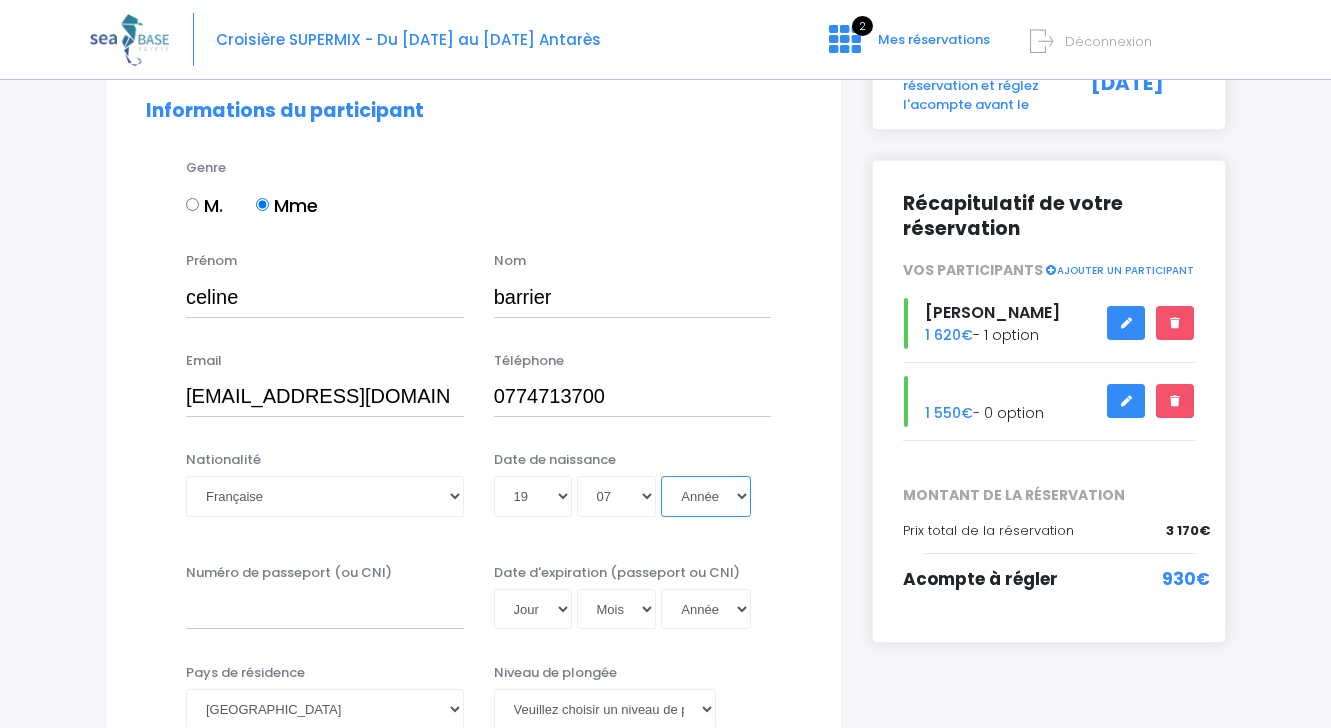 select on "1973" 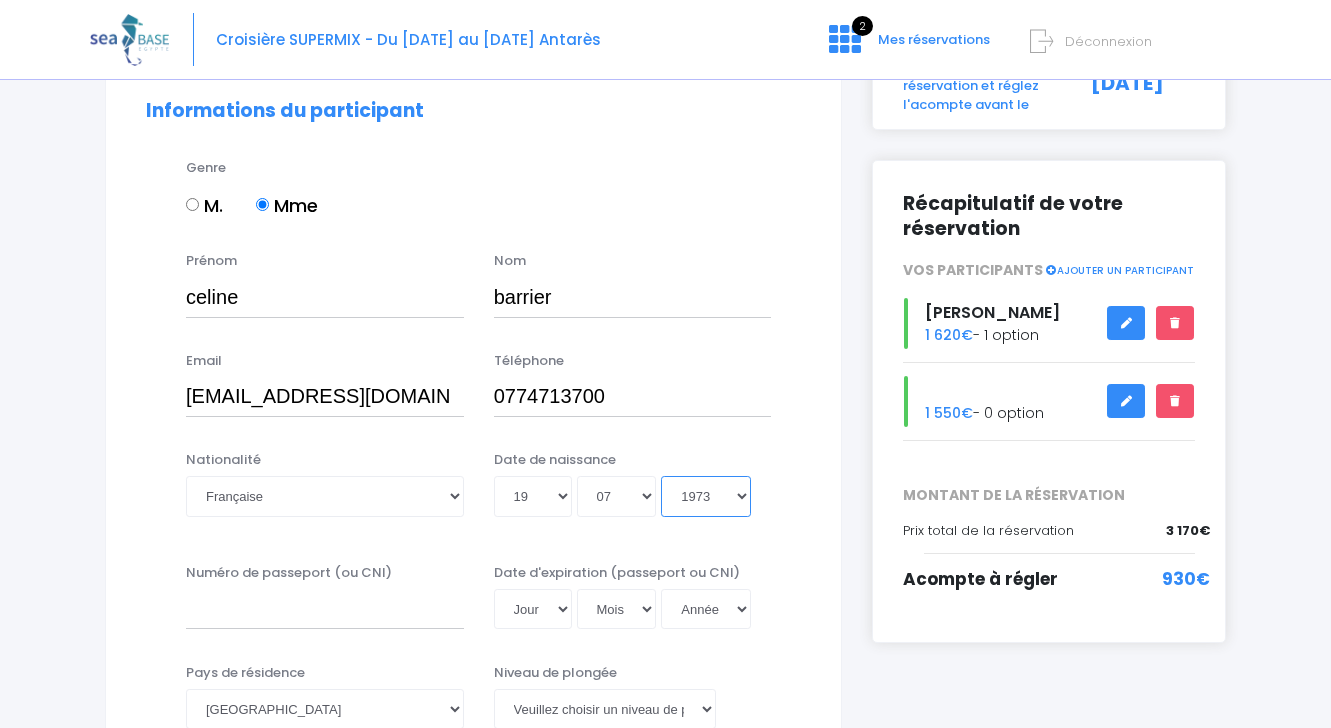 click on "1973" at bounding box center (0, 0) 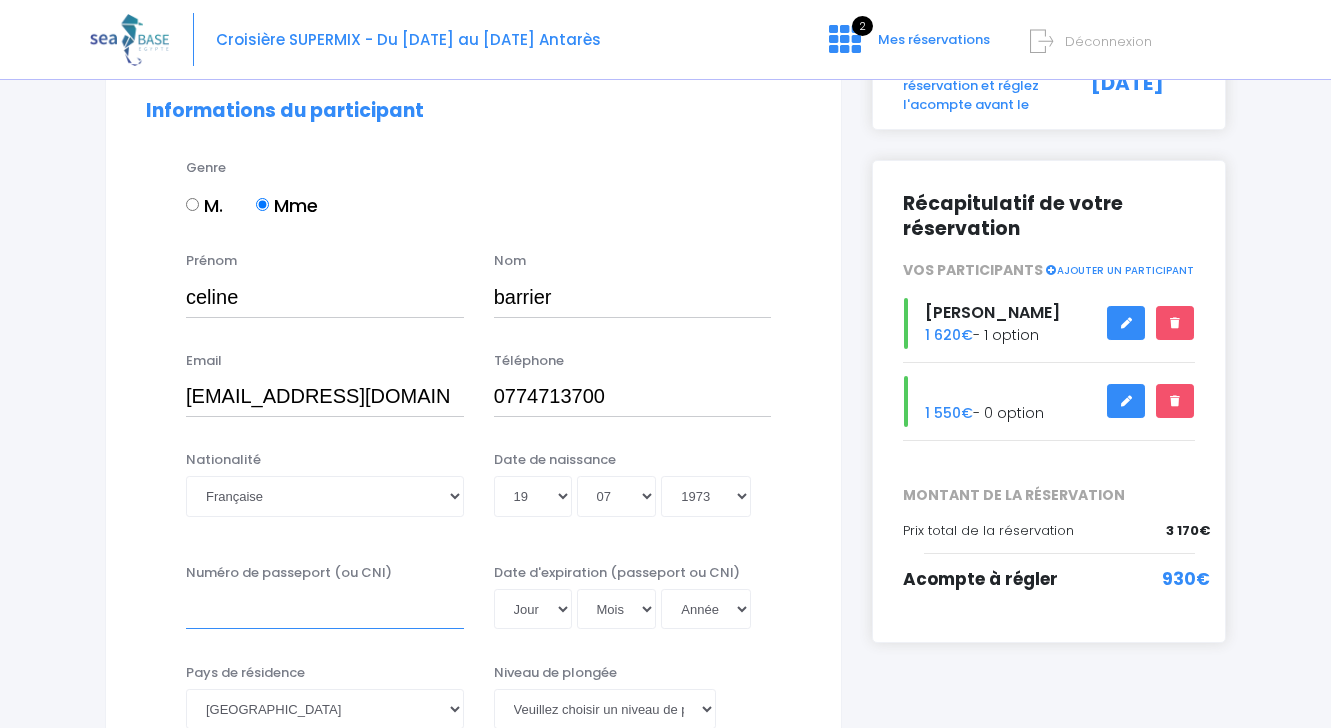 click on "Numéro de passeport (ou CNI)" at bounding box center (325, 609) 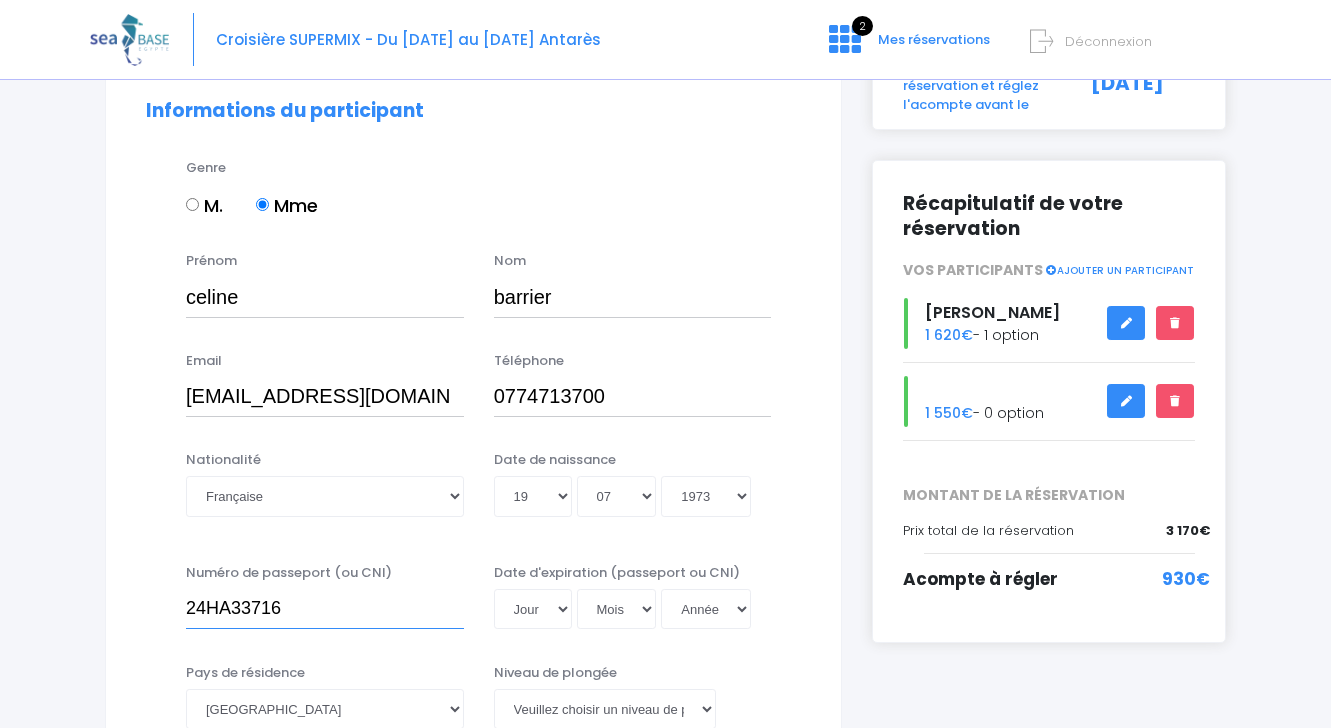 type on "24HA33716" 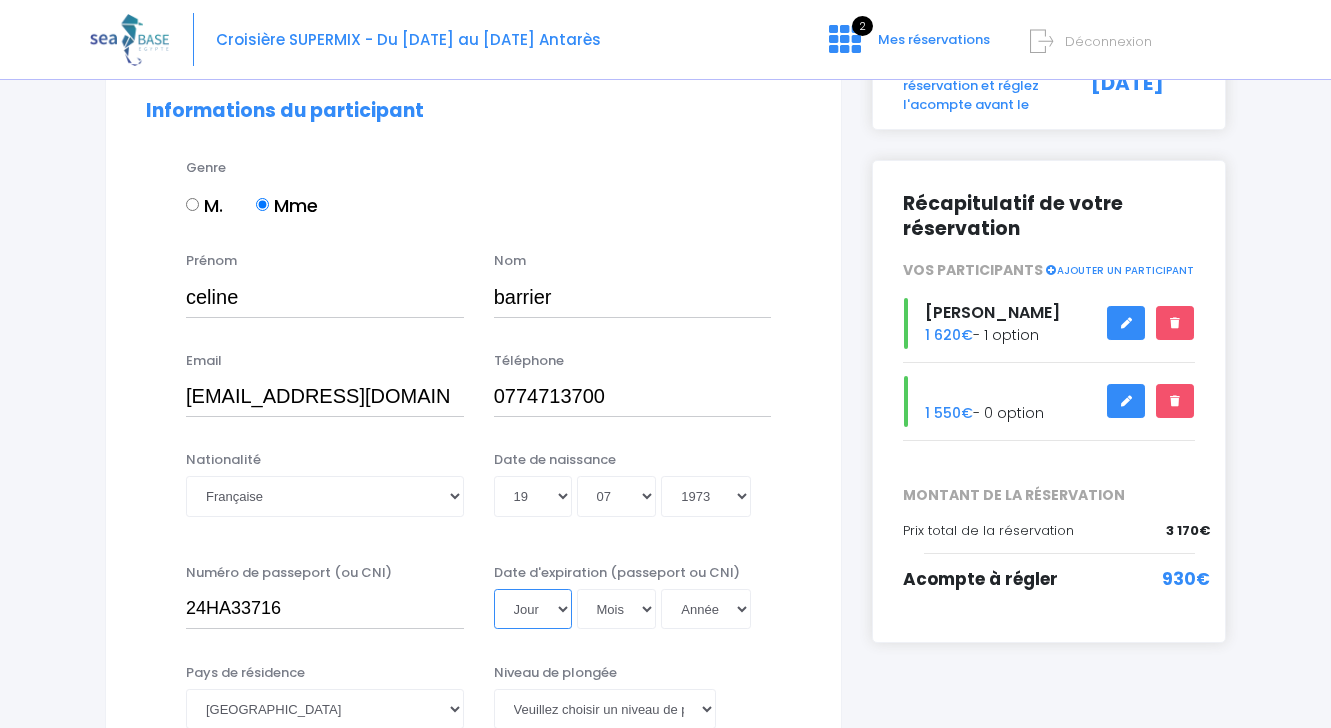 click on "Jour 01 02 03 04 05 06 07 08 09 10 11 12 13 14 15 16 17 18 19 20 21 22 23 24 25 26 27 28 29 30 31" at bounding box center (533, 609) 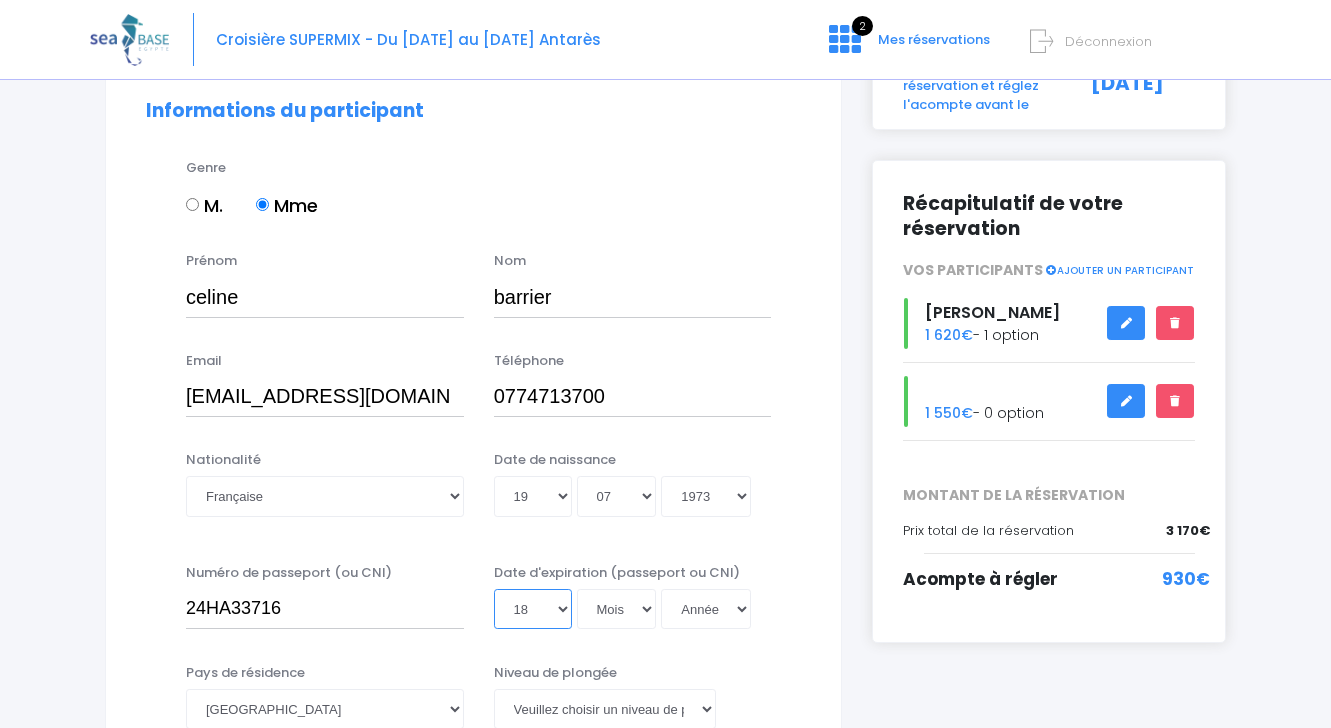 click on "18" at bounding box center (0, 0) 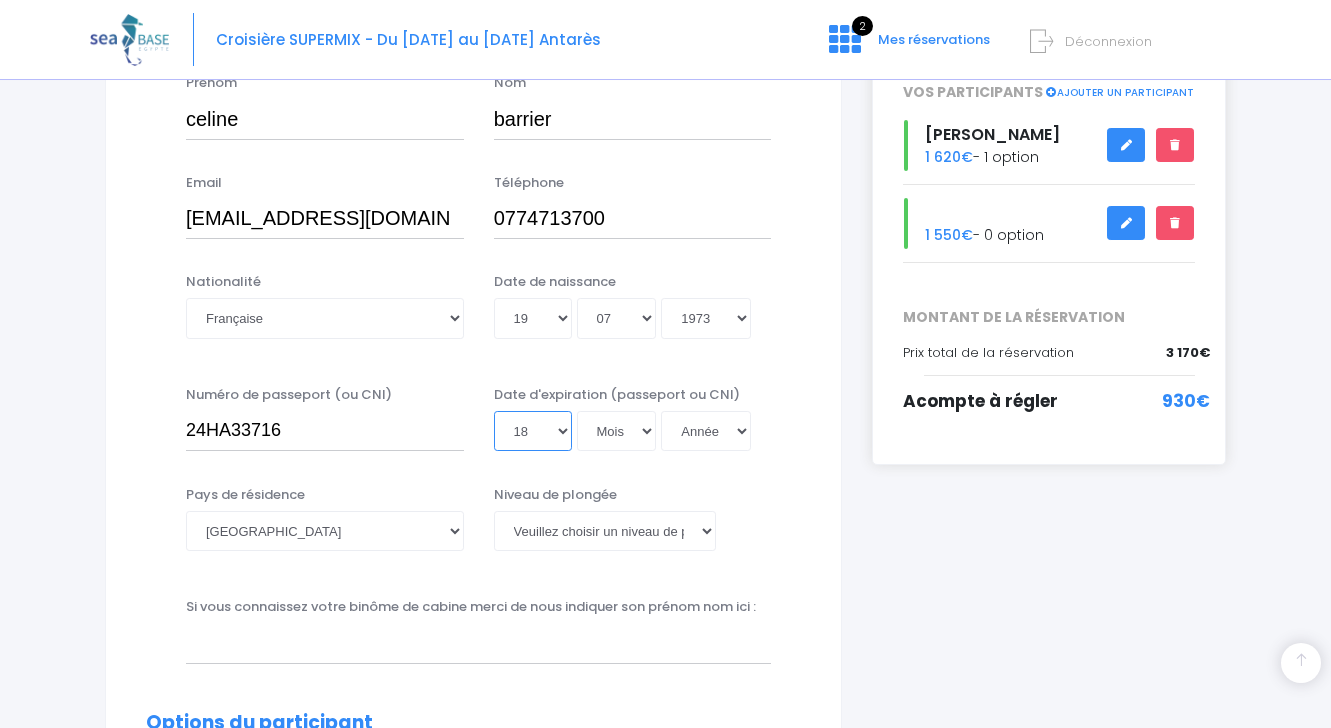 scroll, scrollTop: 360, scrollLeft: 0, axis: vertical 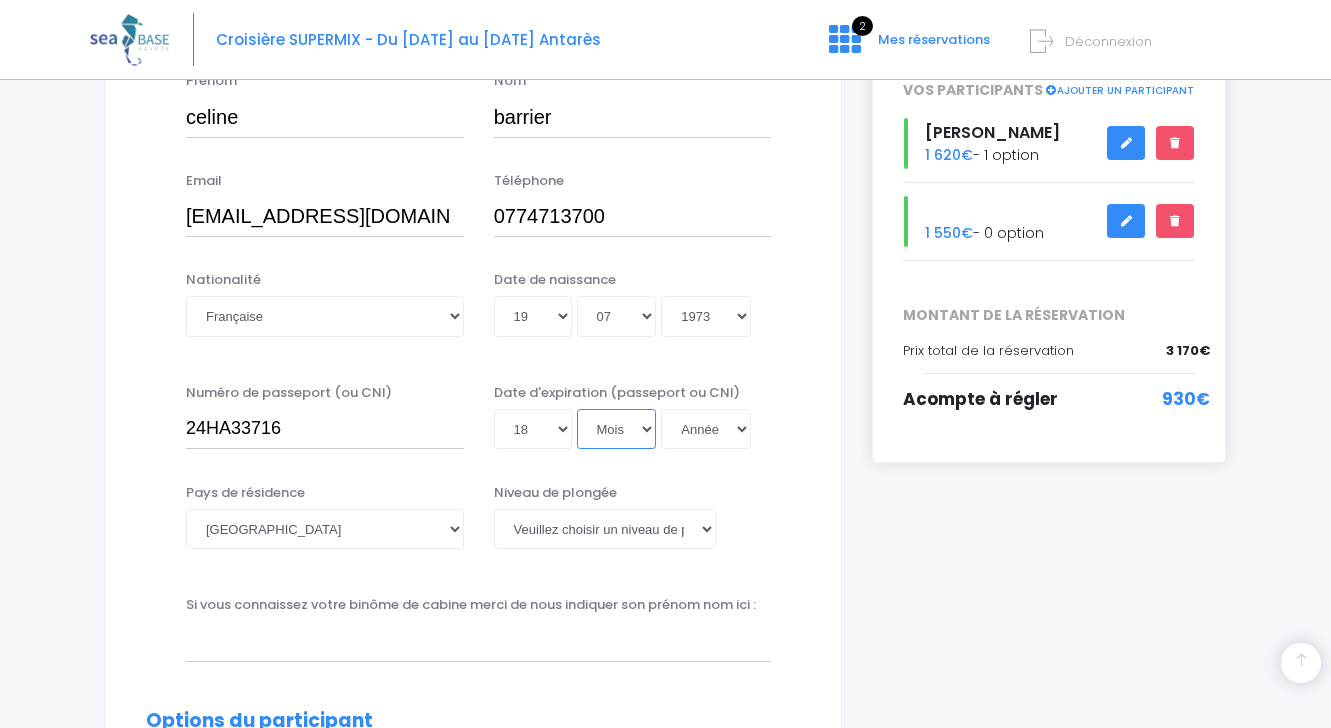click on "Mois 01 02 03 04 05 06 07 08 09 10 11 12" at bounding box center (617, 429) 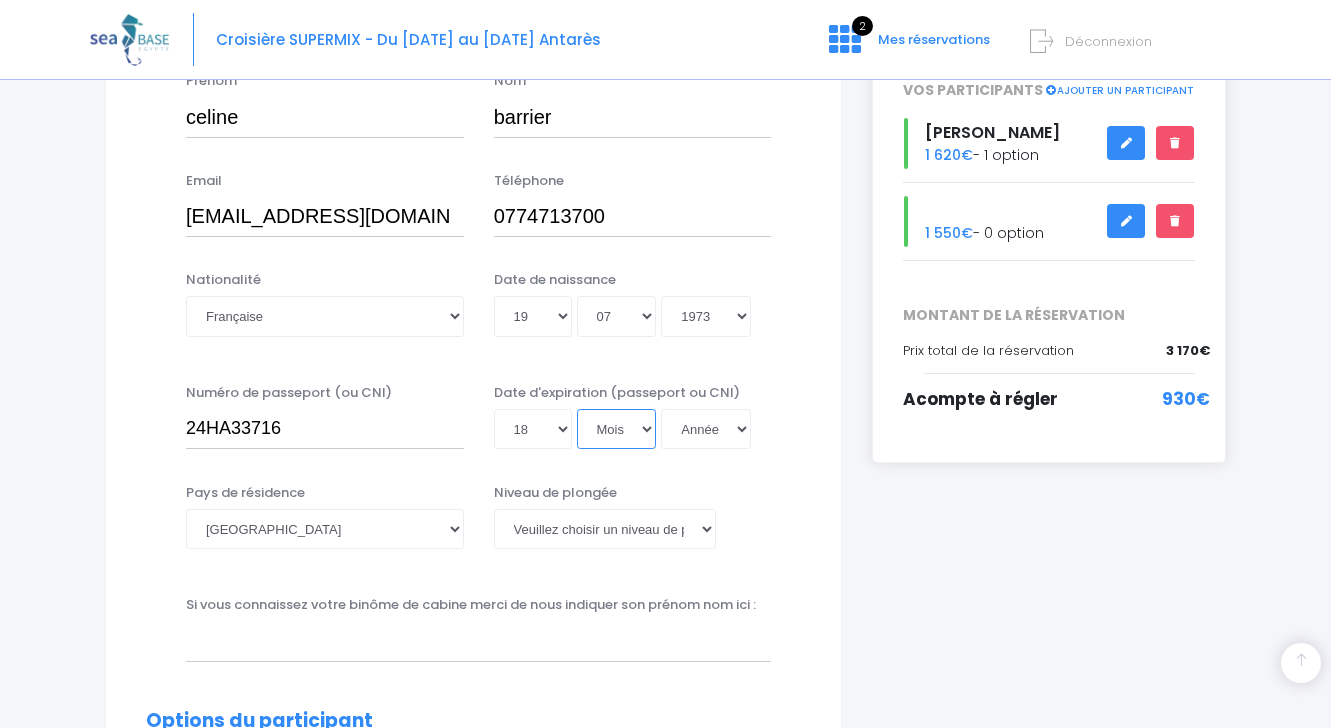 select on "08" 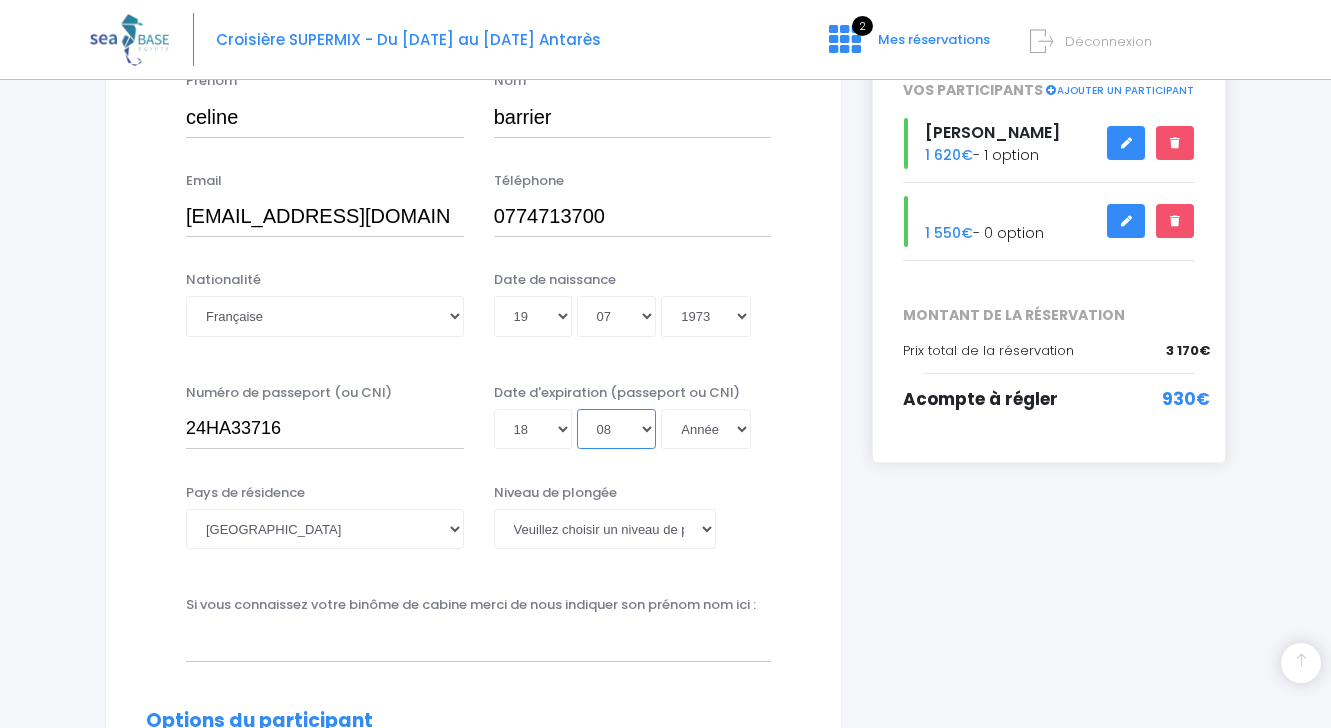 click on "08" at bounding box center (0, 0) 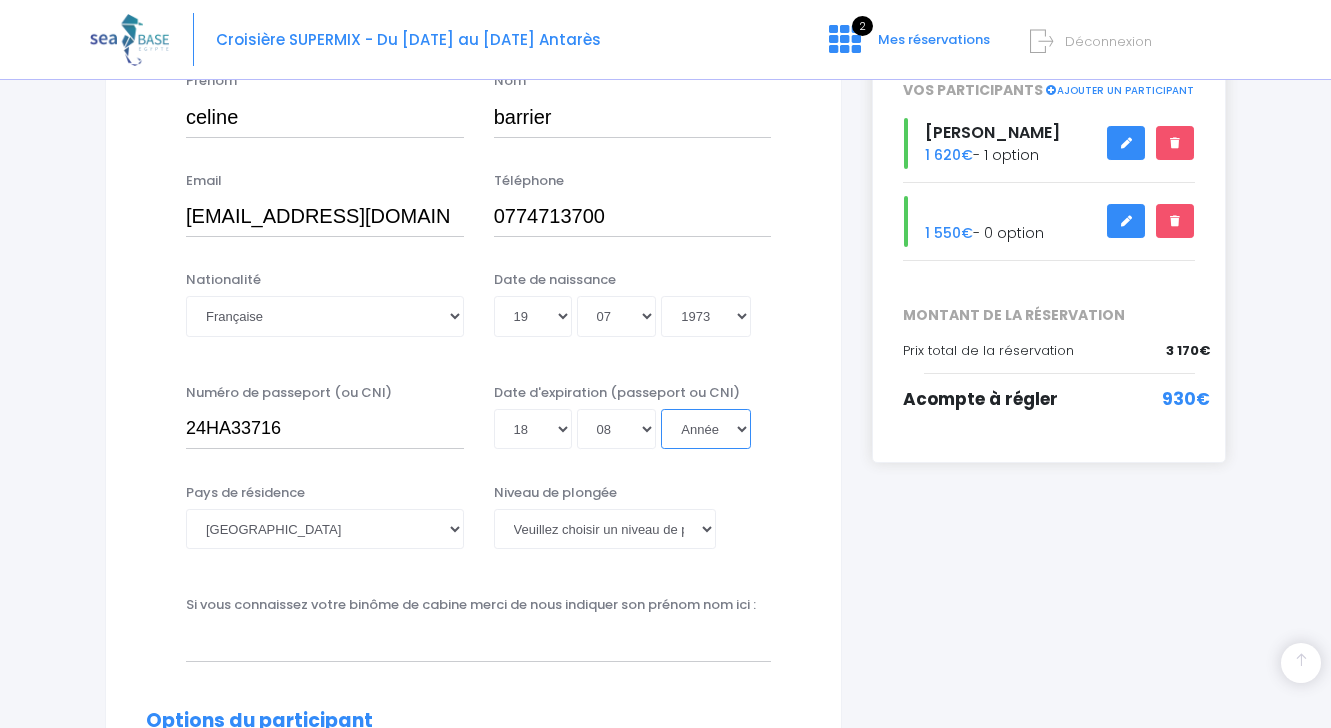 click on "Année 2045 2044 2043 2042 2041 2040 2039 2038 2037 2036 2035 2034 2033 2032 2031 2030 2029 2028 2027 2026 2025 2024 2023 2022 2021 2020 2019 2018 2017 2016 2015 2014 2013 2012 2011 2010 2009 2008 2007 2006 2005 2004 2003 2002 2001 2000 1999 1998 1997 1996 1995 1994 1993 1992 1991 1990 1989 1988 1987 1986 1985 1984 1983 1982 1981 1980 1979 1978 1977 1976 1975 1974 1973 1972 1971 1970 1969 1968 1967 1966 1965 1964 1963 1962 1961 1960 1959 1958 1957 1956 1955 1954 1953 1952 1951 1950 1949 1948 1947 1946 1945 1944 1943 1942 1941 1940 1939 1938 1937 1936 1935 1934 1933 1932 1931 1930 1929 1928 1927 1926 1925 1924 1923 1922 1921 1920 1919 1918 1917 1916 1915 1914 1913 1912 1911 1910 1909 1908 1907 1906 1905 1904 1903 1902 1901 1900" at bounding box center (706, 429) 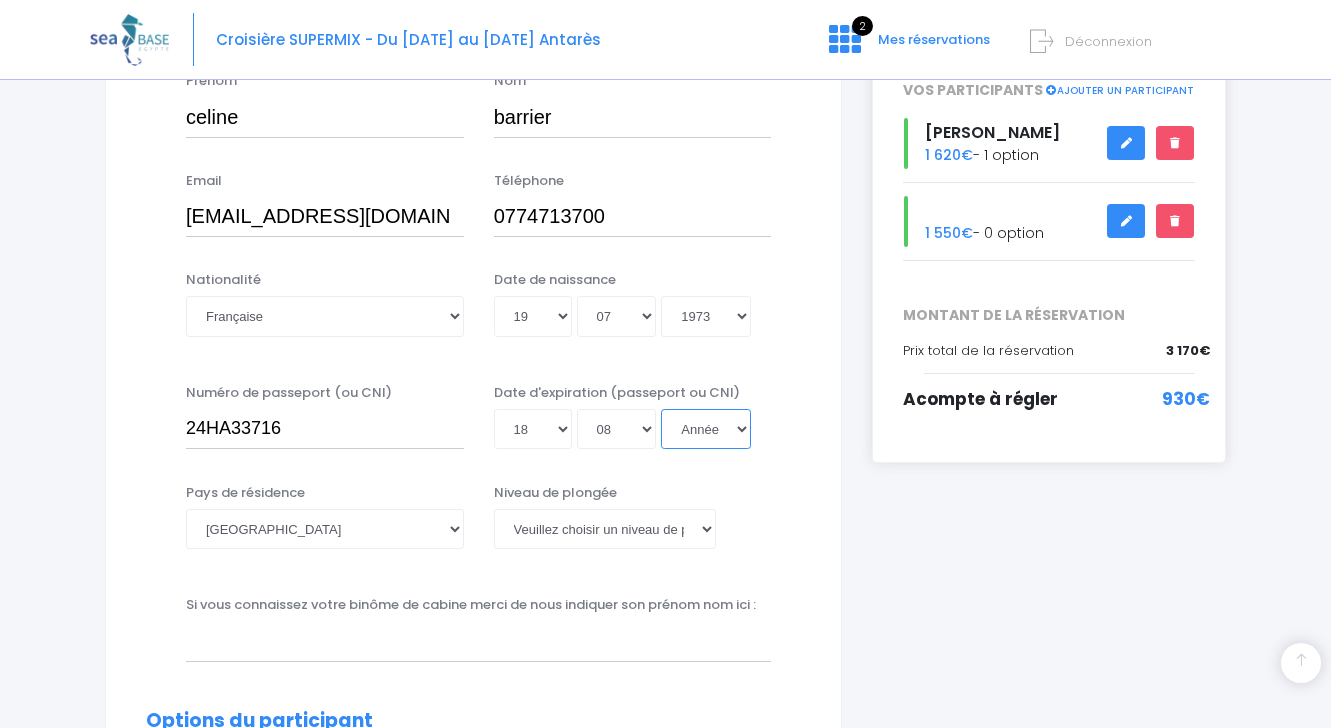 select on "2034" 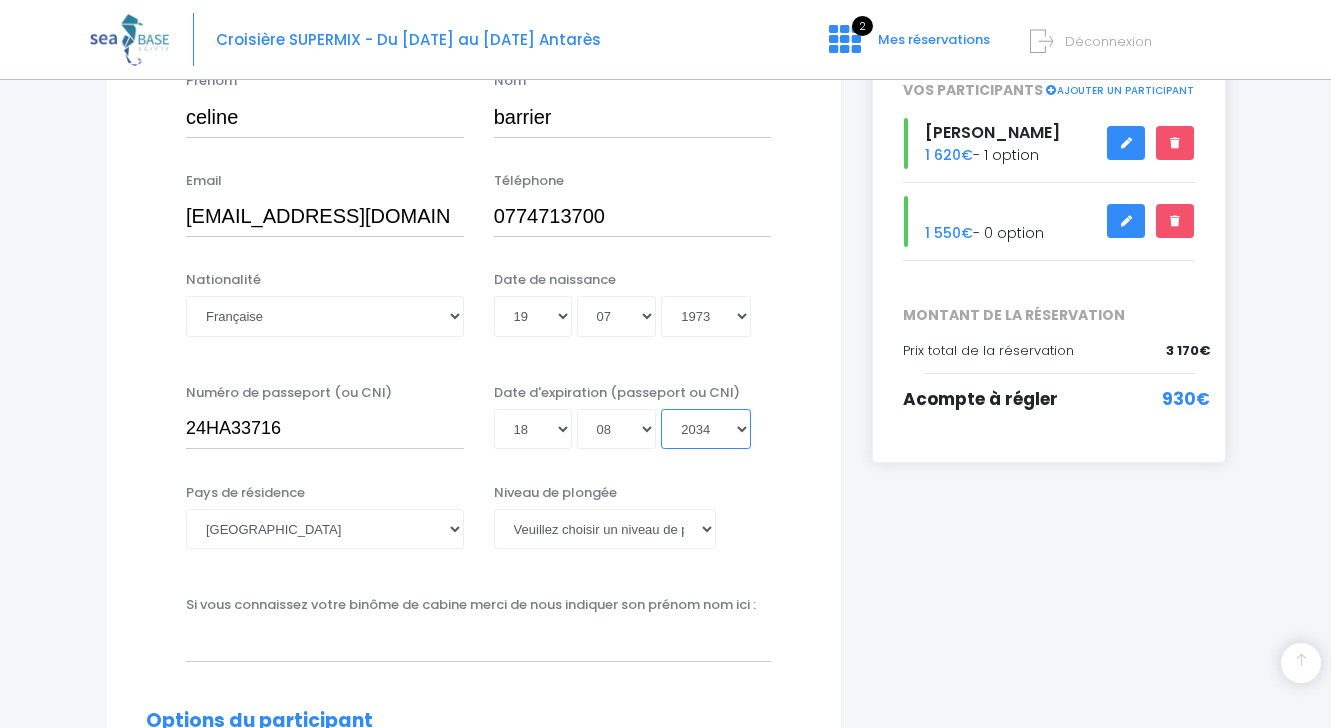 click on "2034" at bounding box center [0, 0] 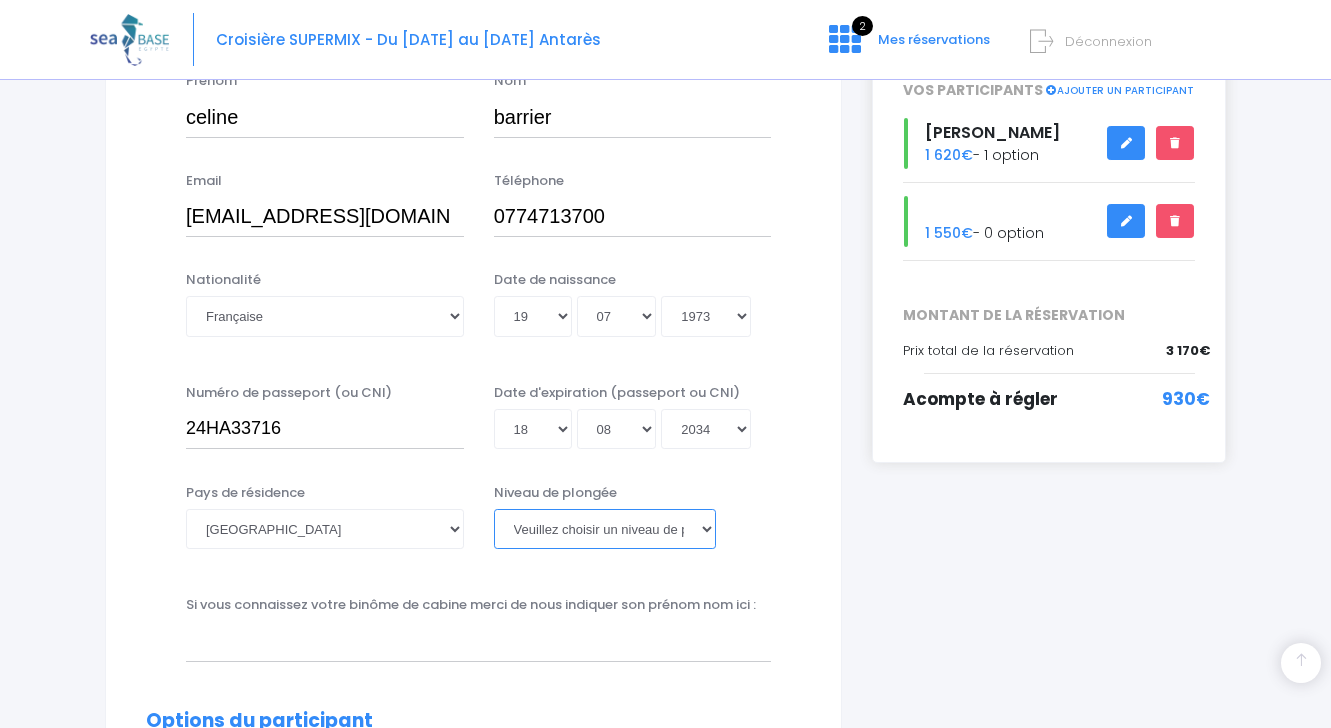 click on "Veuillez choisir un niveau de plongée
Non plongeur
Junior OW diver
Adventure OW diver
Open Water diver
Advanced OW diver
Deep diver
Rescue diver
Dive Master
Instructeur
MSDT
IDC Staff
Master instructeur
Course Director
N1
N2
N3
N4 PA40 MF1 MF2 PE40 Autre" at bounding box center (605, 529) 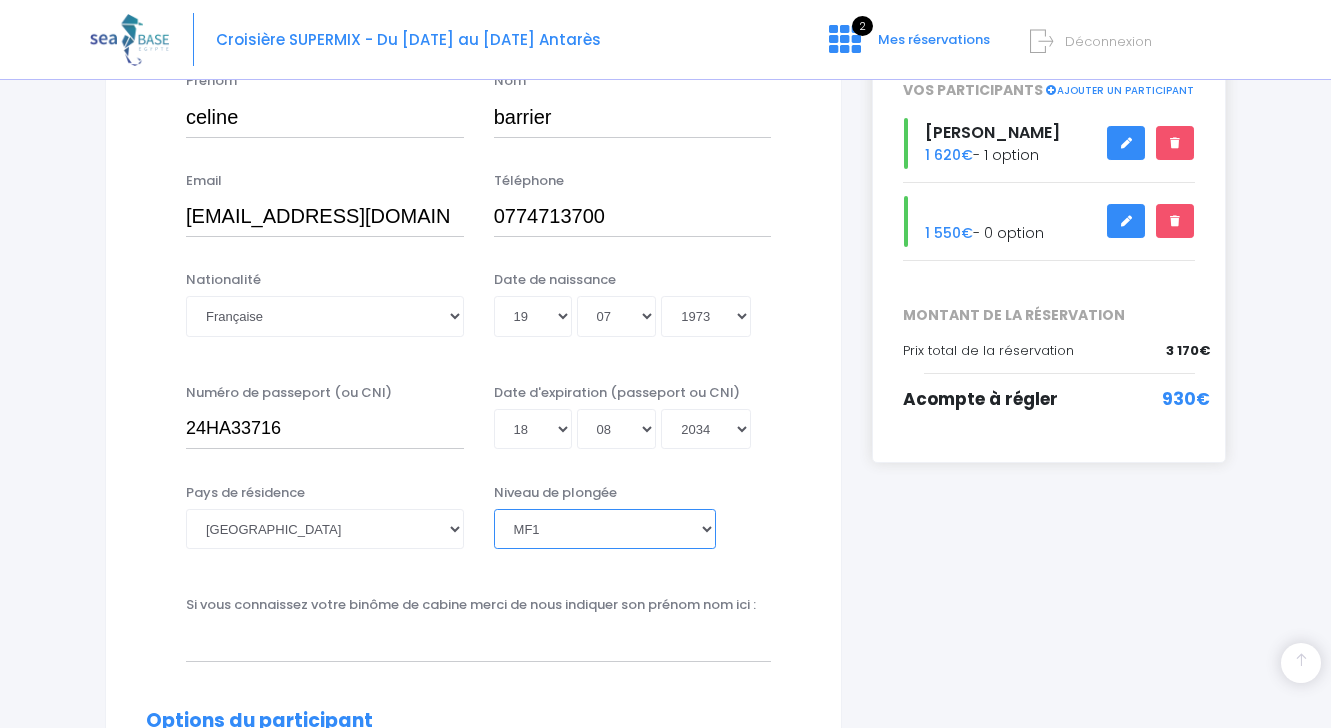 click on "MF1" at bounding box center [0, 0] 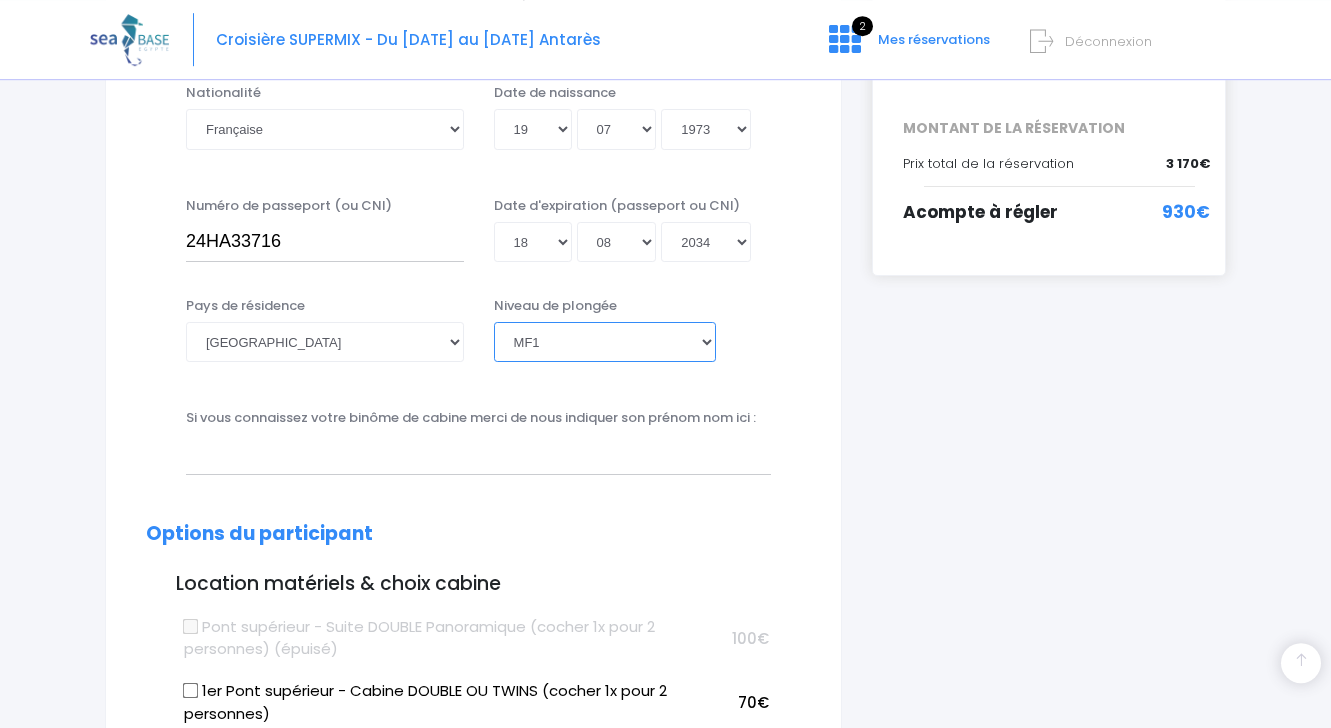 scroll, scrollTop: 720, scrollLeft: 0, axis: vertical 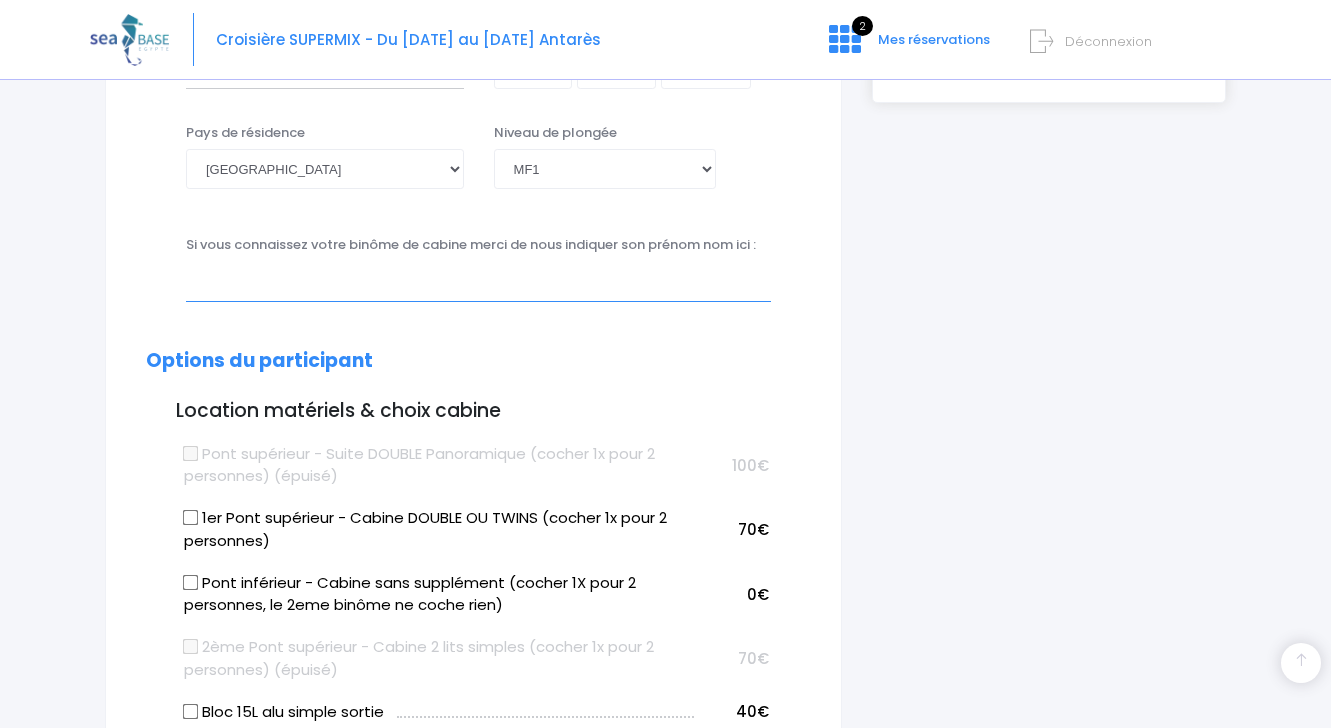 drag, startPoint x: 230, startPoint y: 282, endPoint x: 234, endPoint y: 293, distance: 11.7046995 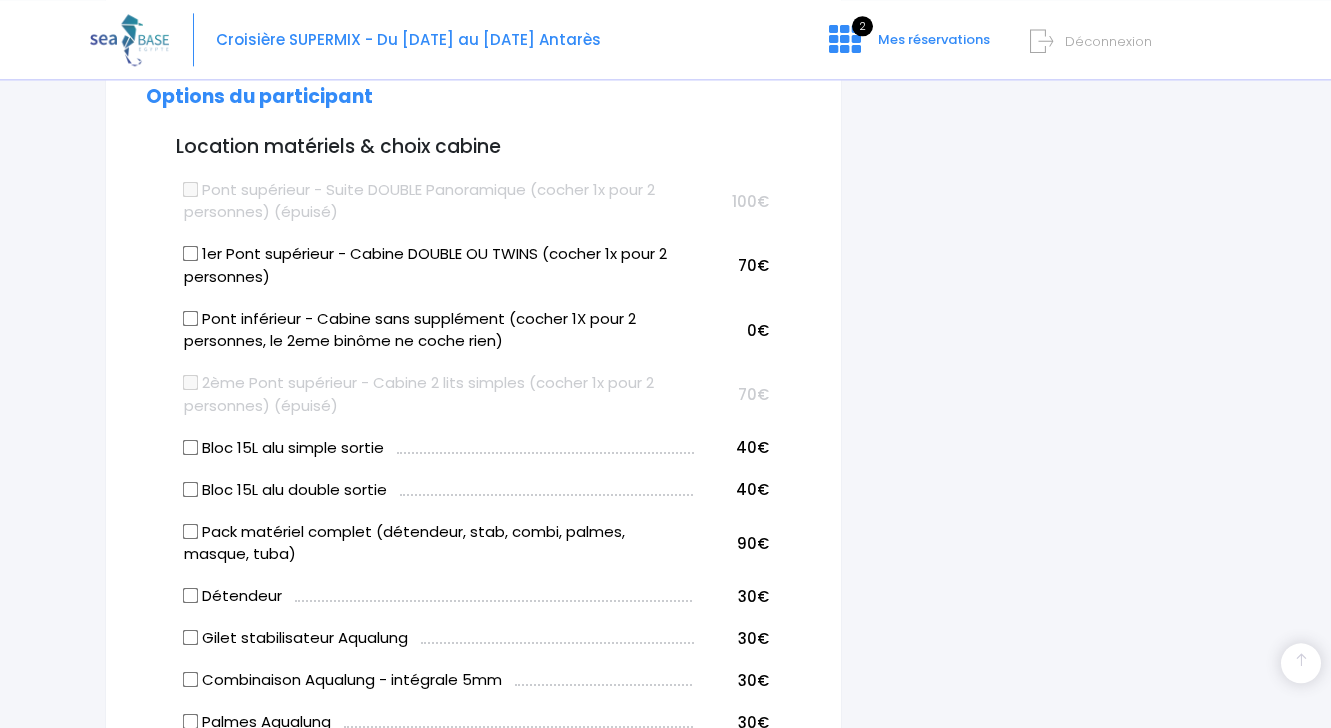 scroll, scrollTop: 990, scrollLeft: 0, axis: vertical 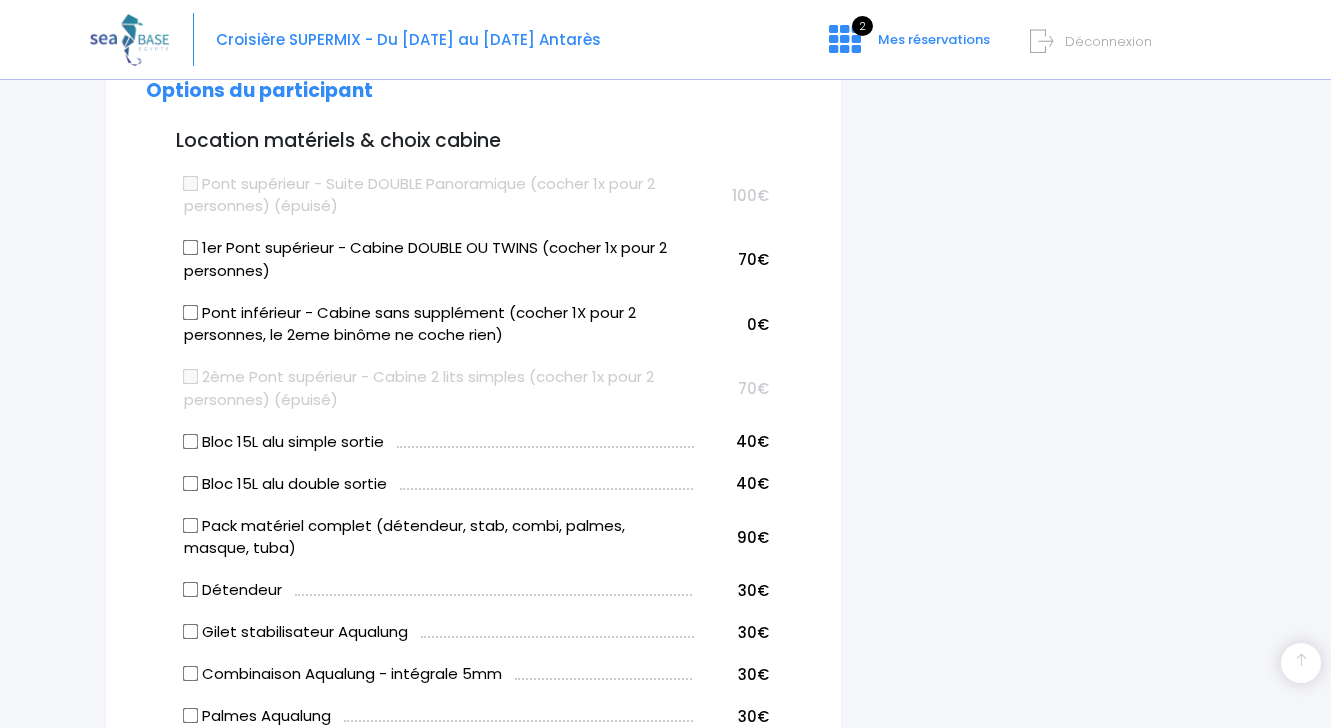 type on "barrier christophe" 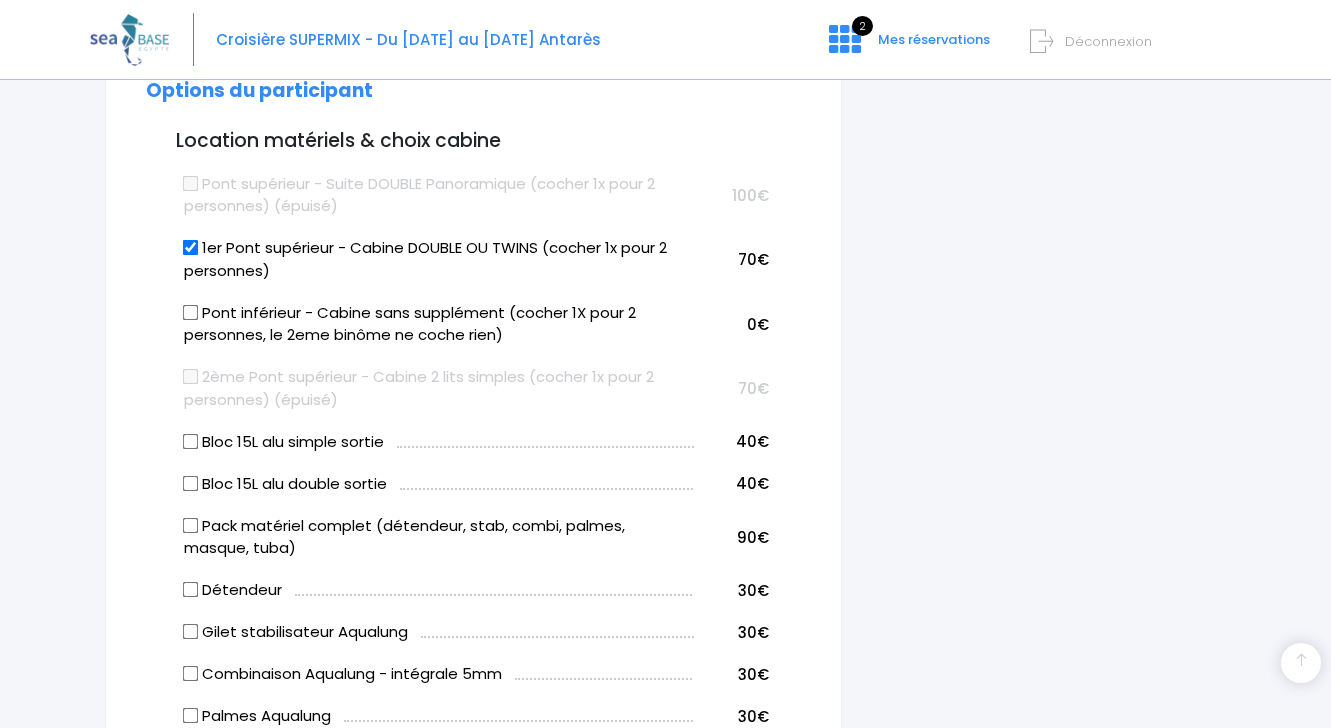 click on "1er Pont supérieur - Cabine DOUBLE OU TWINS (cocher 1x pour 2 personnes)" at bounding box center [190, 248] 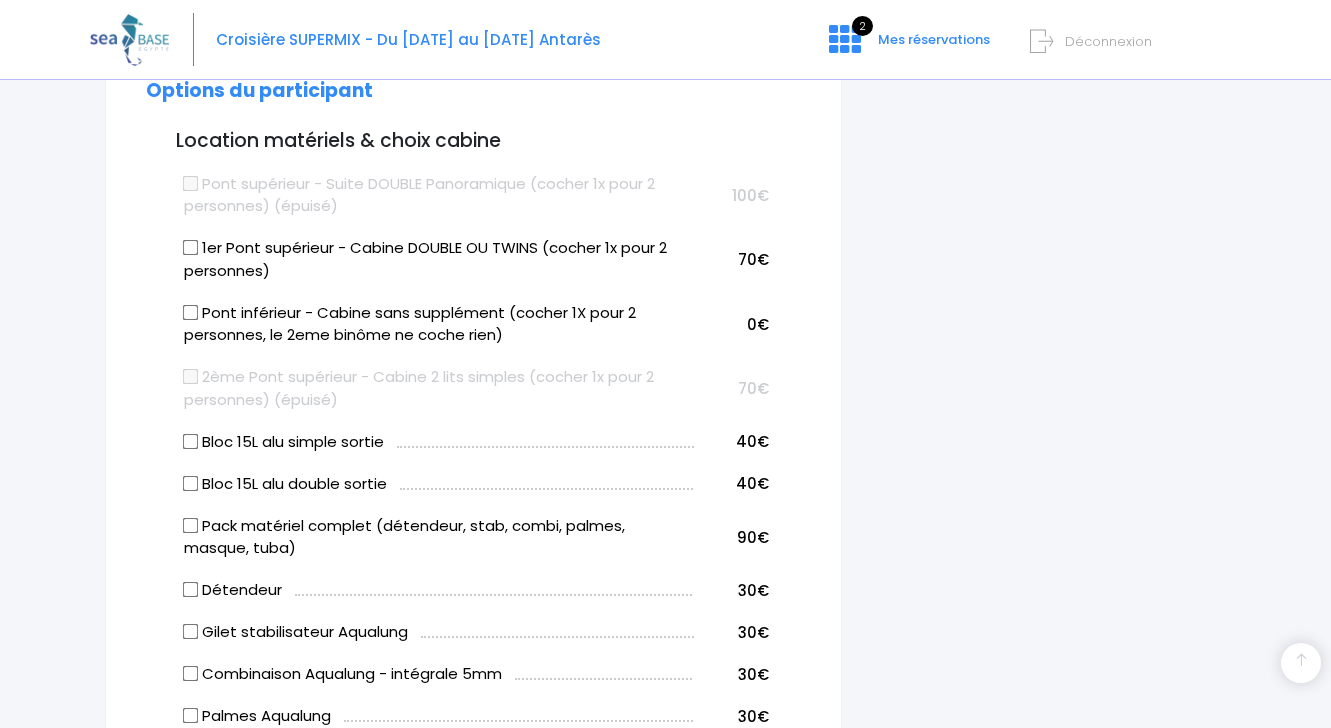 click on "1er Pont supérieur - Cabine DOUBLE OU TWINS (cocher 1x pour 2 personnes)" at bounding box center [190, 248] 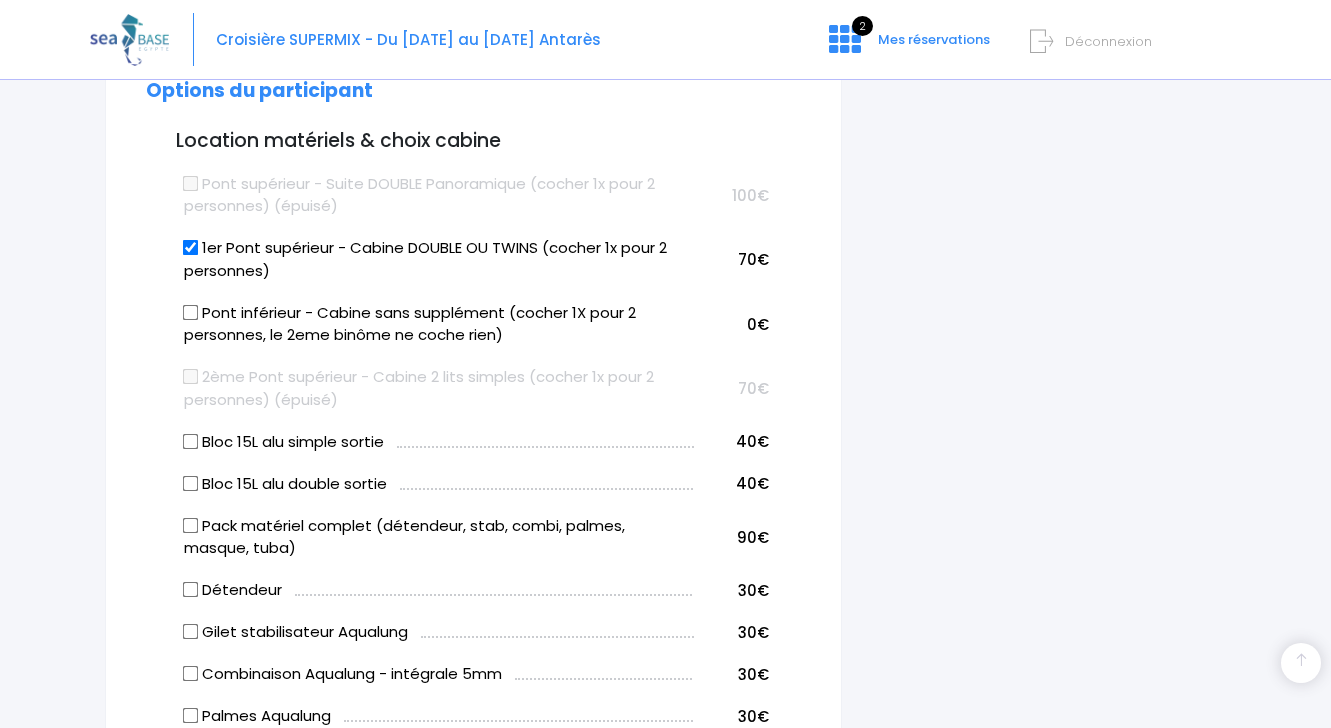 click on "1er Pont supérieur - Cabine DOUBLE OU TWINS (cocher 1x pour 2 personnes)" at bounding box center [190, 248] 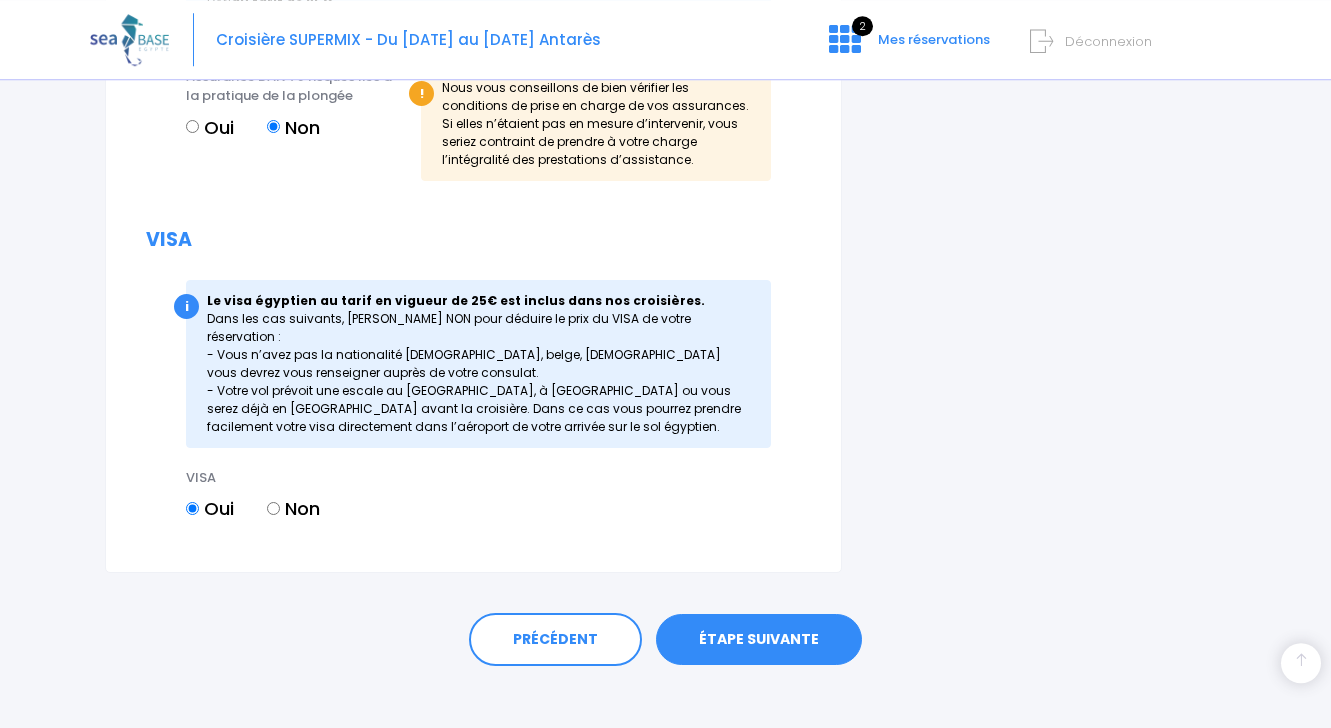scroll, scrollTop: 2355, scrollLeft: 0, axis: vertical 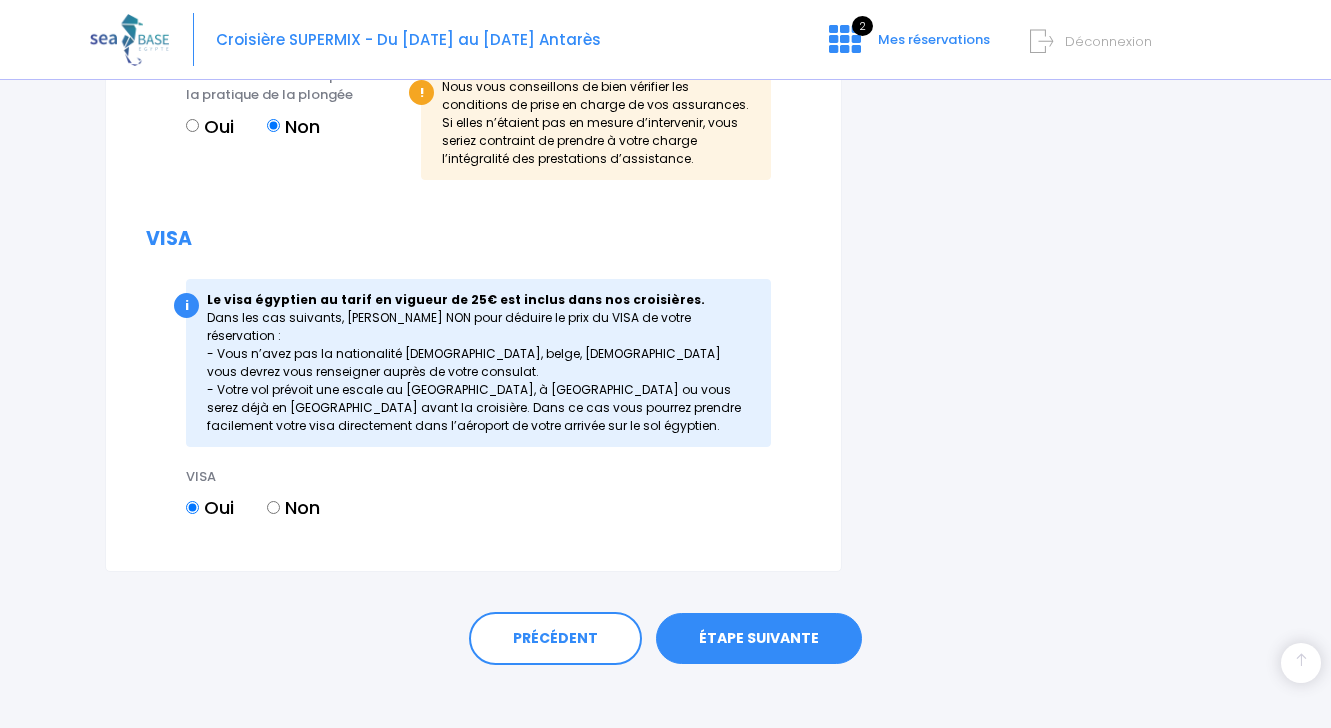 click on "ÉTAPE SUIVANTE" at bounding box center [759, 639] 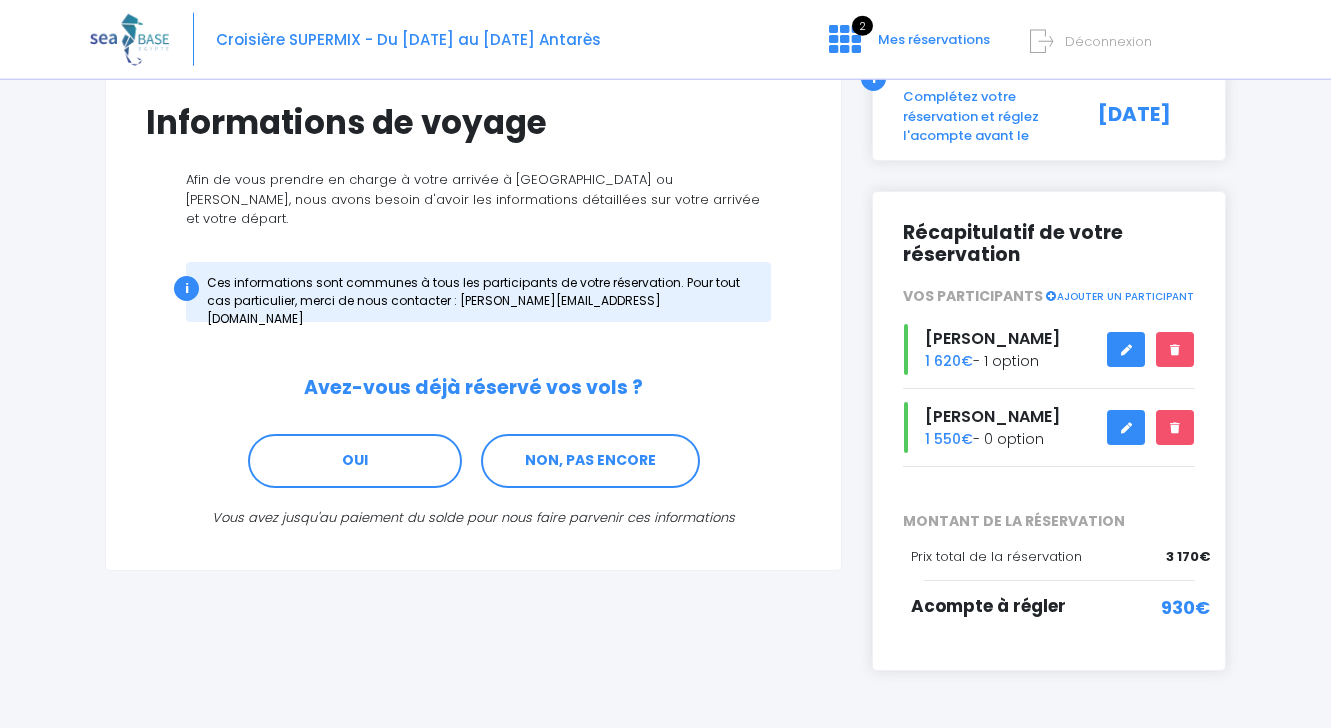 scroll, scrollTop: 180, scrollLeft: 0, axis: vertical 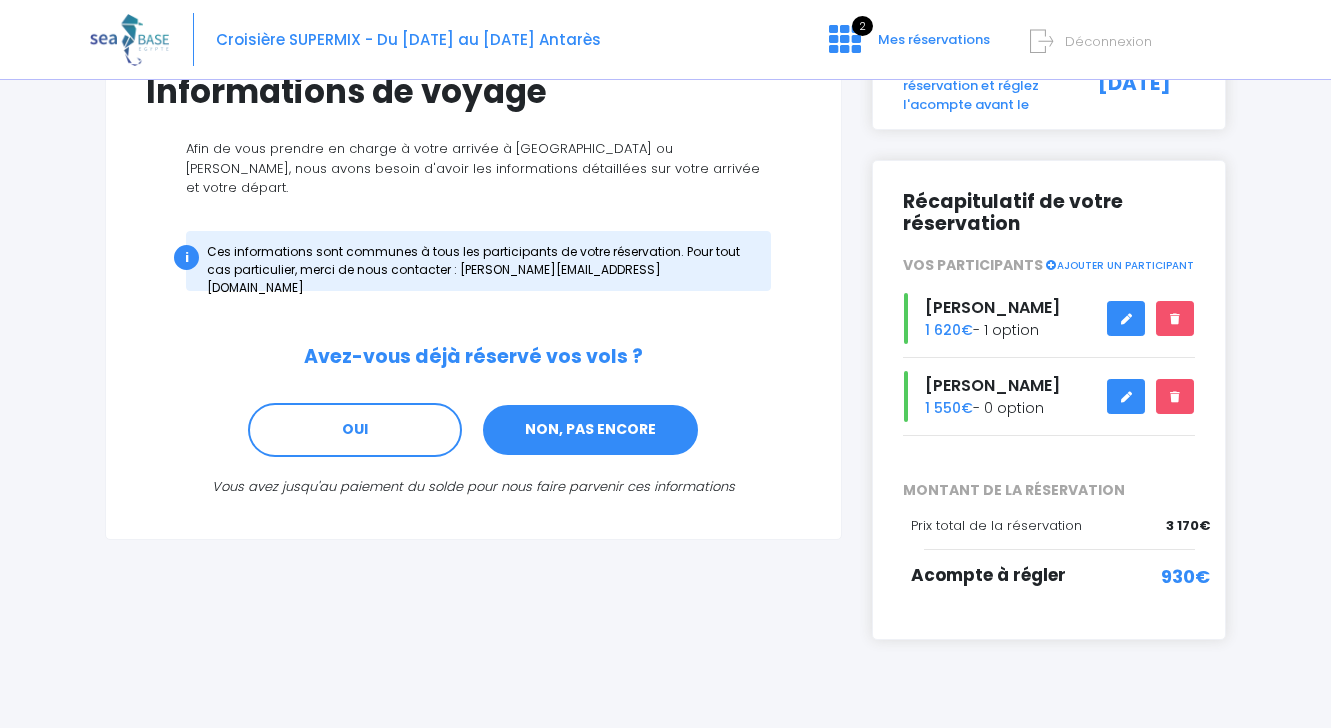click on "NON, PAS ENCORE" at bounding box center [590, 430] 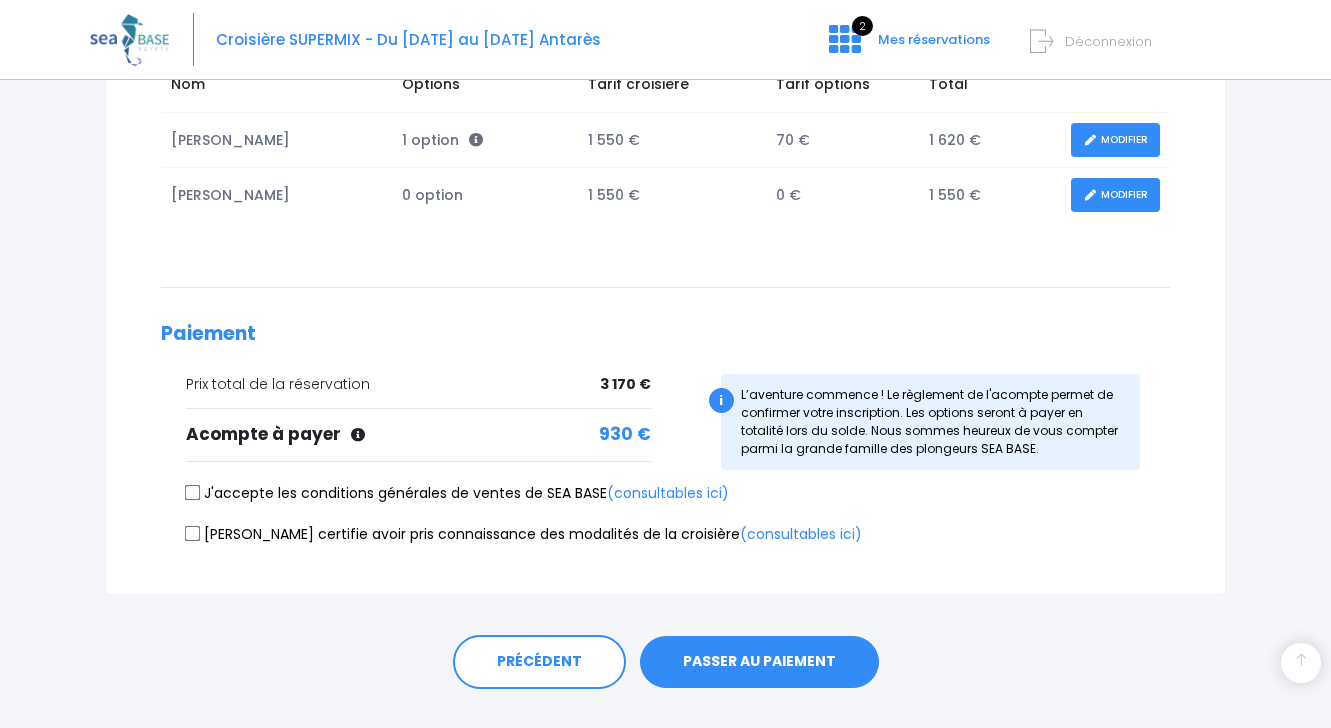 scroll, scrollTop: 402, scrollLeft: 0, axis: vertical 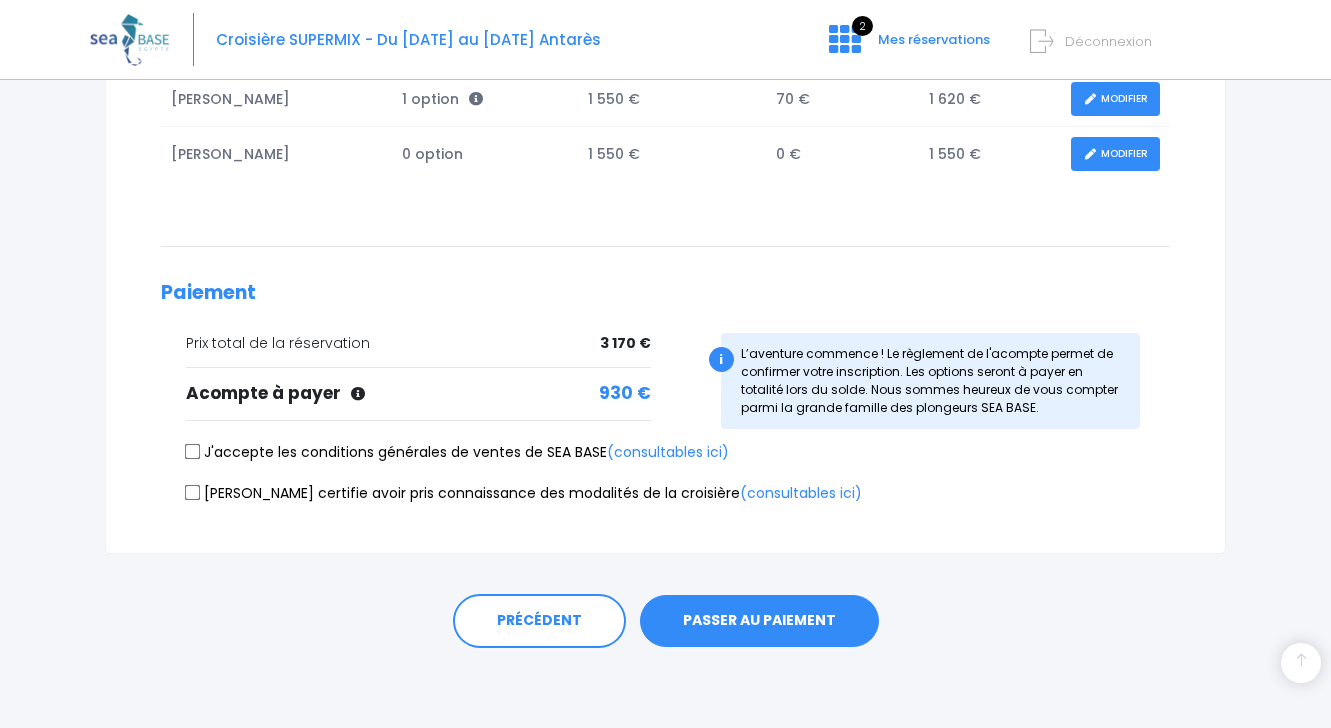 click on "J'accepte les conditions générales de ventes de SEA BASE  (consultables ici)" at bounding box center (193, 452) 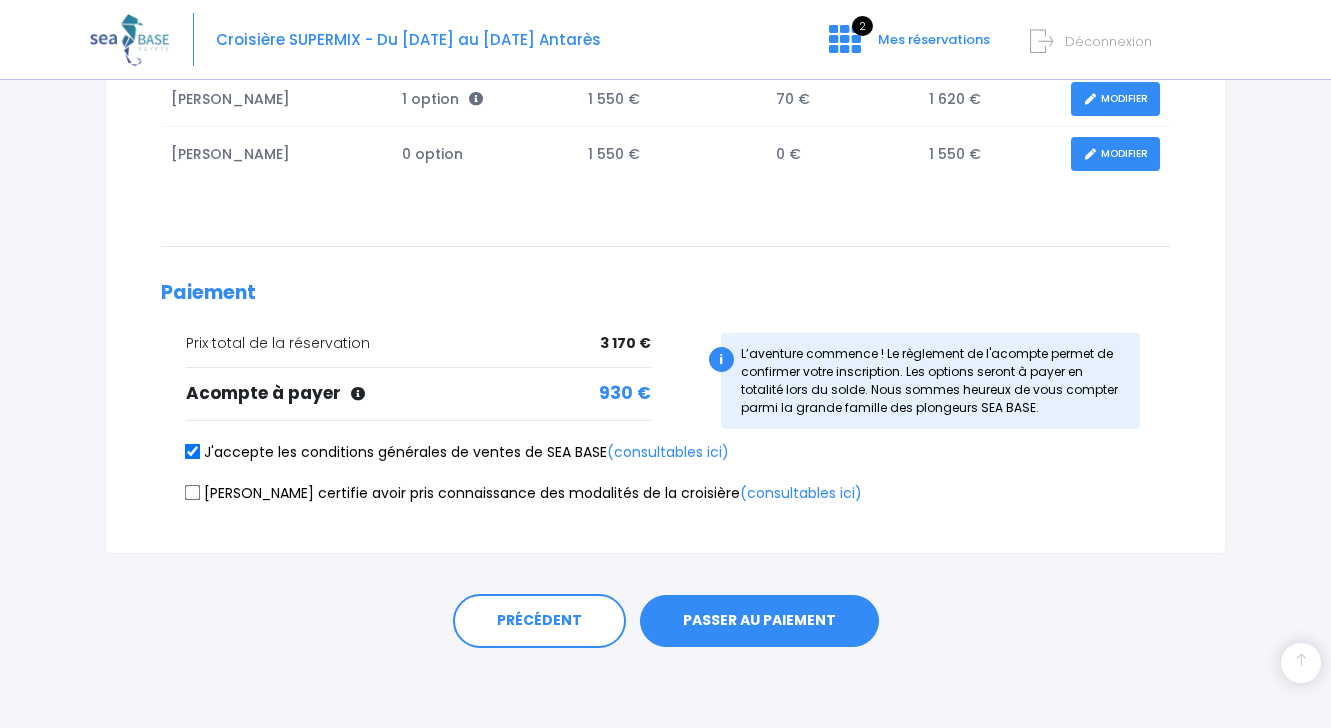 click on "[PERSON_NAME] certifie avoir pris connaissance des modalités de la croisière  (consultables ici)" at bounding box center (193, 492) 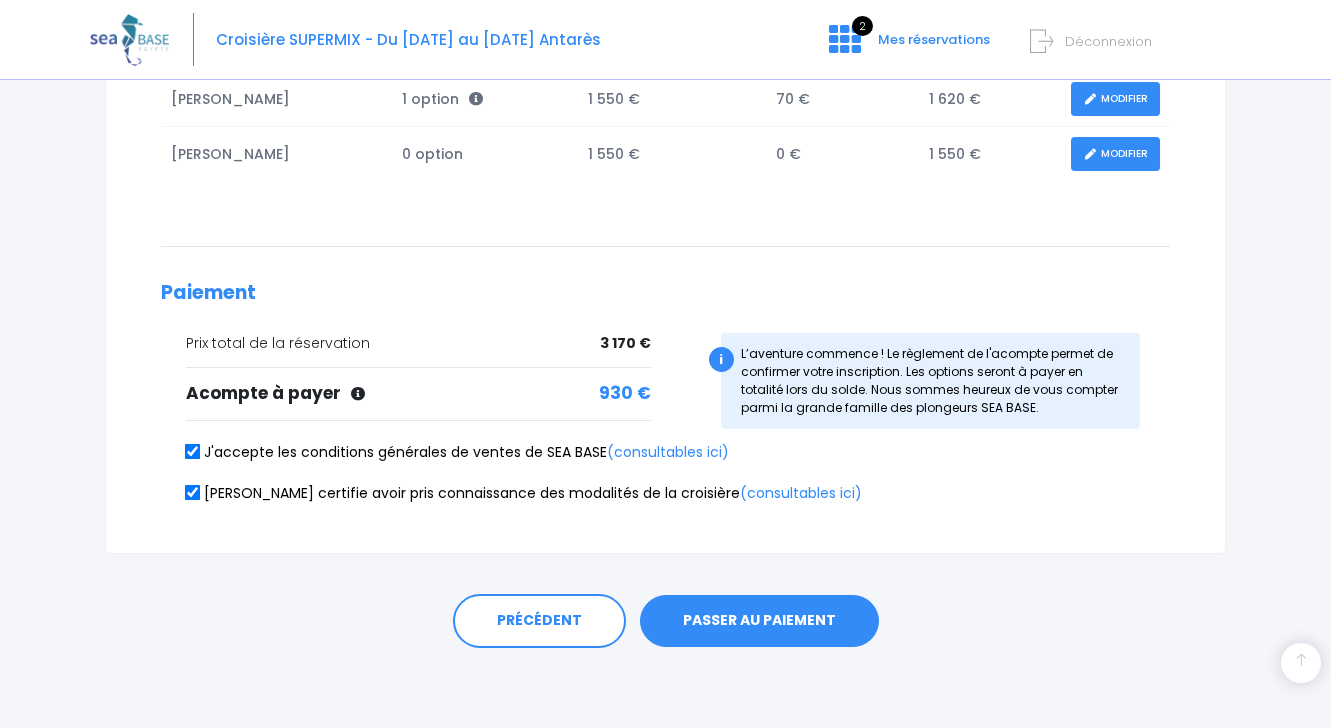 click on "PASSER AU PAIEMENT" at bounding box center (759, 621) 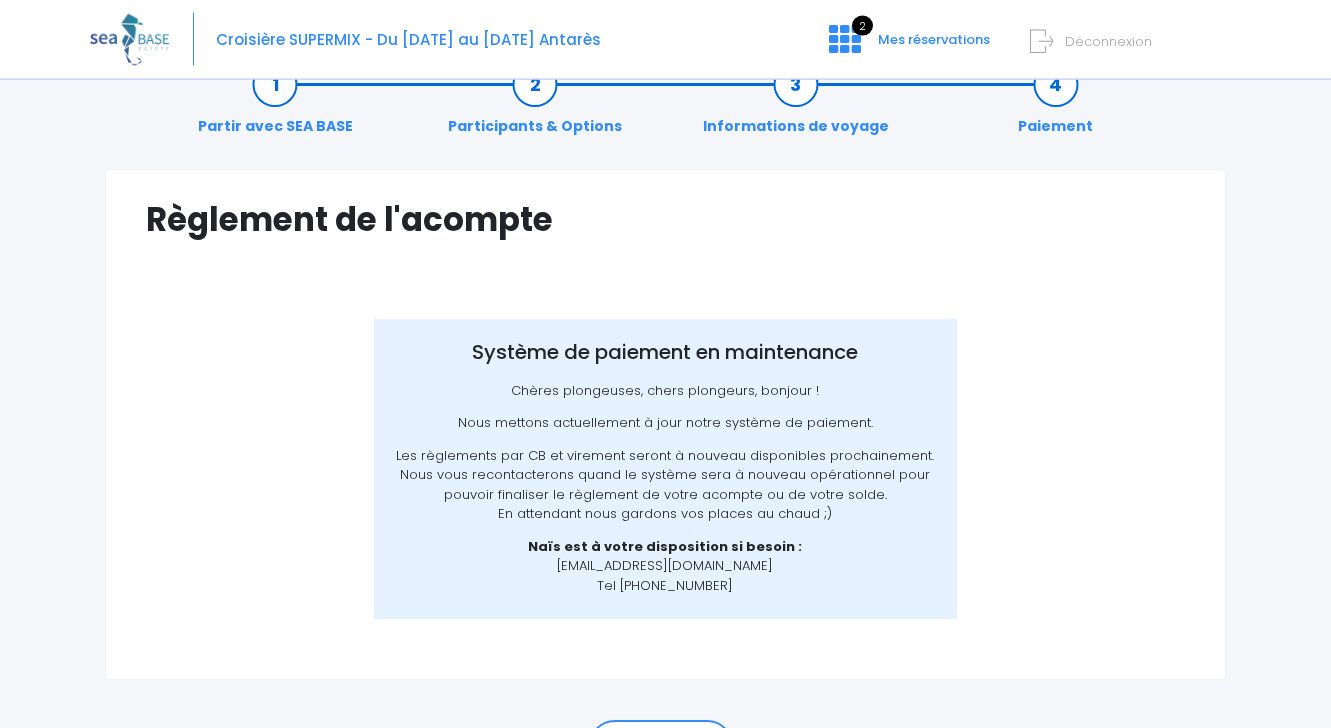 scroll, scrollTop: 178, scrollLeft: 0, axis: vertical 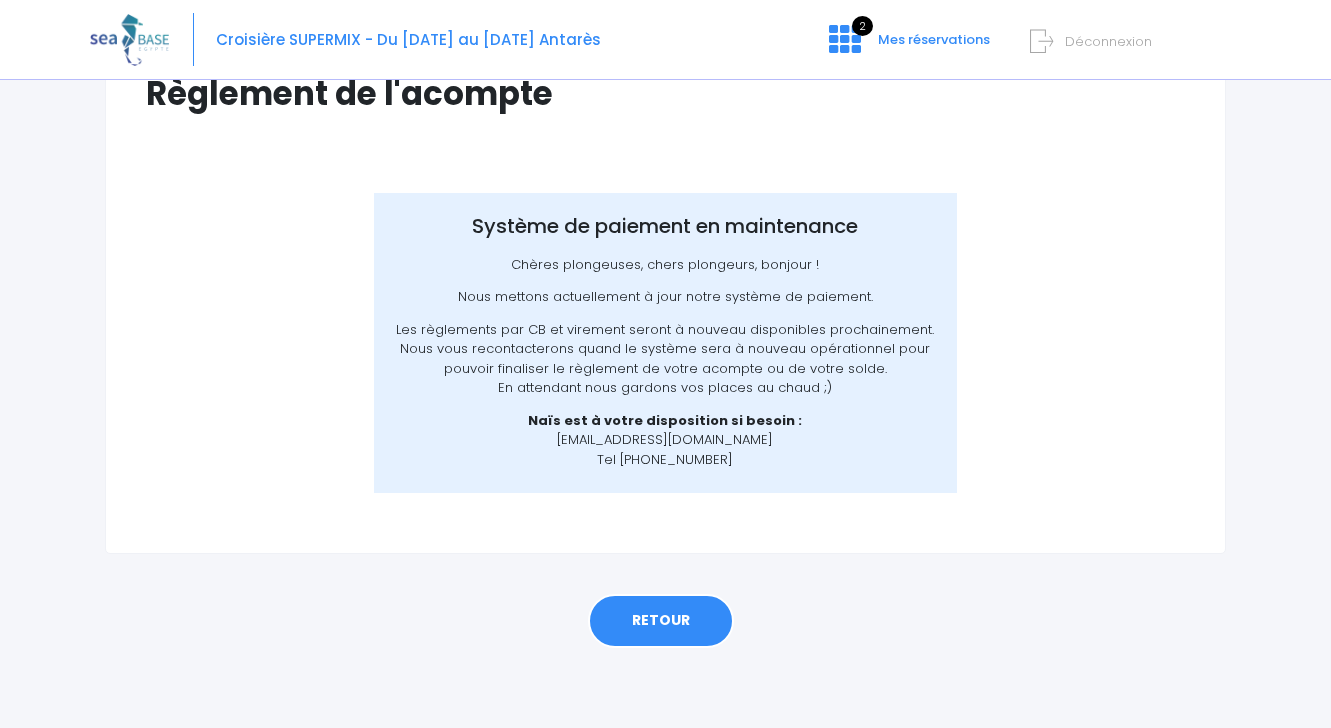 click on "RETOUR" at bounding box center (661, 621) 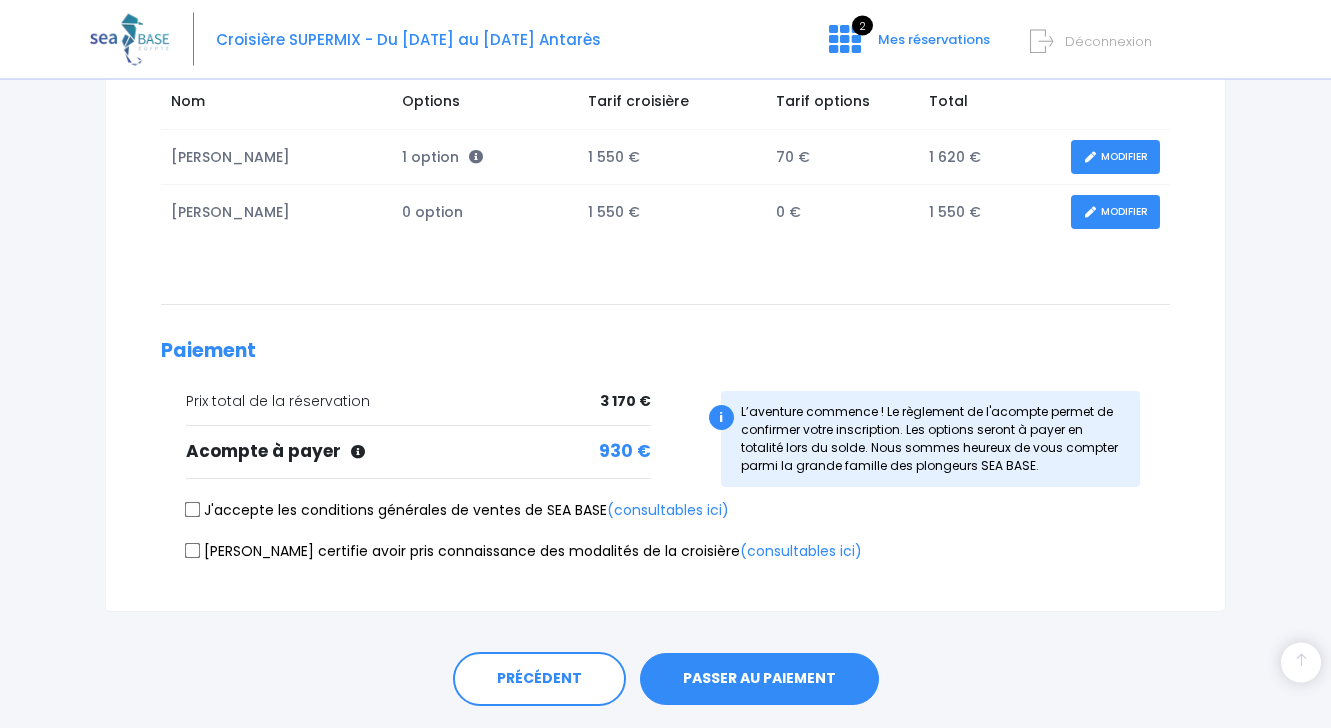 scroll, scrollTop: 402, scrollLeft: 0, axis: vertical 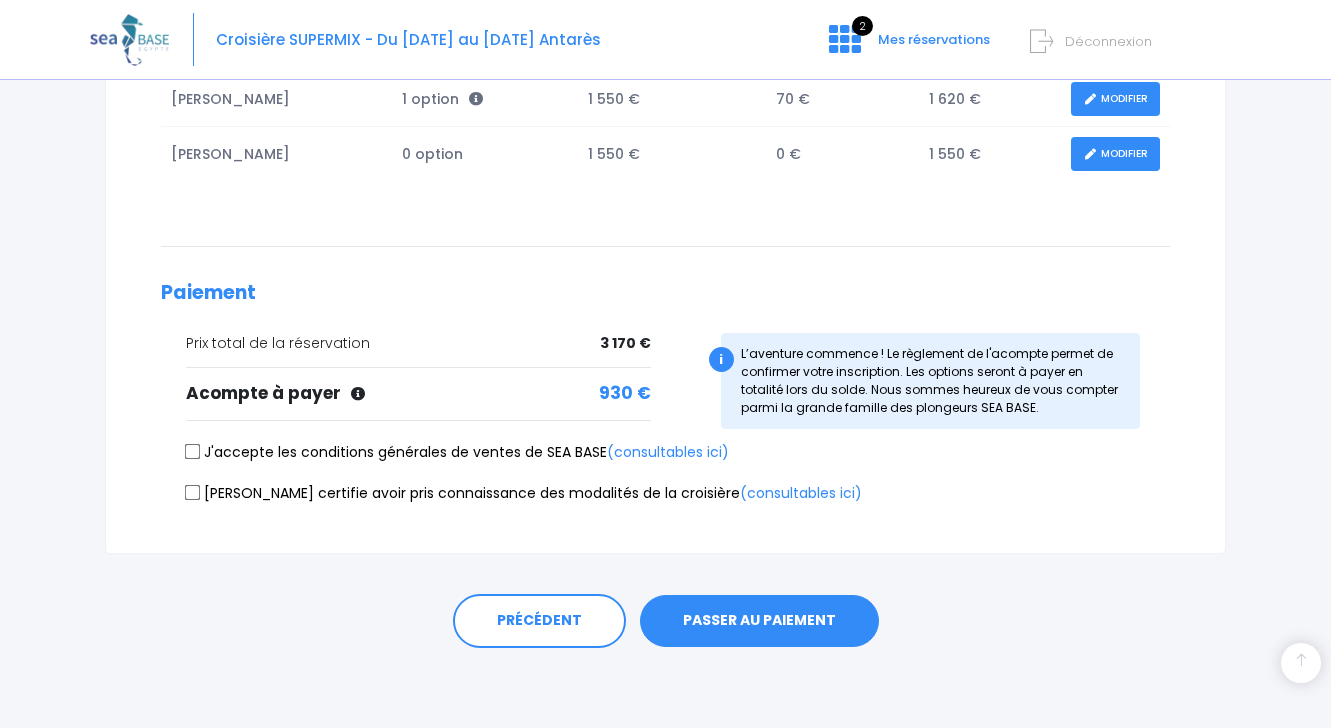 click on "J'accepte les conditions générales de ventes de SEA BASE  (consultables ici)" at bounding box center [193, 452] 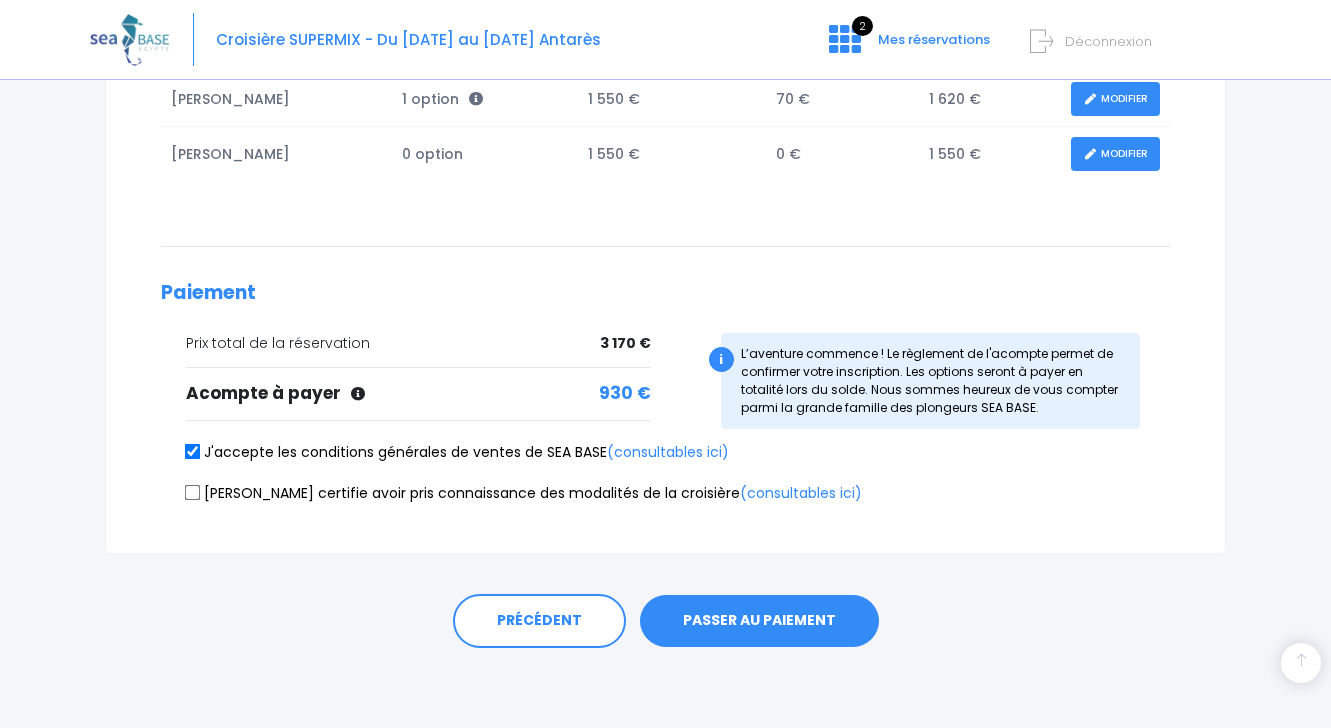 click on "[PERSON_NAME] certifie avoir pris connaissance des modalités de la croisière  (consultables ici)" at bounding box center (193, 492) 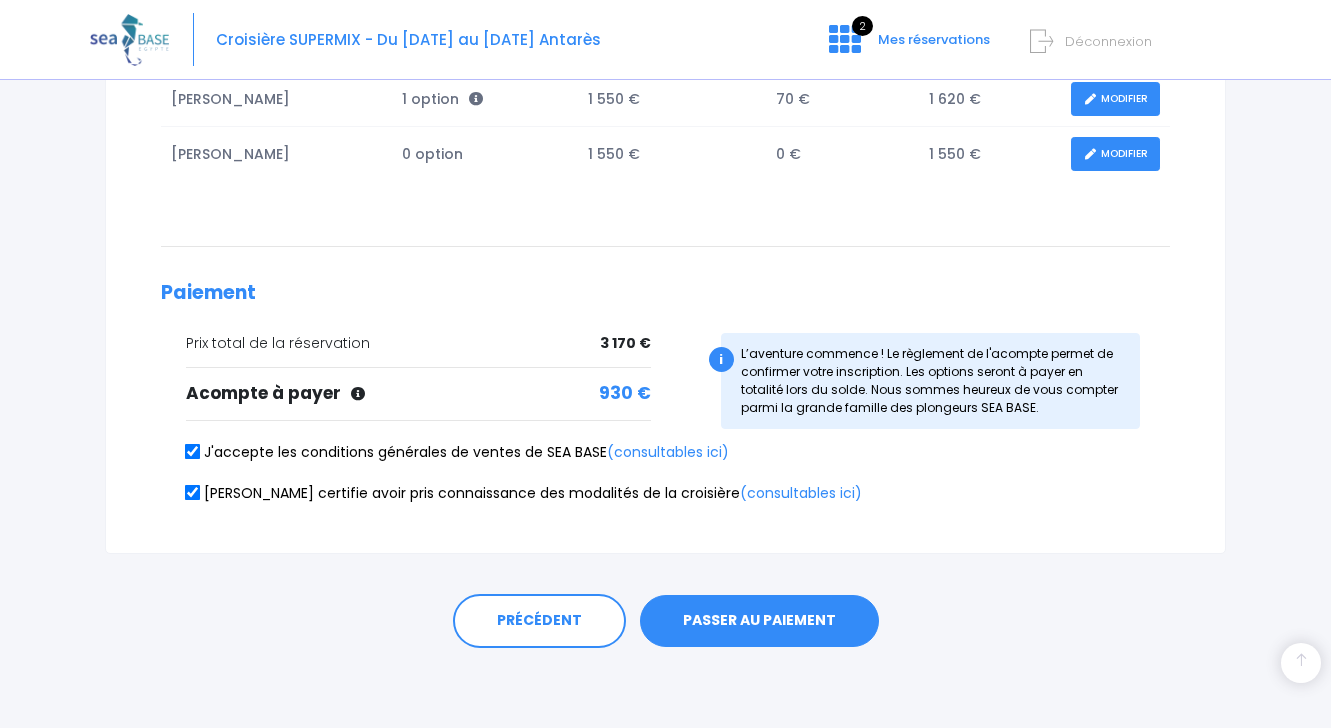 click on "PASSER AU PAIEMENT" at bounding box center [759, 621] 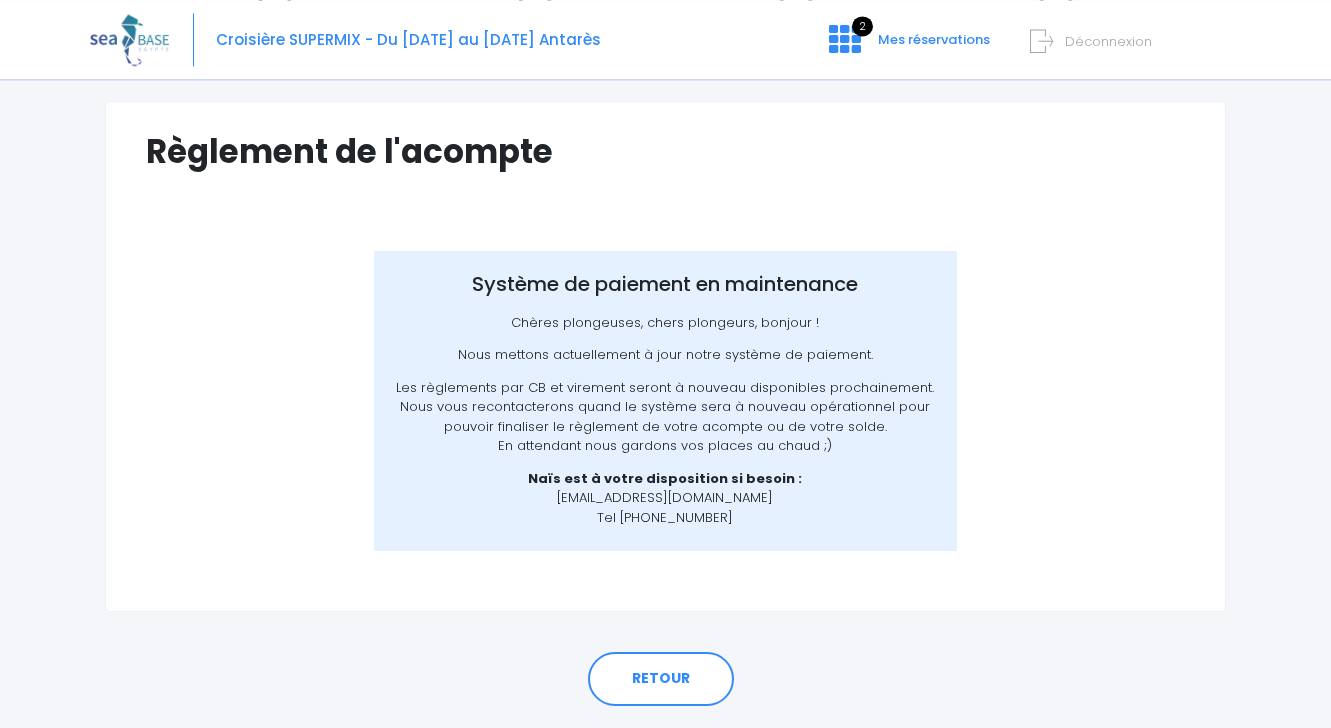 scroll, scrollTop: 178, scrollLeft: 0, axis: vertical 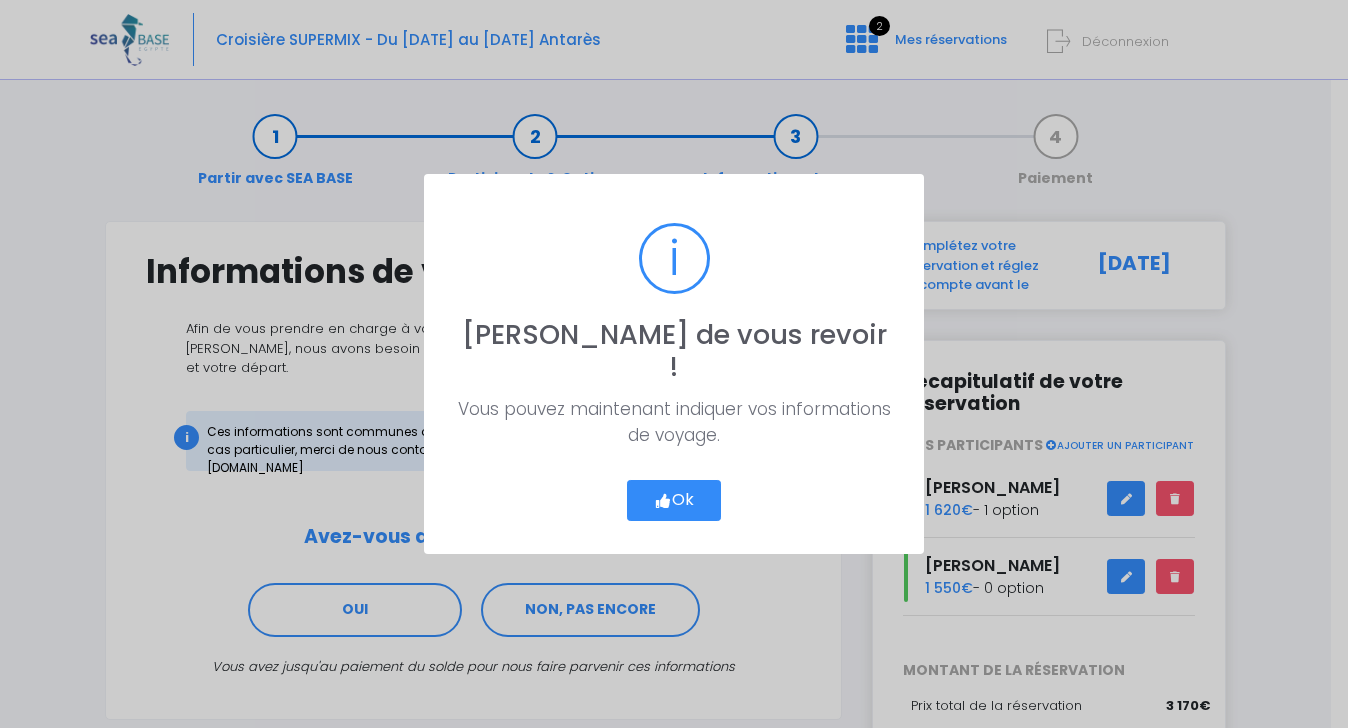 click on "Ok" at bounding box center [674, 501] 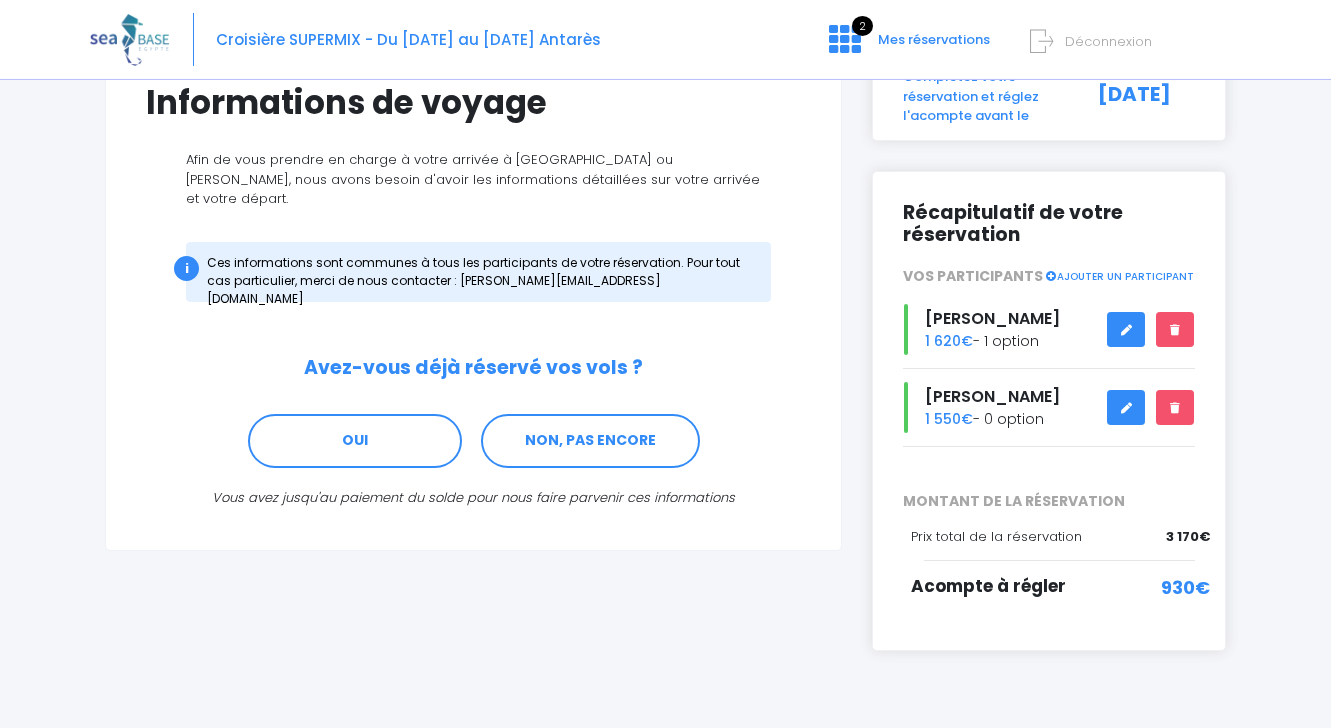 scroll, scrollTop: 180, scrollLeft: 0, axis: vertical 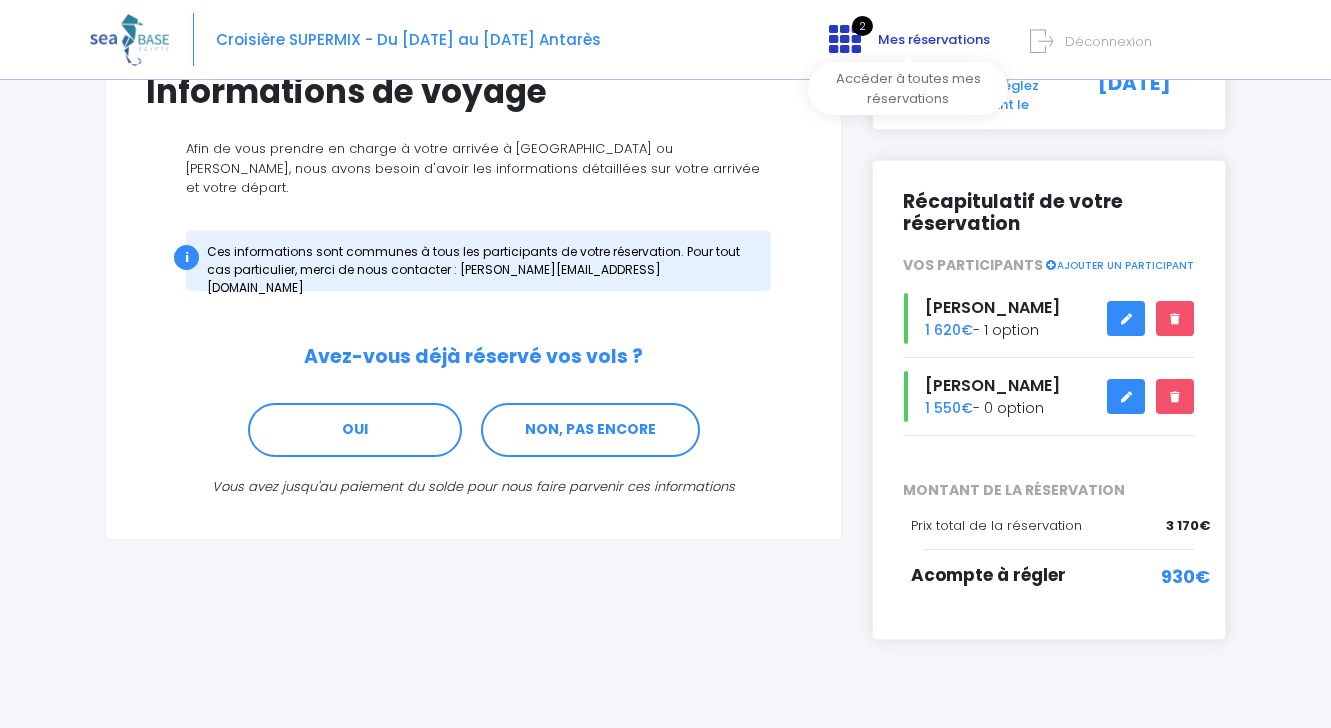 click on "Mes réservations" at bounding box center [934, 39] 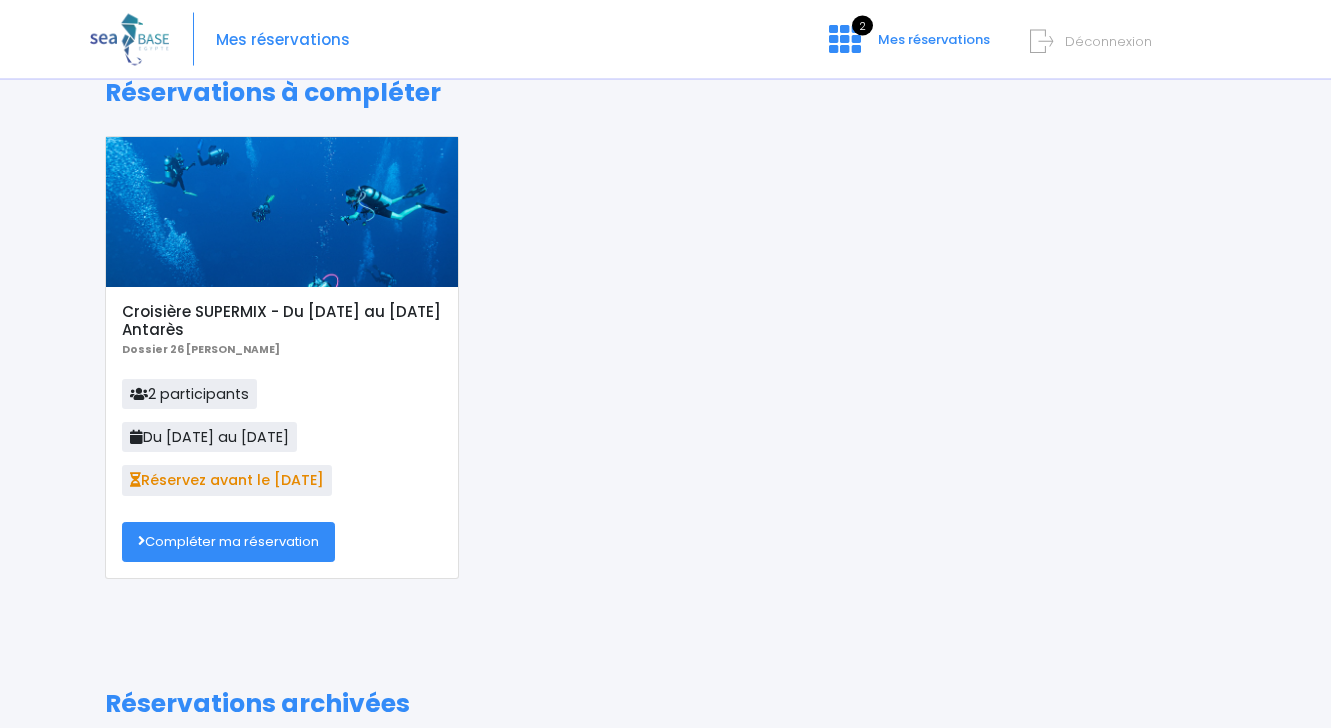 scroll, scrollTop: 90, scrollLeft: 0, axis: vertical 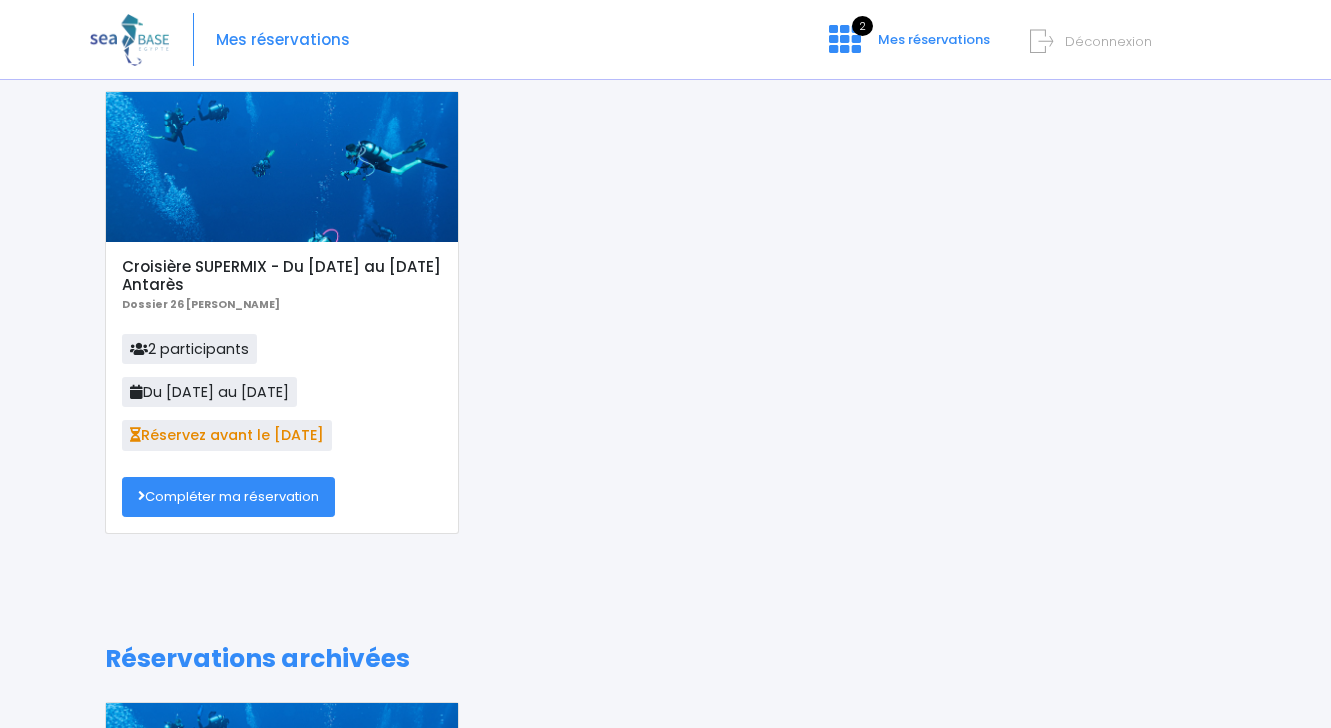 click on "Compléter ma réservation" at bounding box center (228, 497) 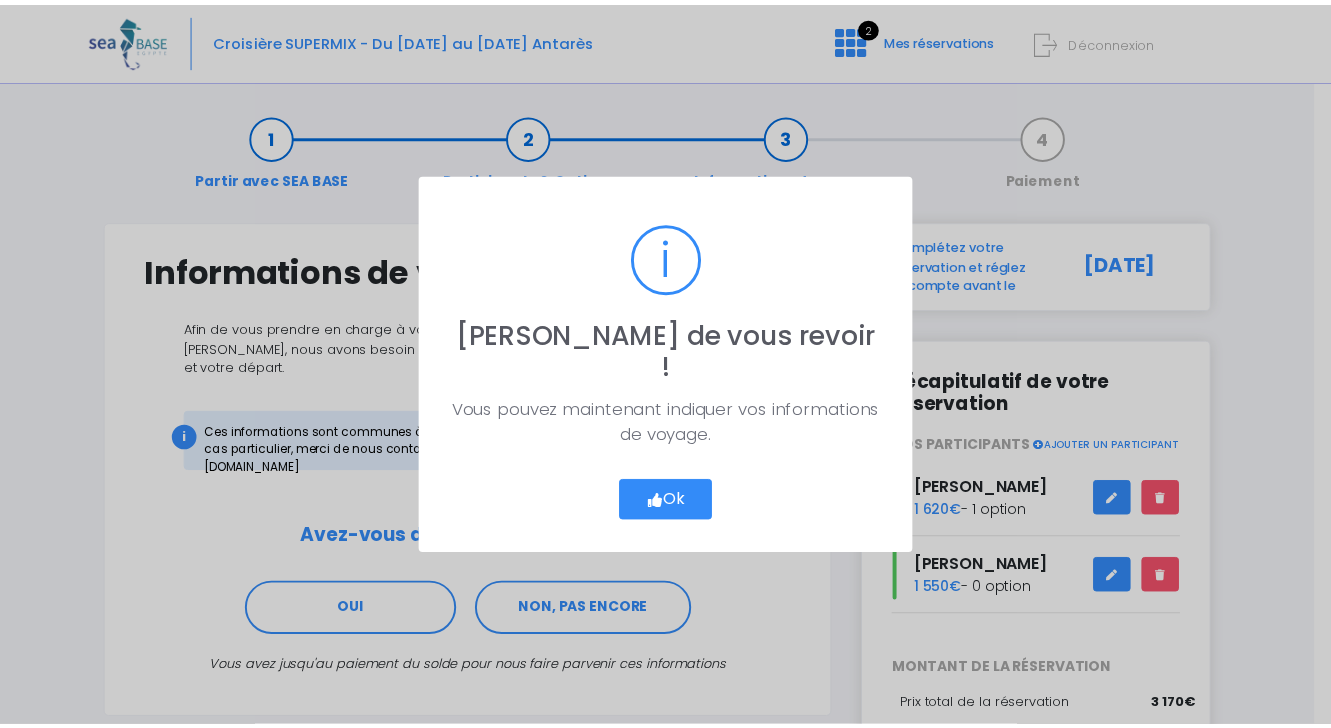 scroll, scrollTop: 0, scrollLeft: 0, axis: both 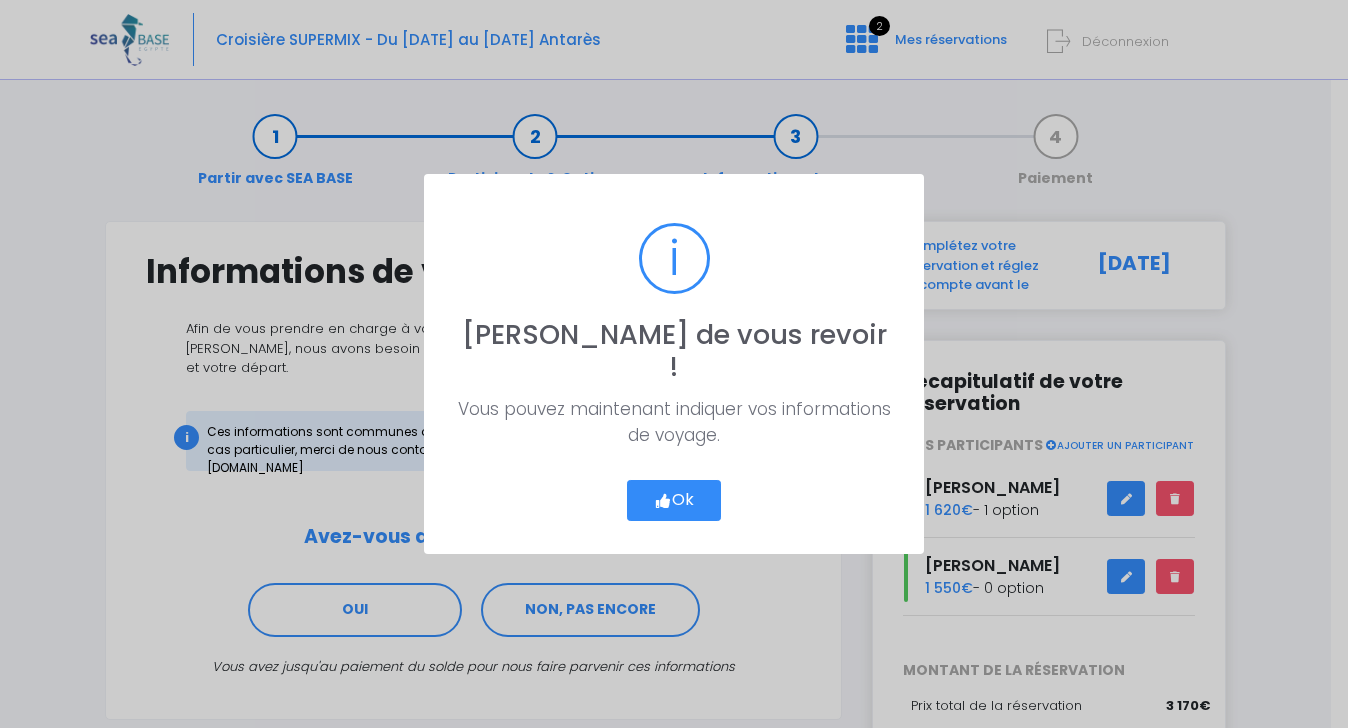 click on "Ok" at bounding box center [674, 501] 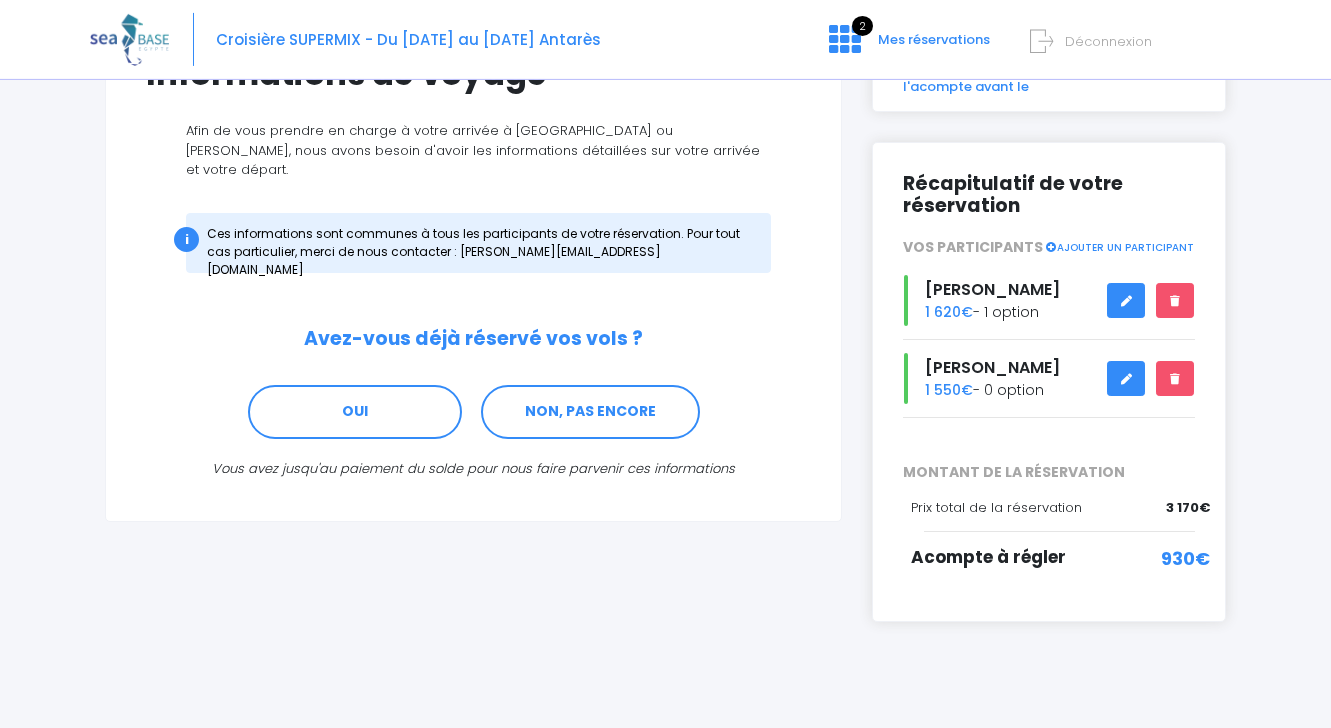 scroll, scrollTop: 212, scrollLeft: 0, axis: vertical 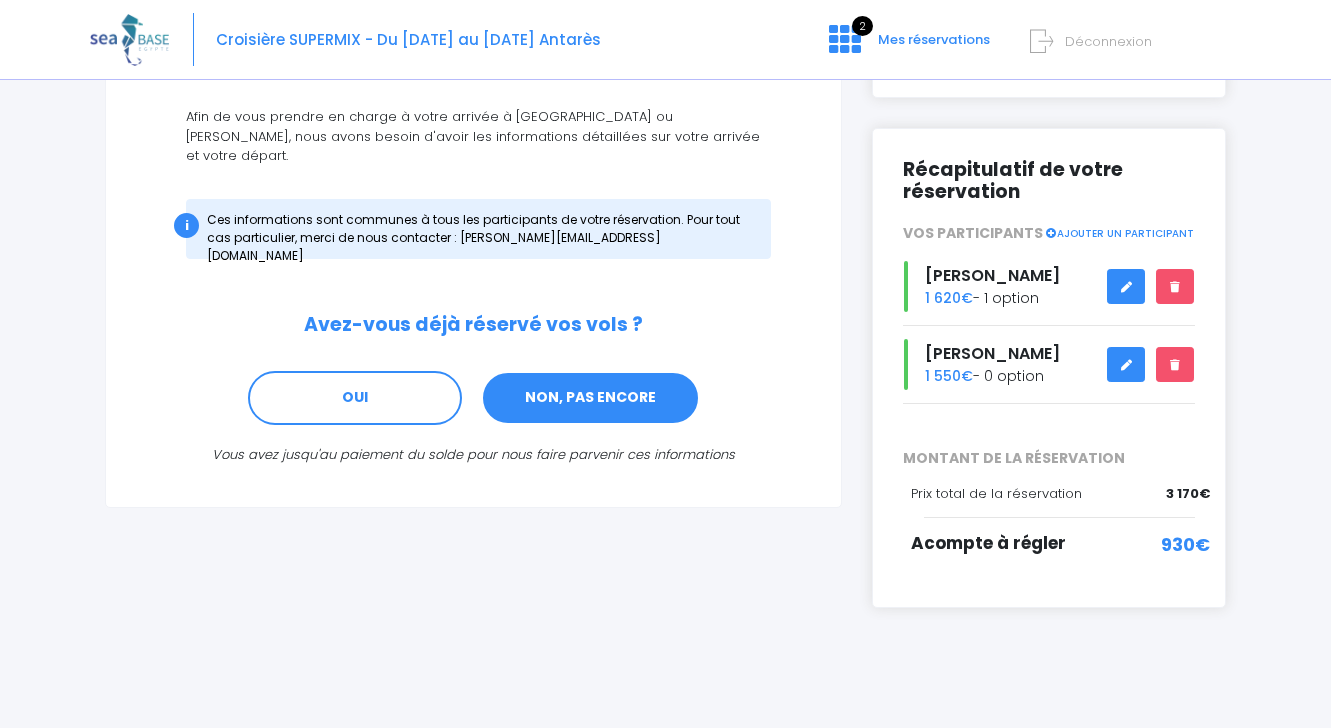 click on "NON, PAS ENCORE" at bounding box center (590, 398) 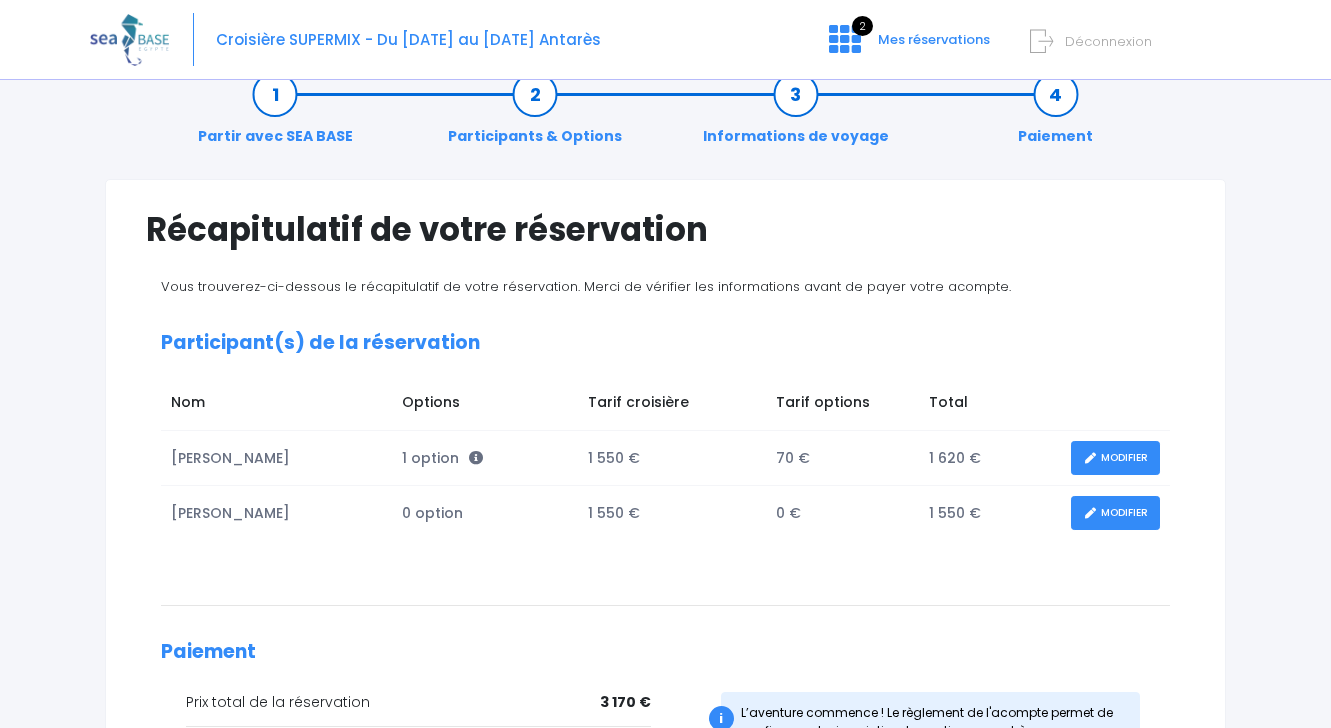 scroll, scrollTop: 0, scrollLeft: 0, axis: both 